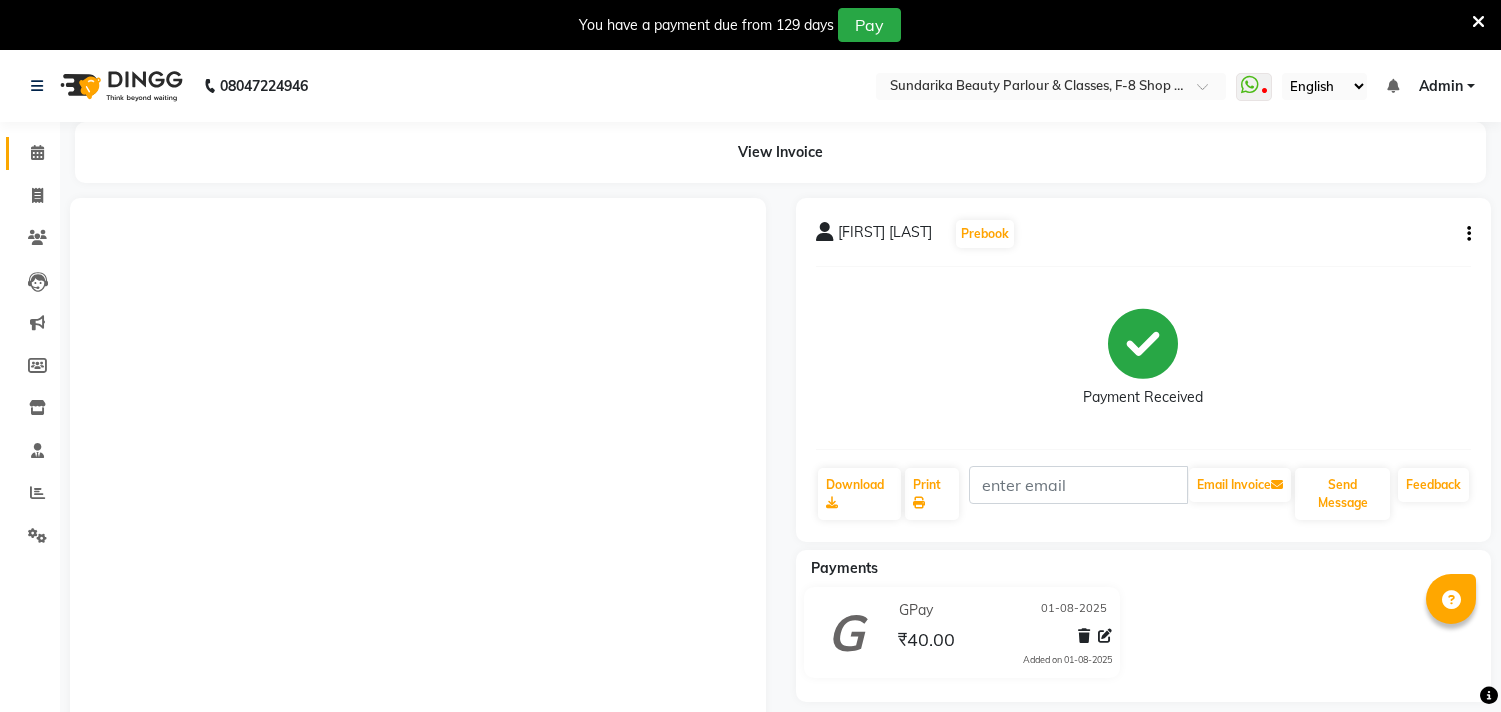 scroll, scrollTop: 0, scrollLeft: 0, axis: both 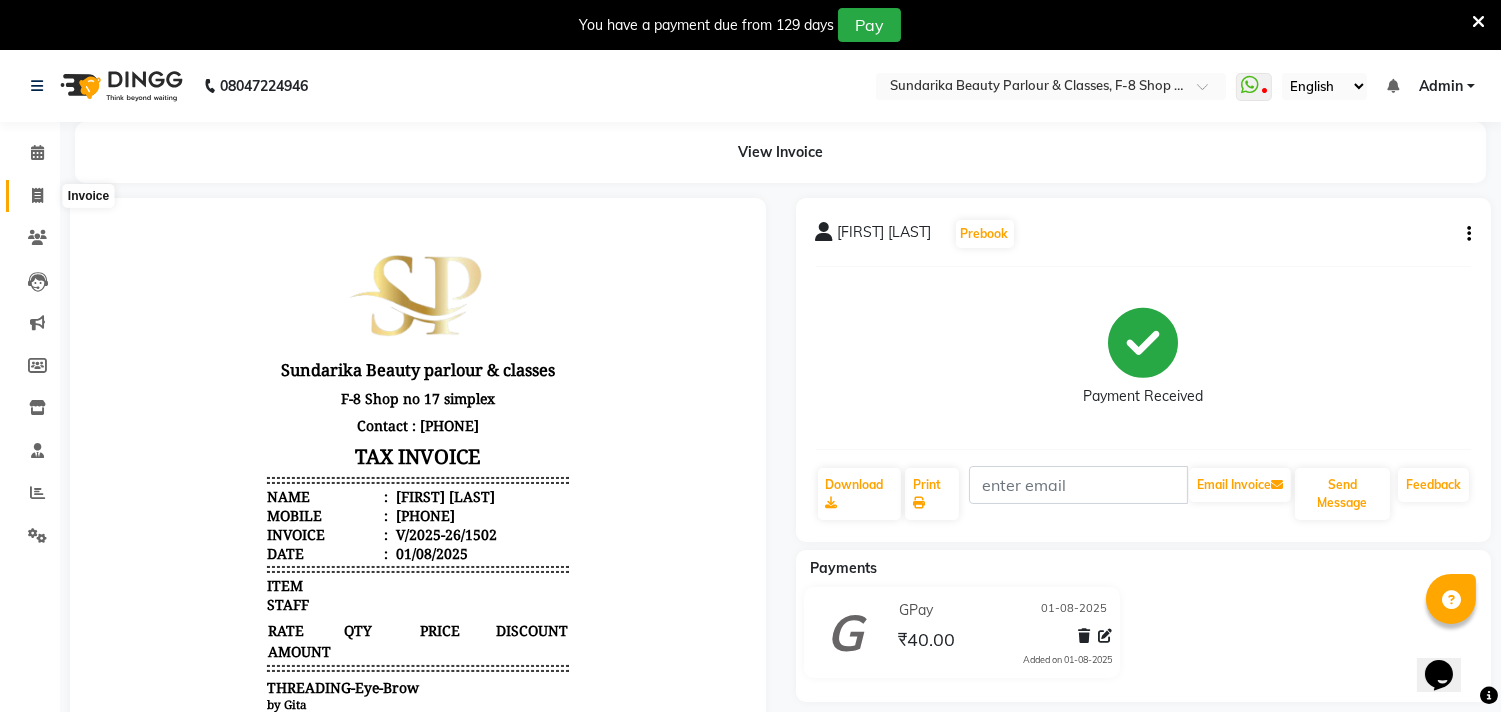 click 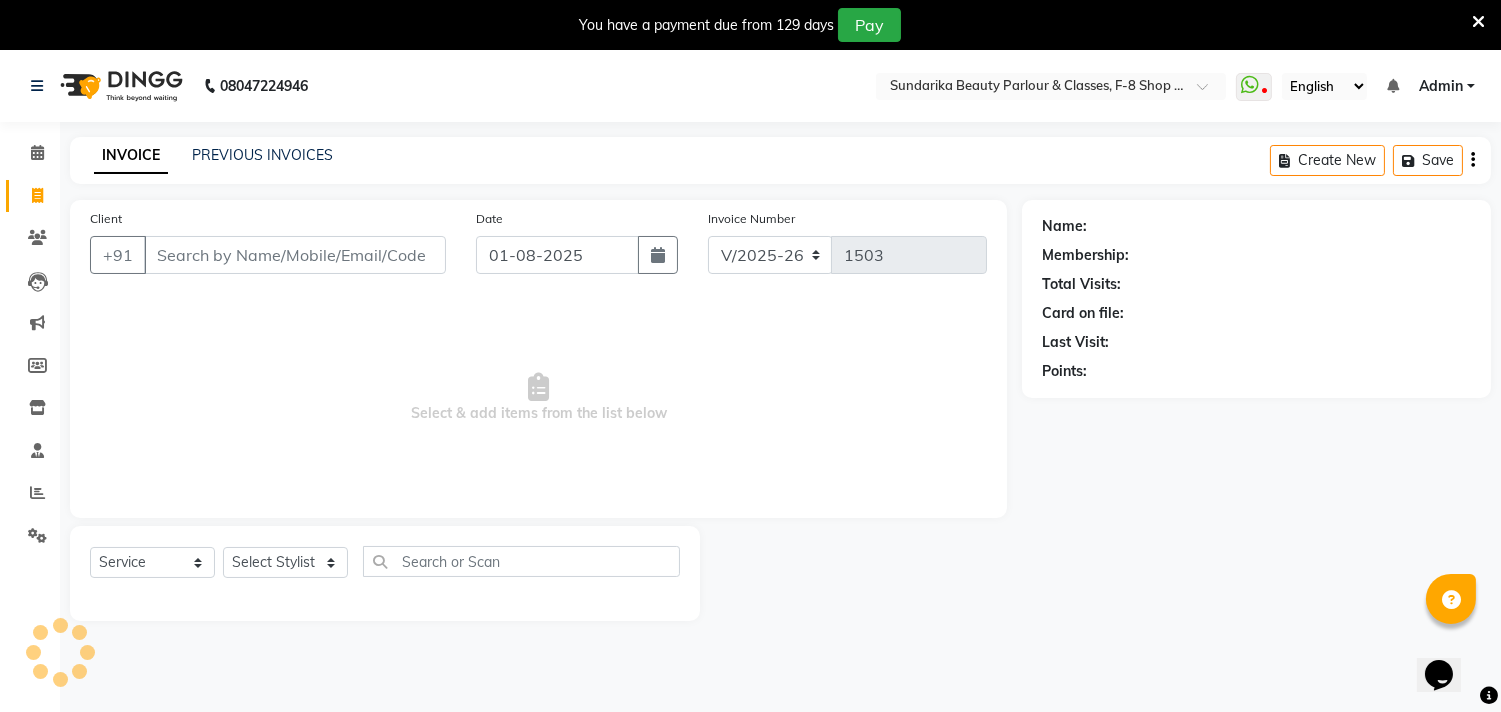 scroll, scrollTop: 50, scrollLeft: 0, axis: vertical 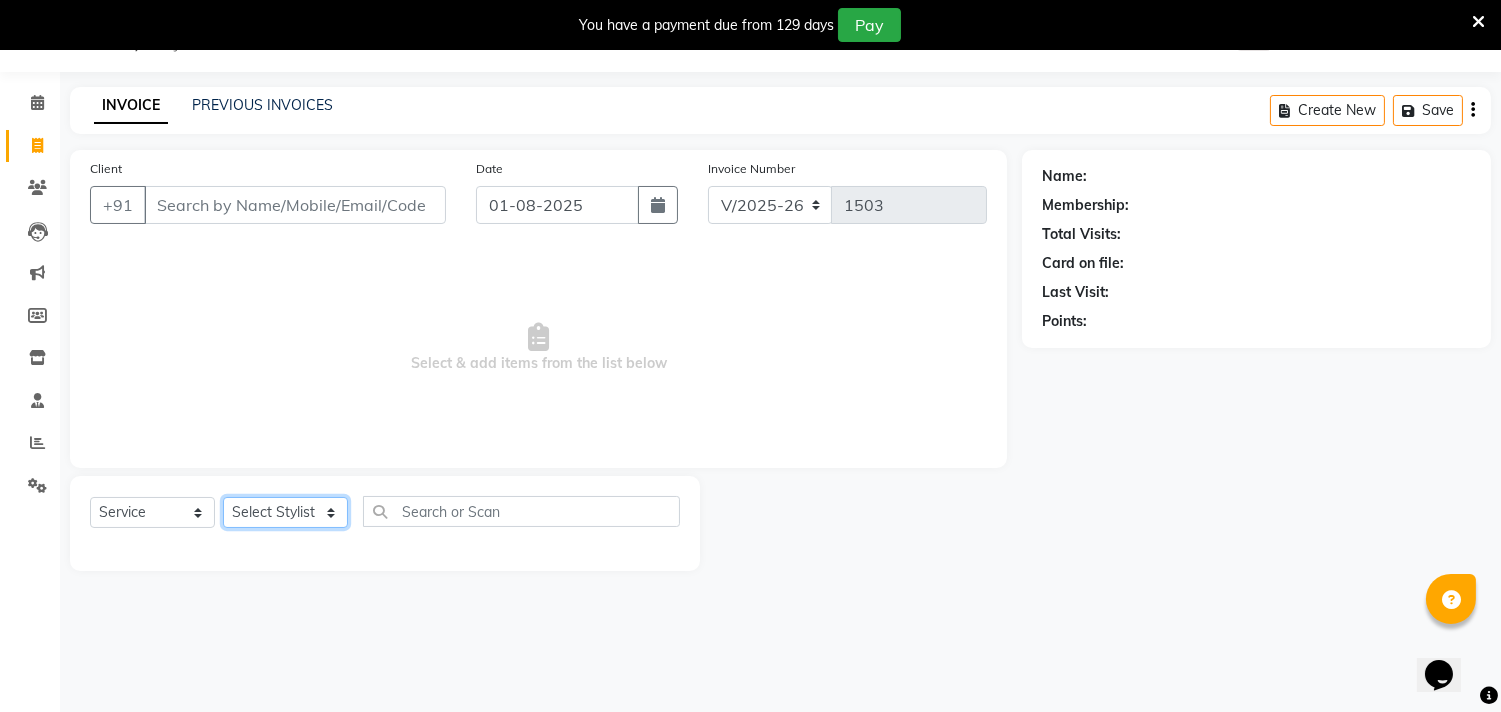 click on "Select Stylist Gita mala Sanjivani Vaishali Mam" 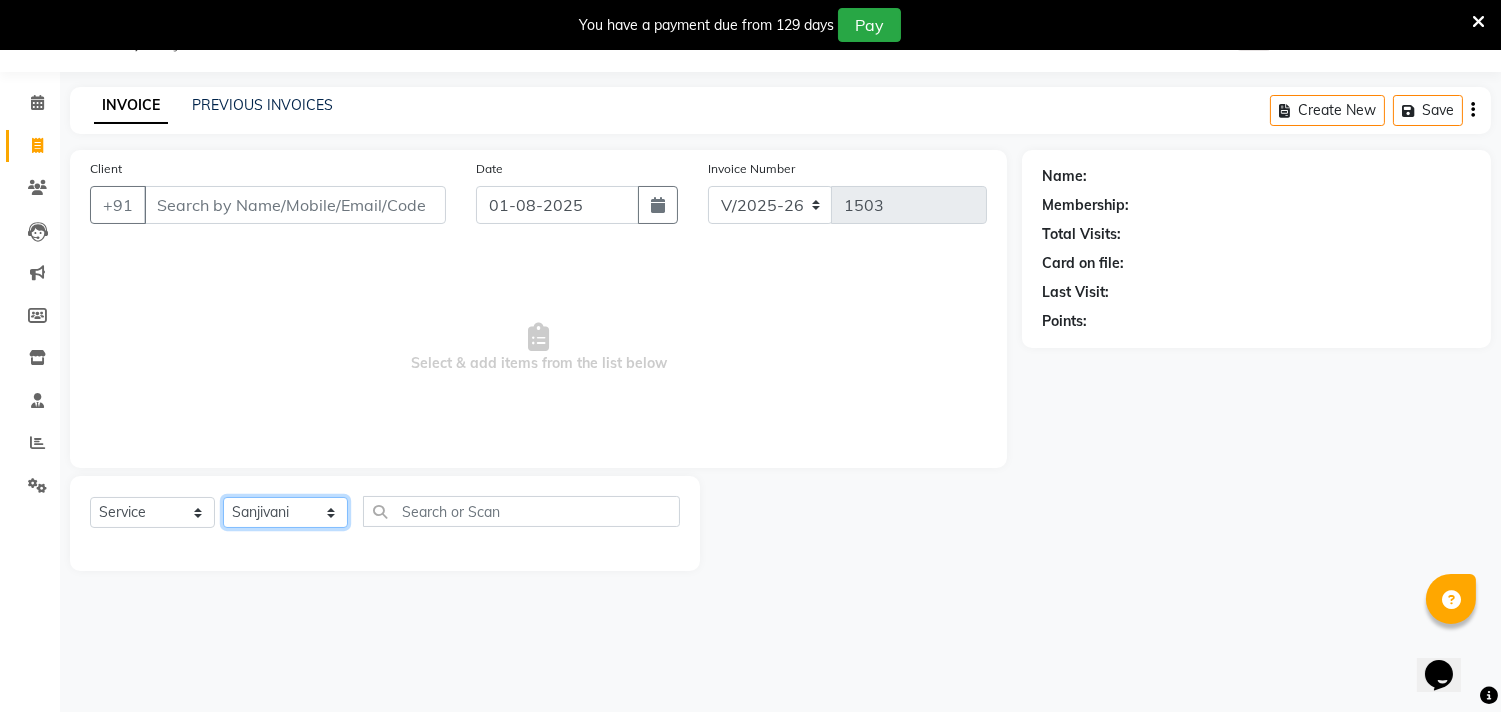 click on "Select Stylist Gita mala Sanjivani Vaishali Mam" 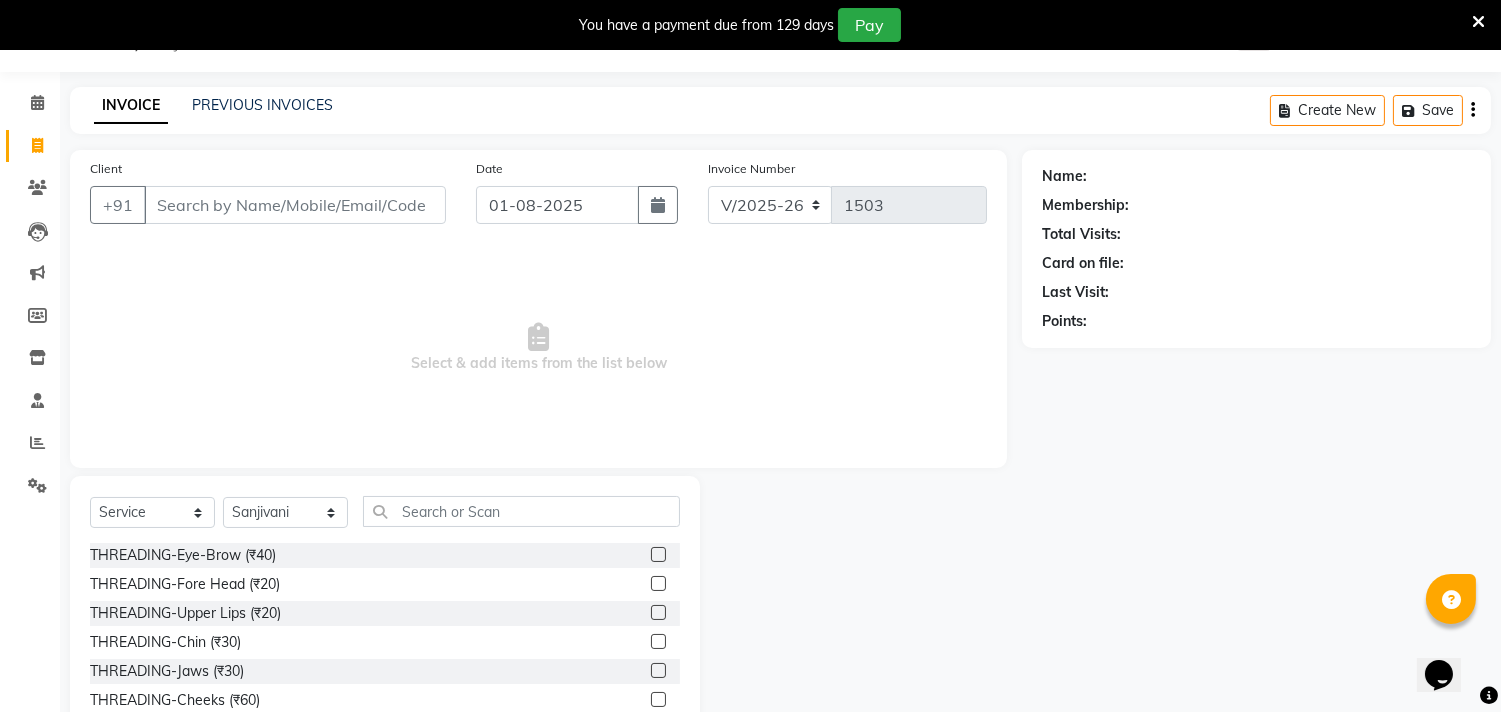 click on "Select & add items from the list below" at bounding box center [538, 348] 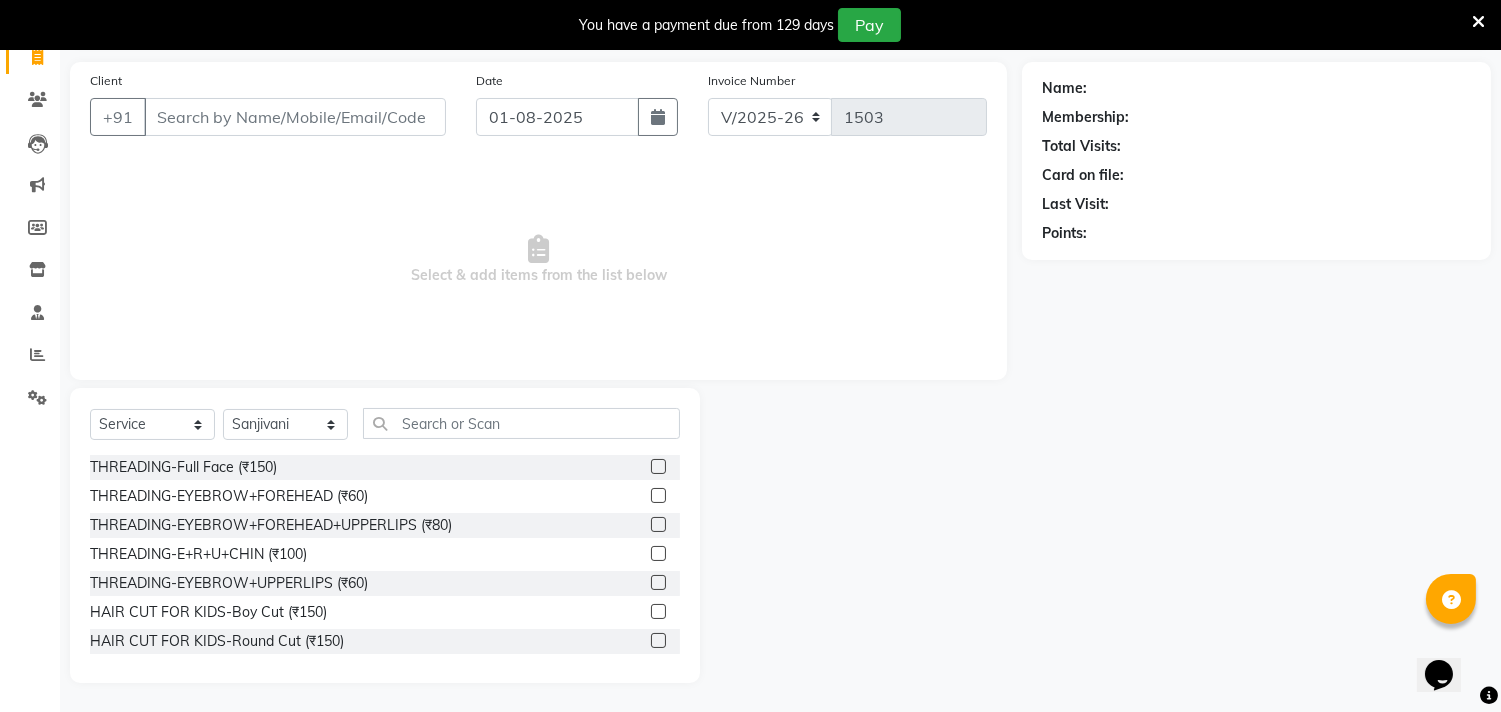 scroll, scrollTop: 222, scrollLeft: 0, axis: vertical 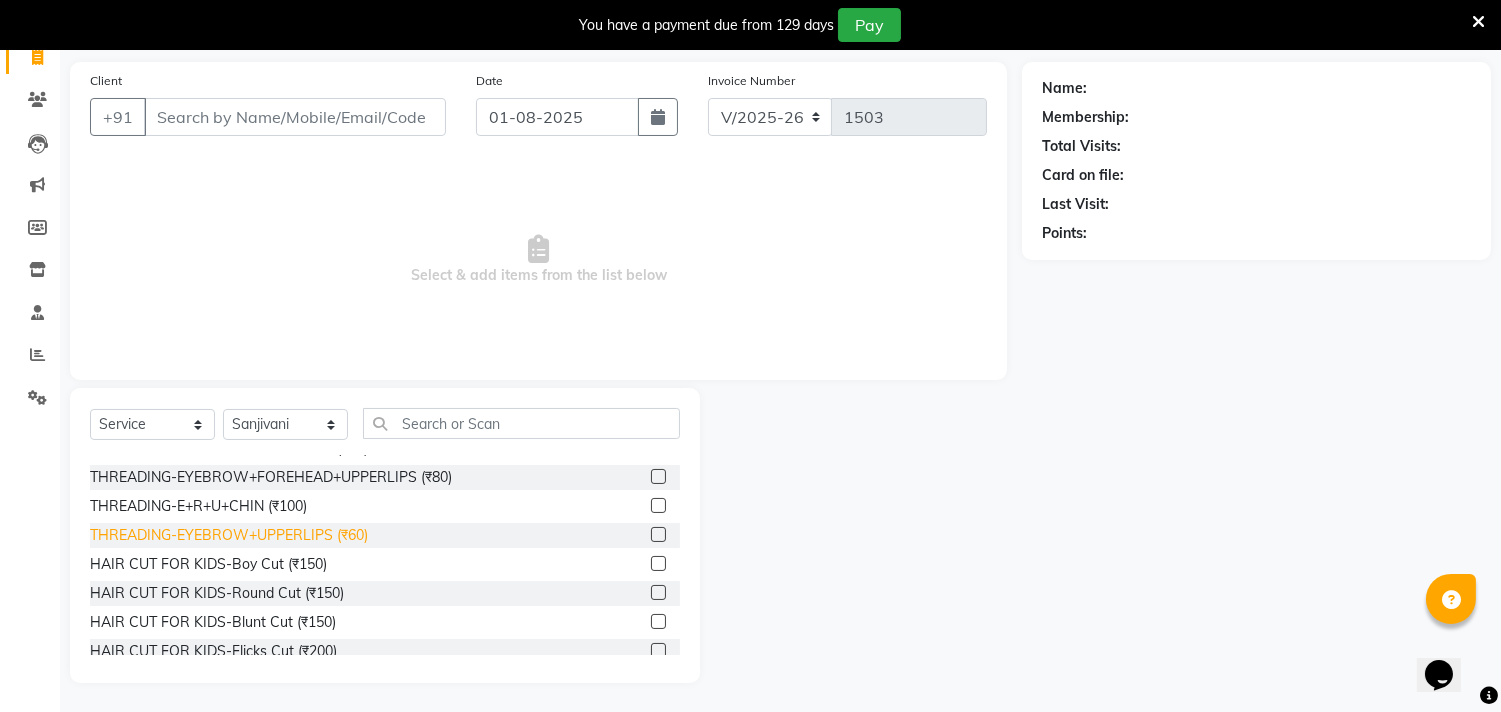 click on "THREADING-EYEBROW+UPPERLIPS (₹60)" 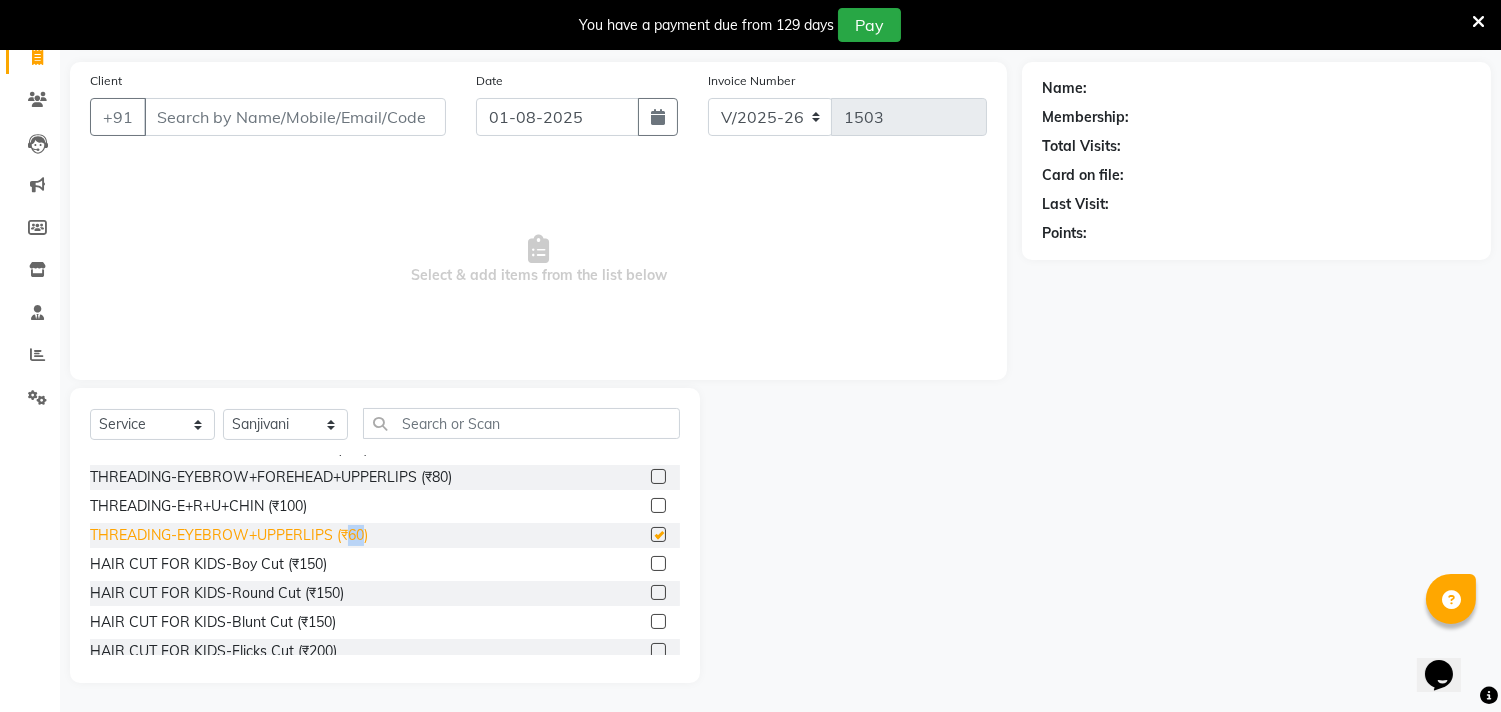 click on "THREADING-EYEBROW+UPPERLIPS (₹60)" 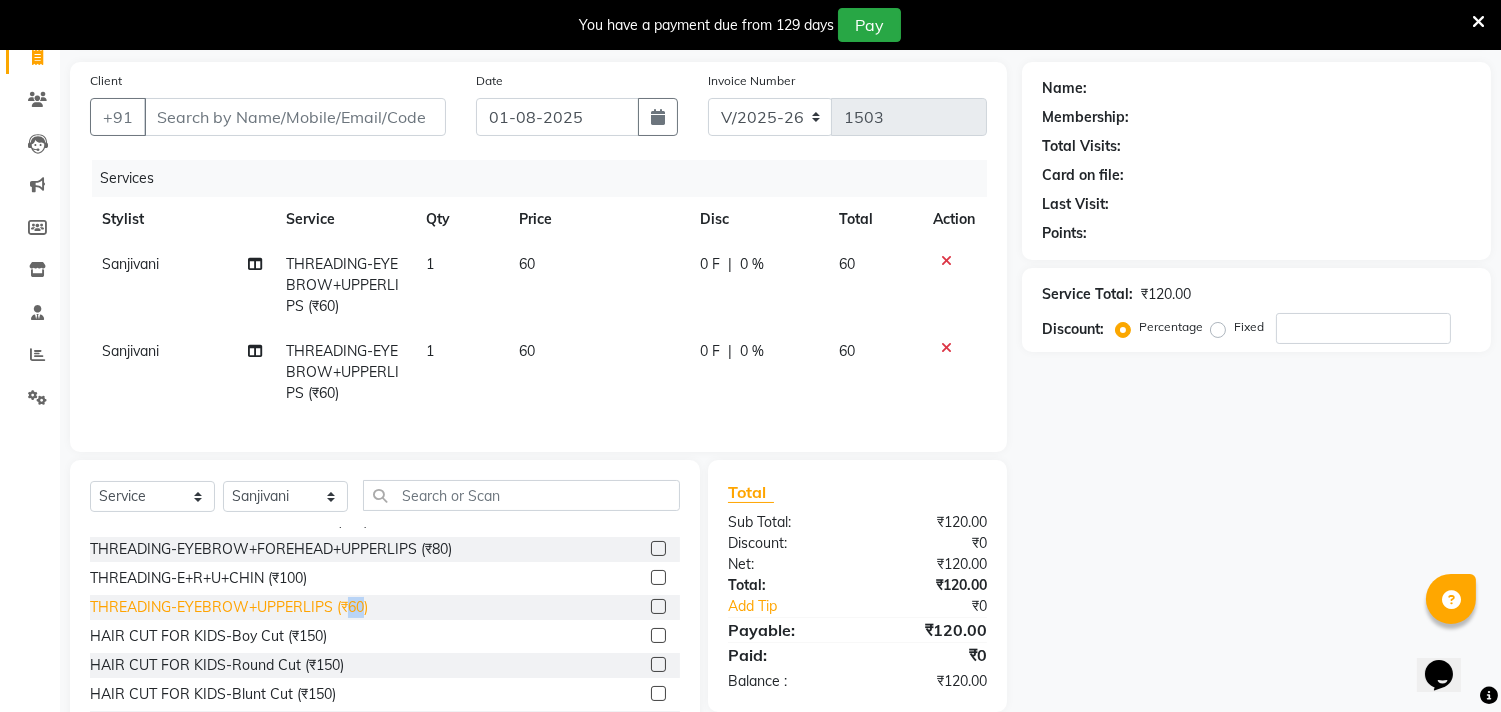checkbox on "false" 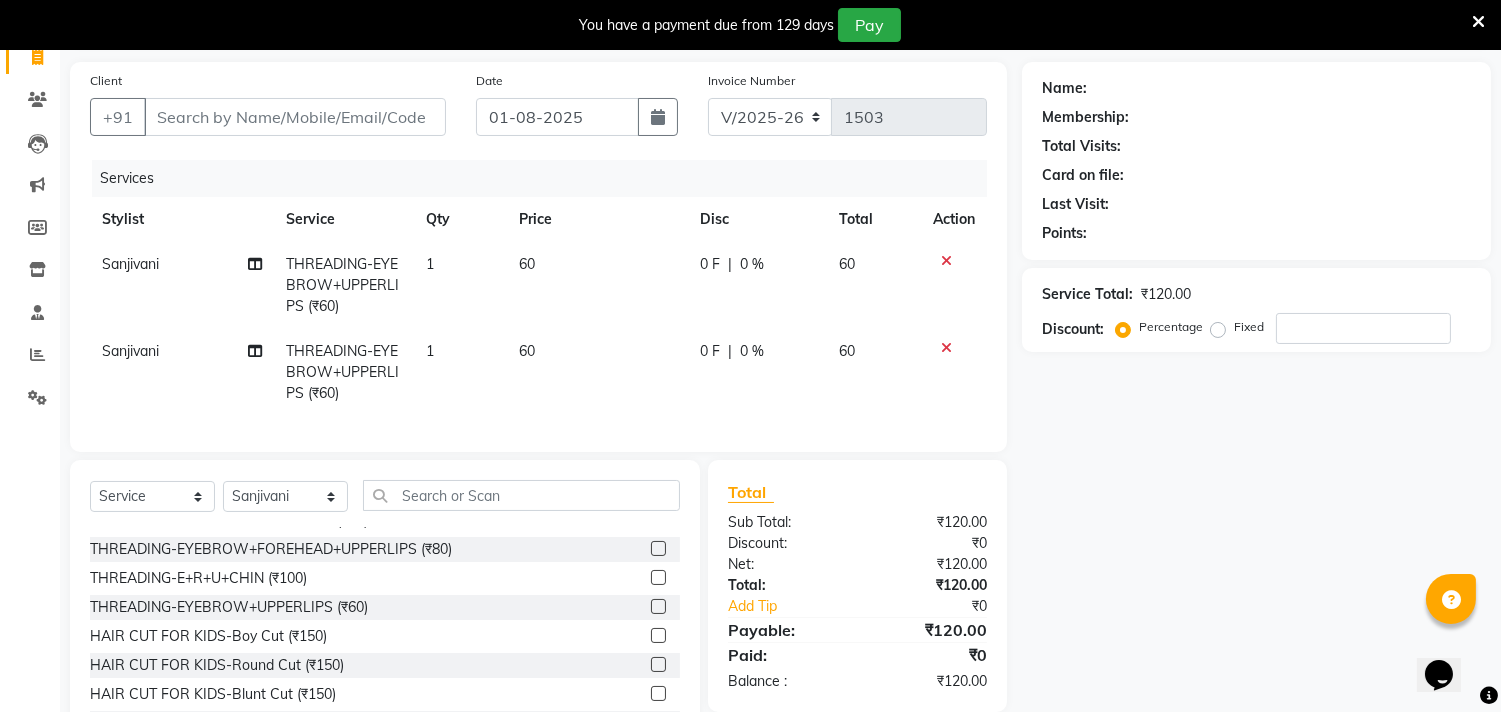 click 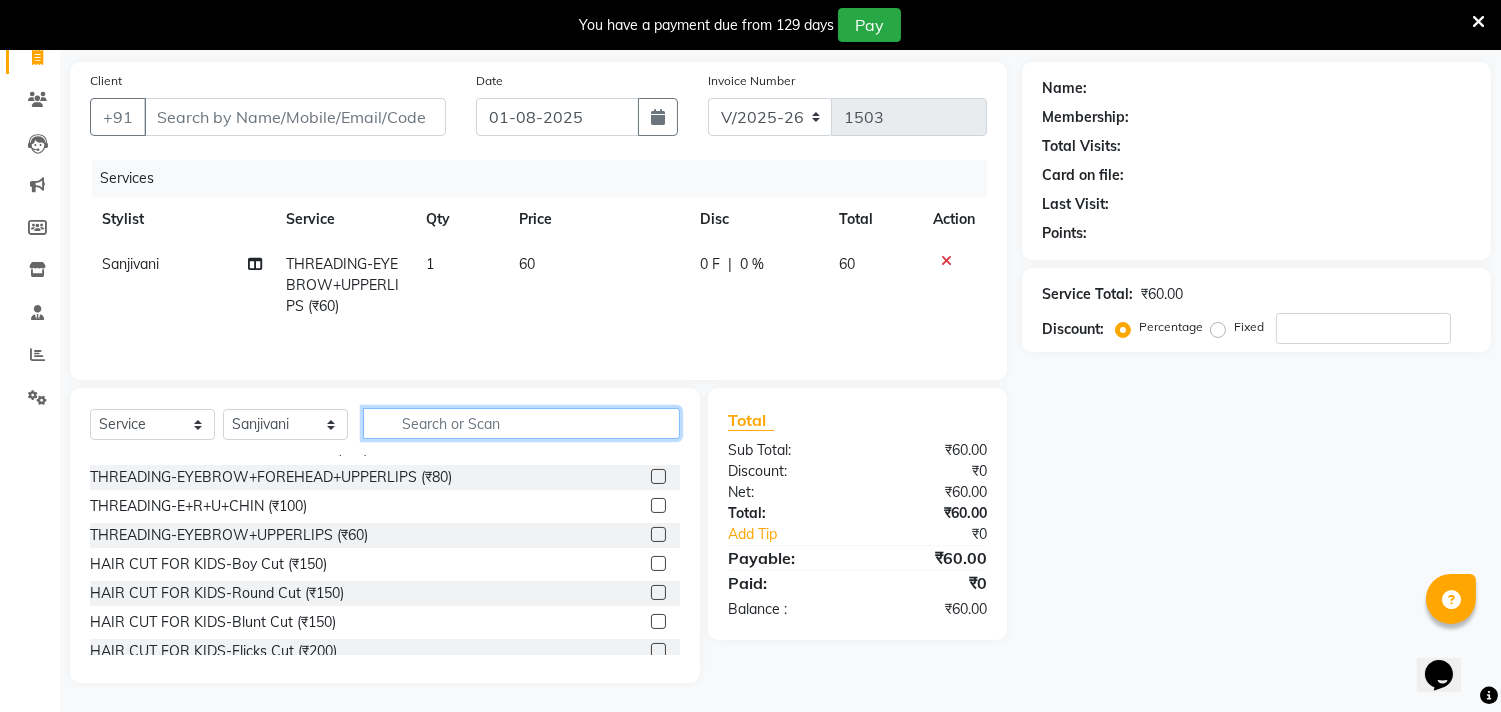 click 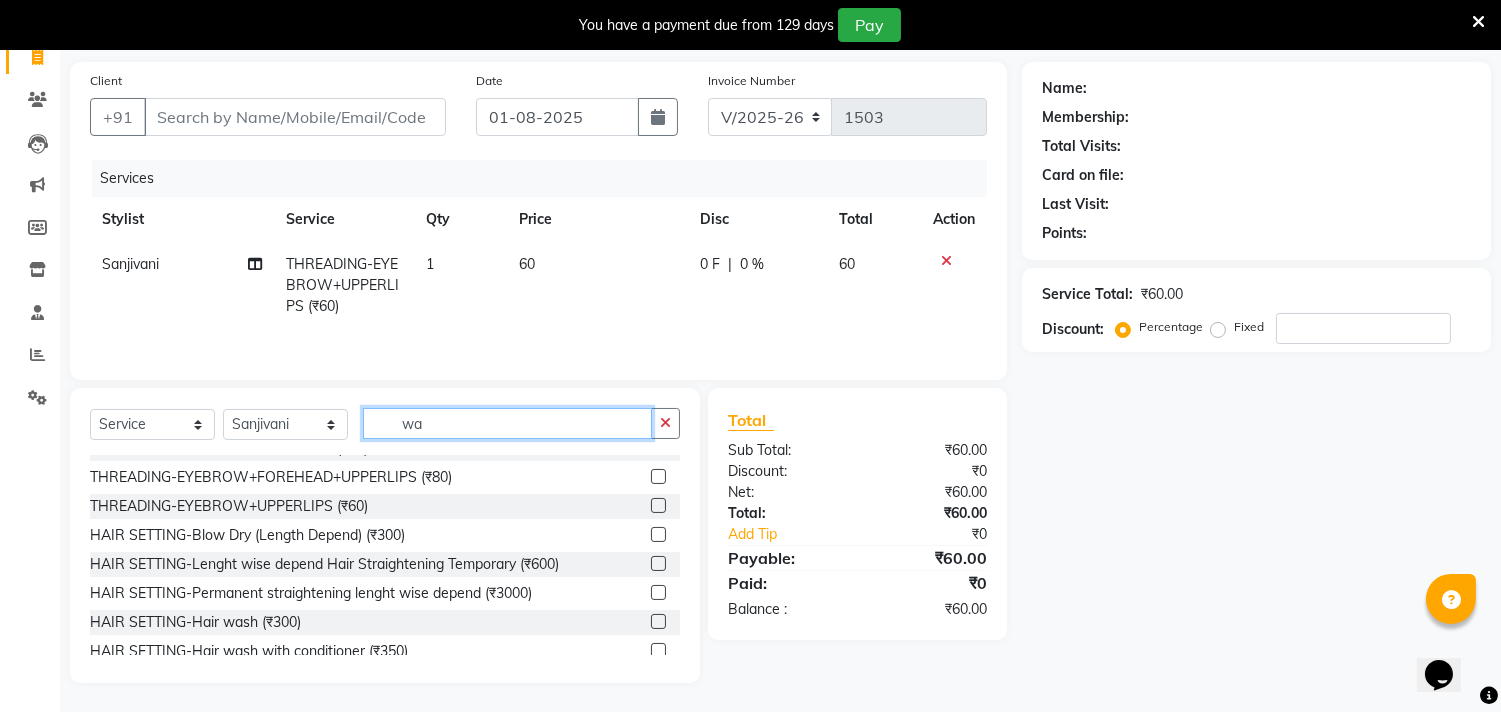 scroll, scrollTop: 0, scrollLeft: 0, axis: both 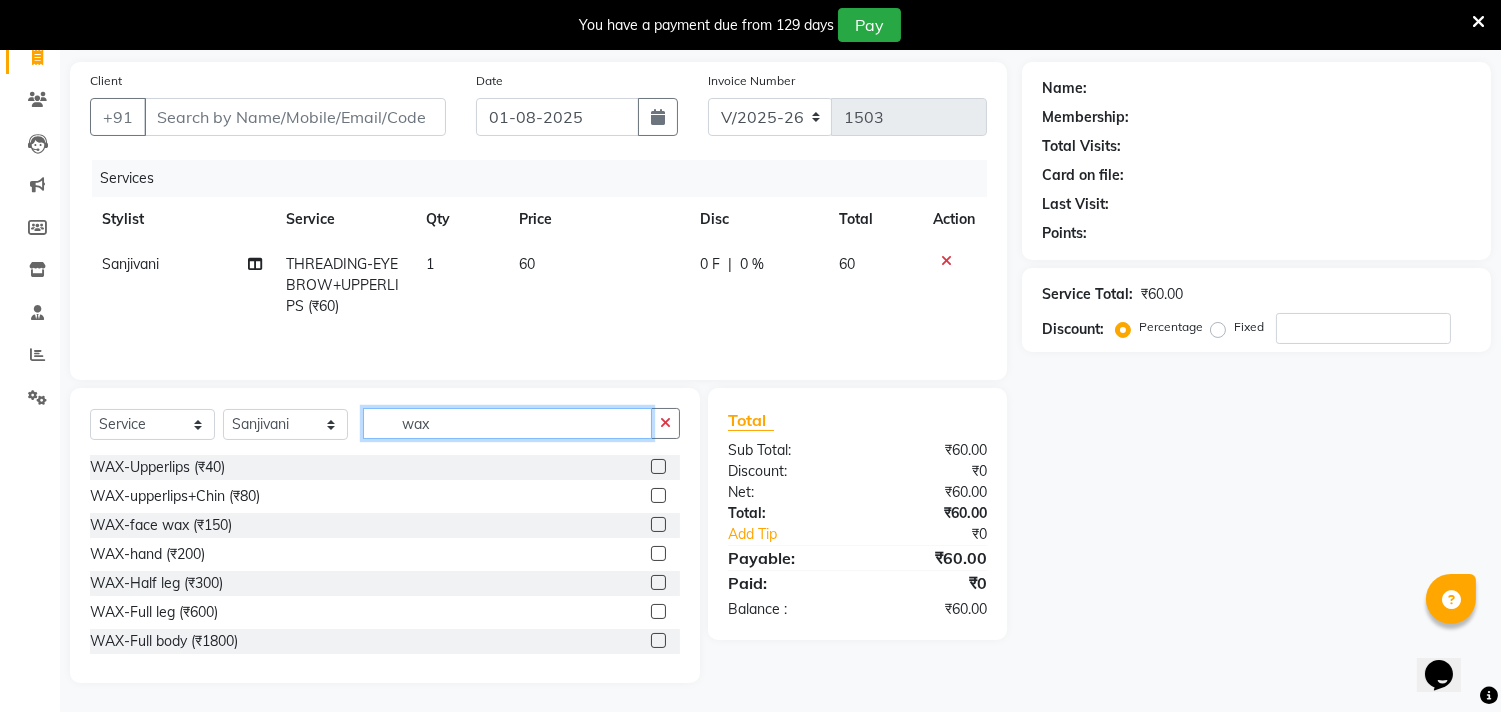 type on "wax" 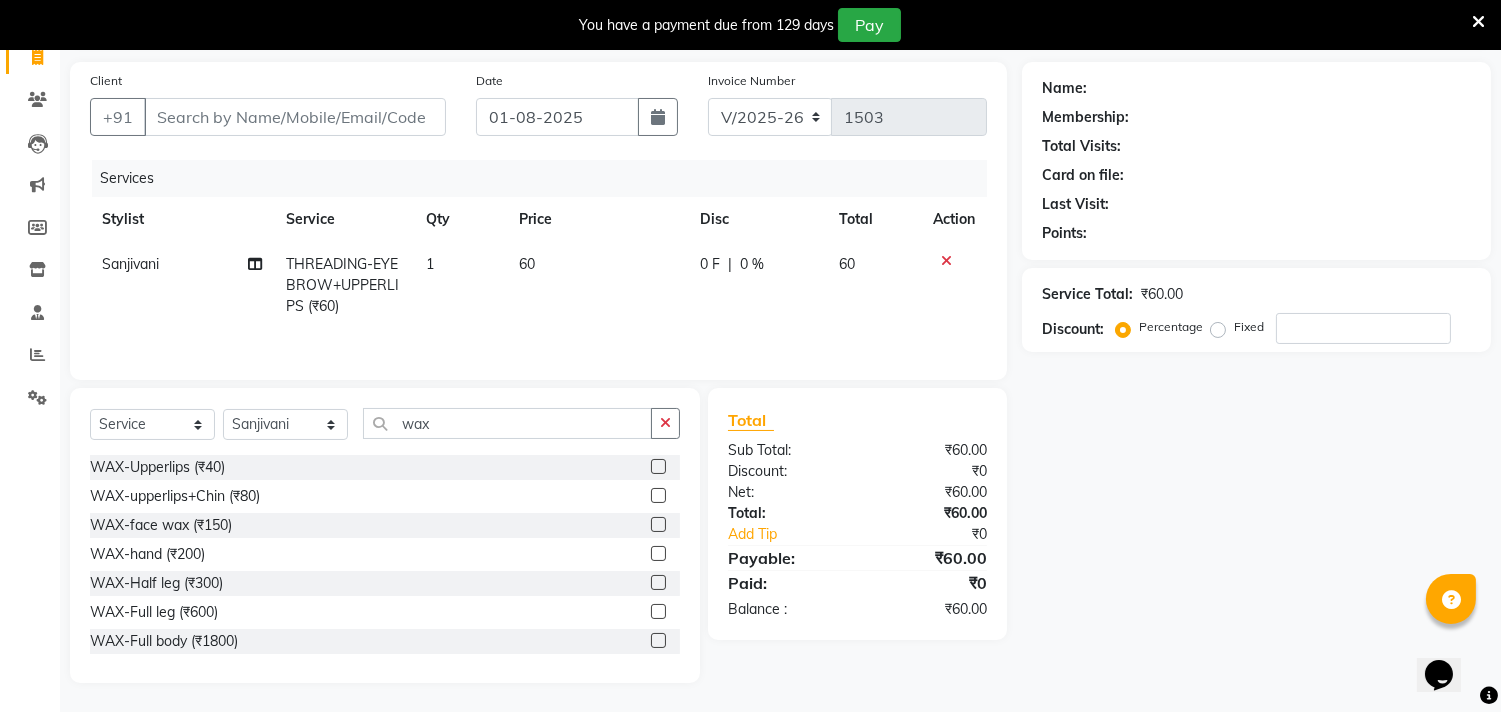click 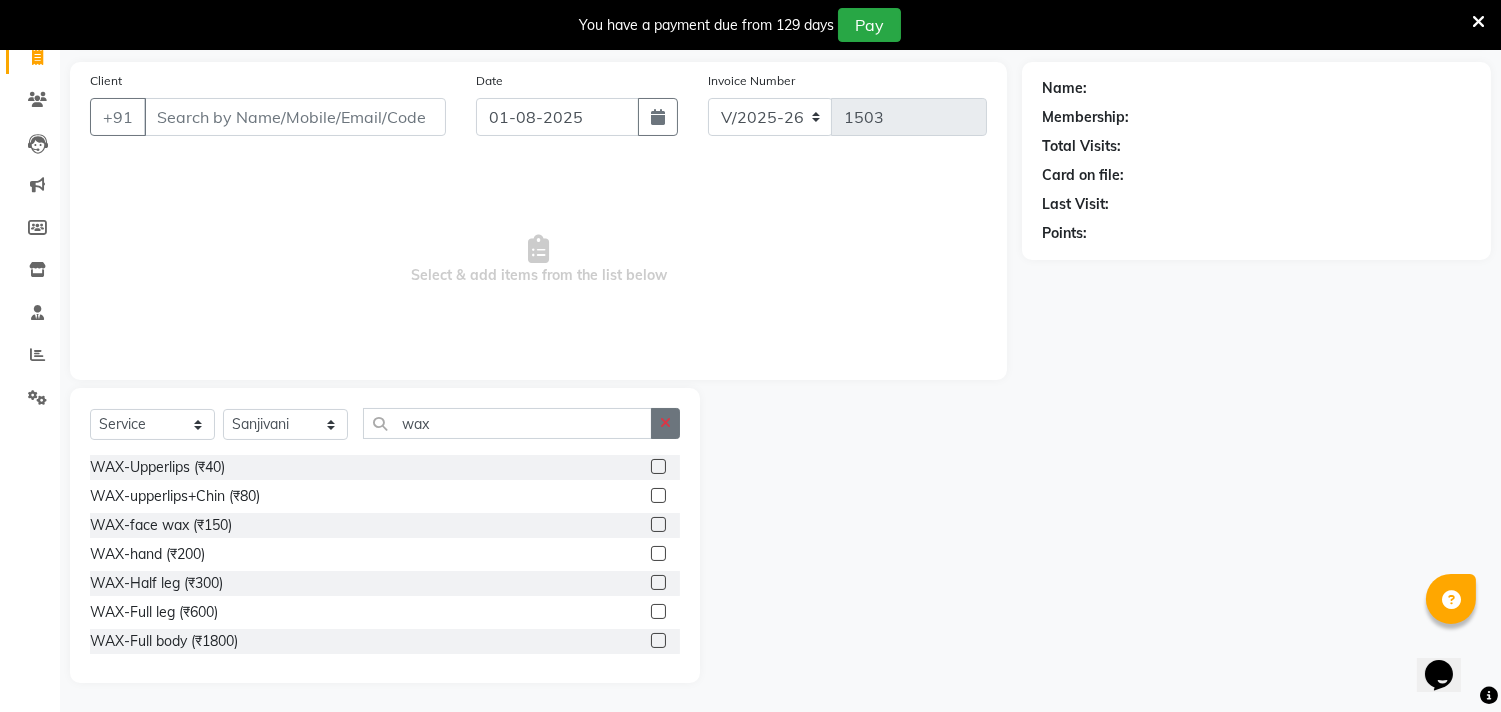 click 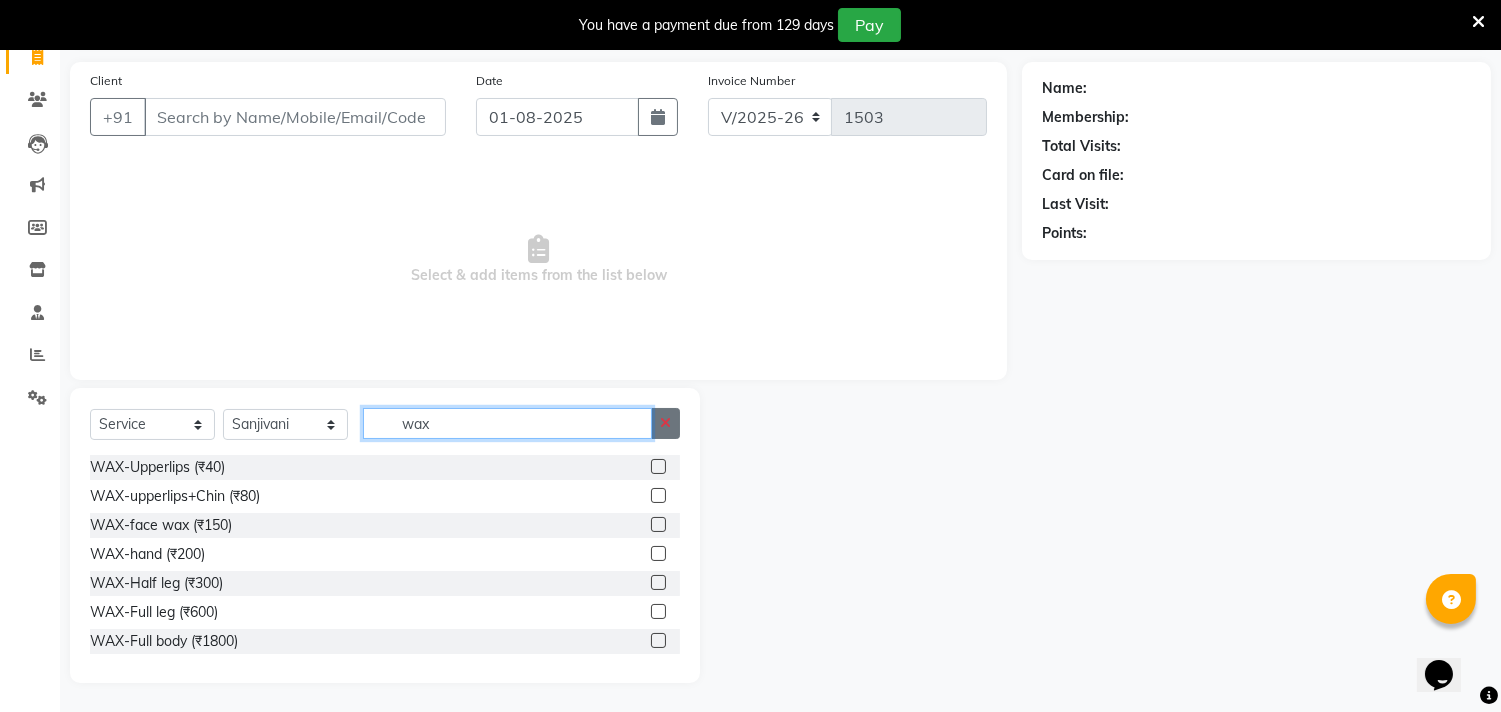 type 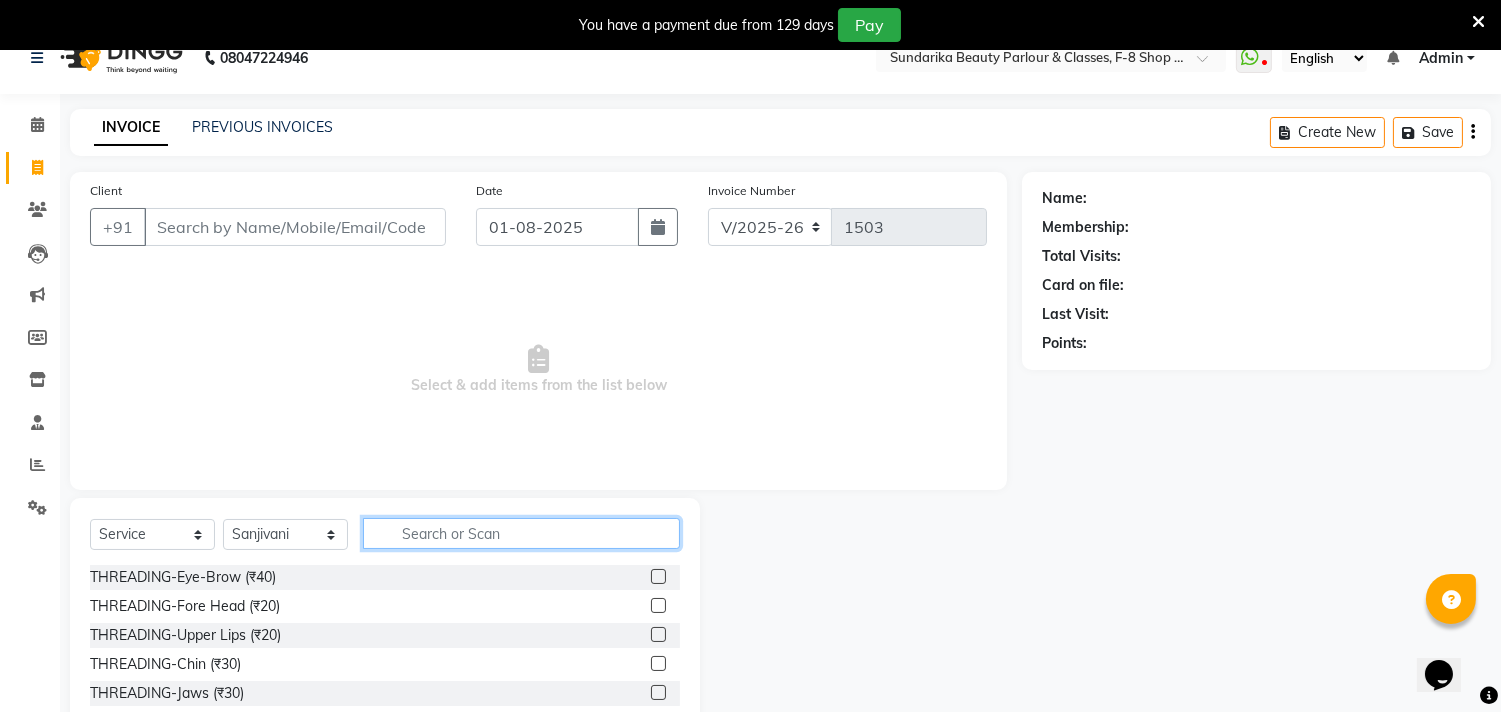 scroll, scrollTop: 27, scrollLeft: 0, axis: vertical 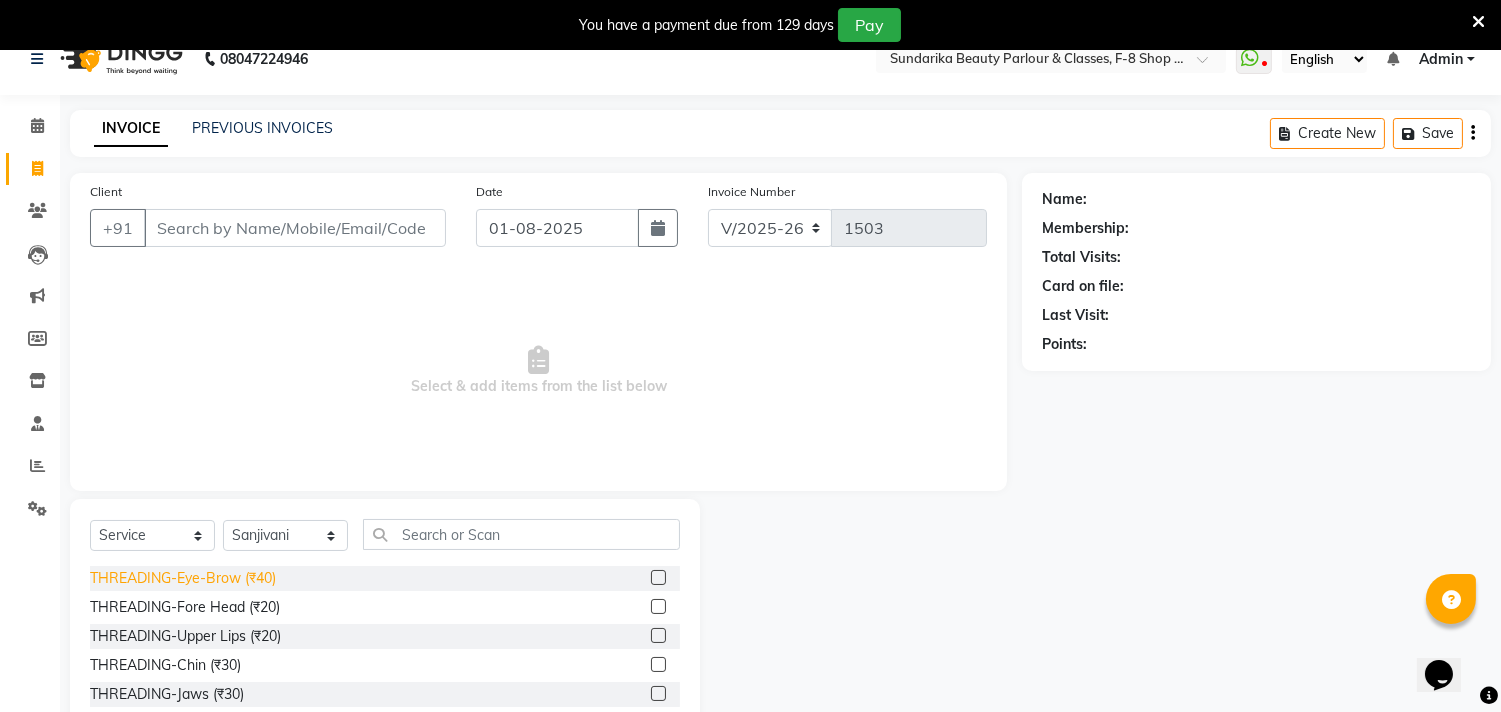 click on "THREADING-Eye-Brow (₹40)" 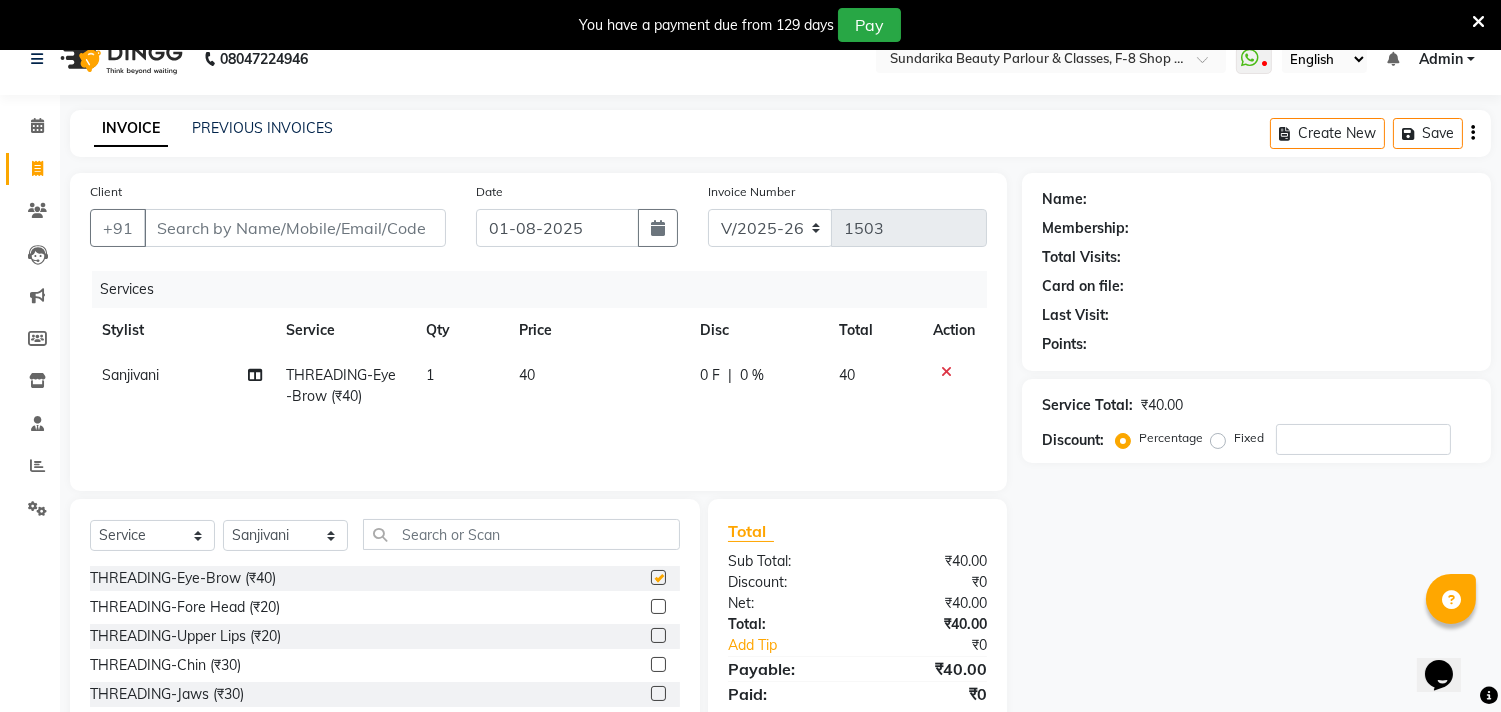 checkbox on "false" 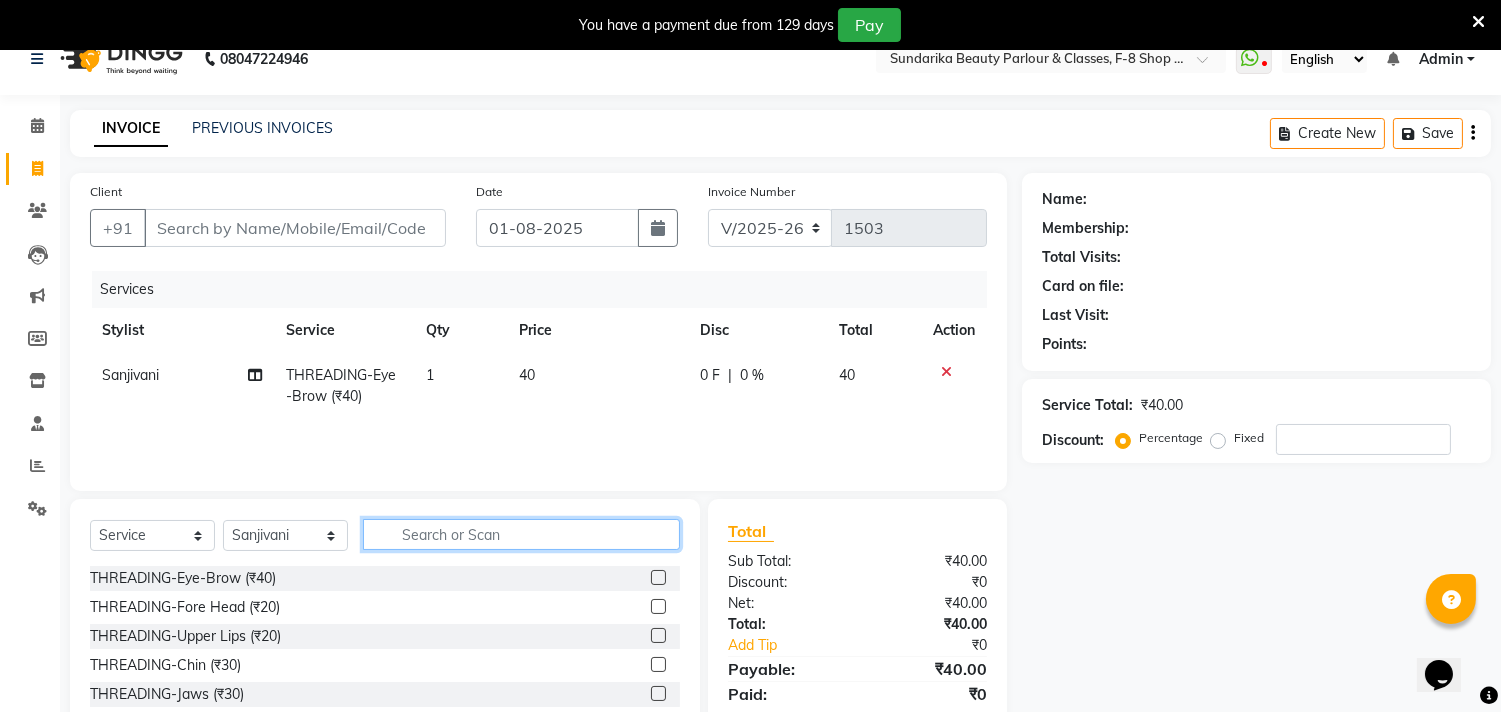 click 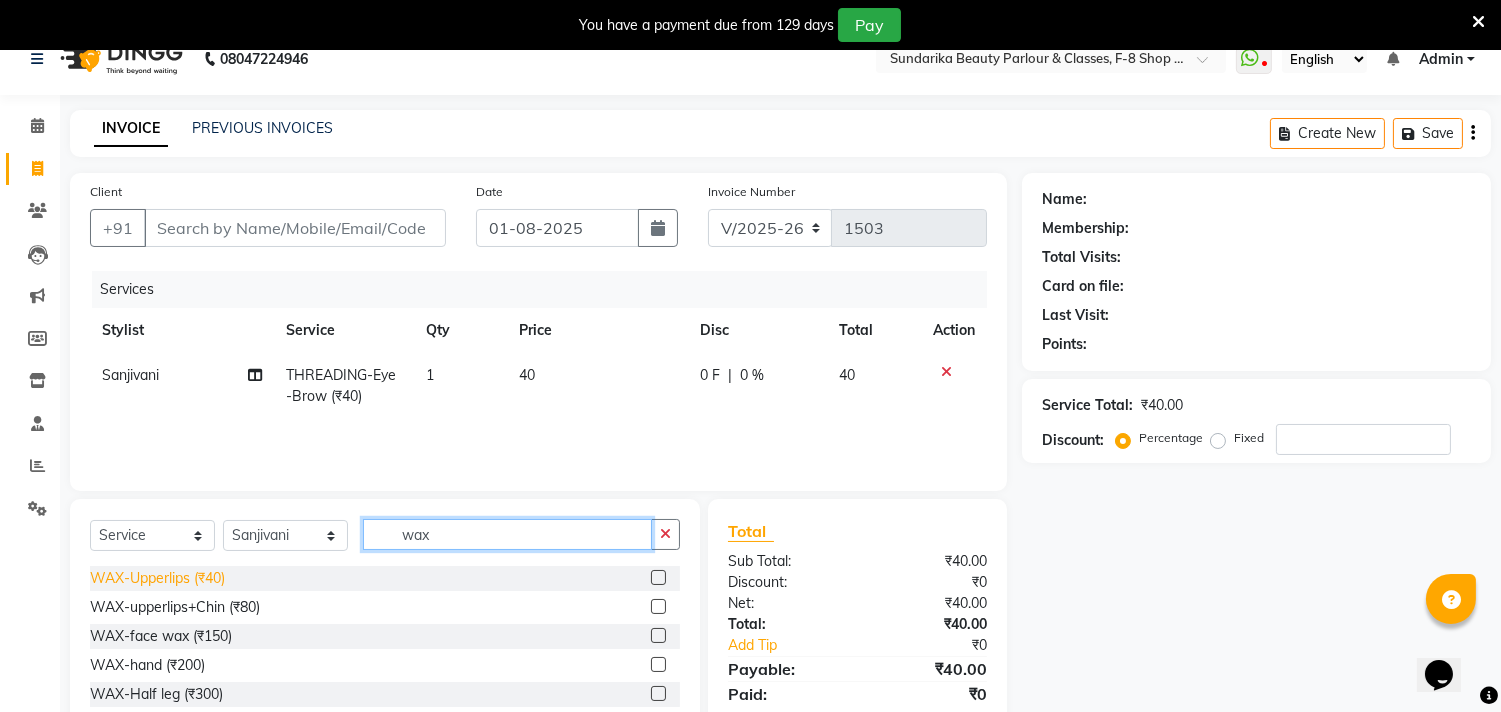 type on "wax" 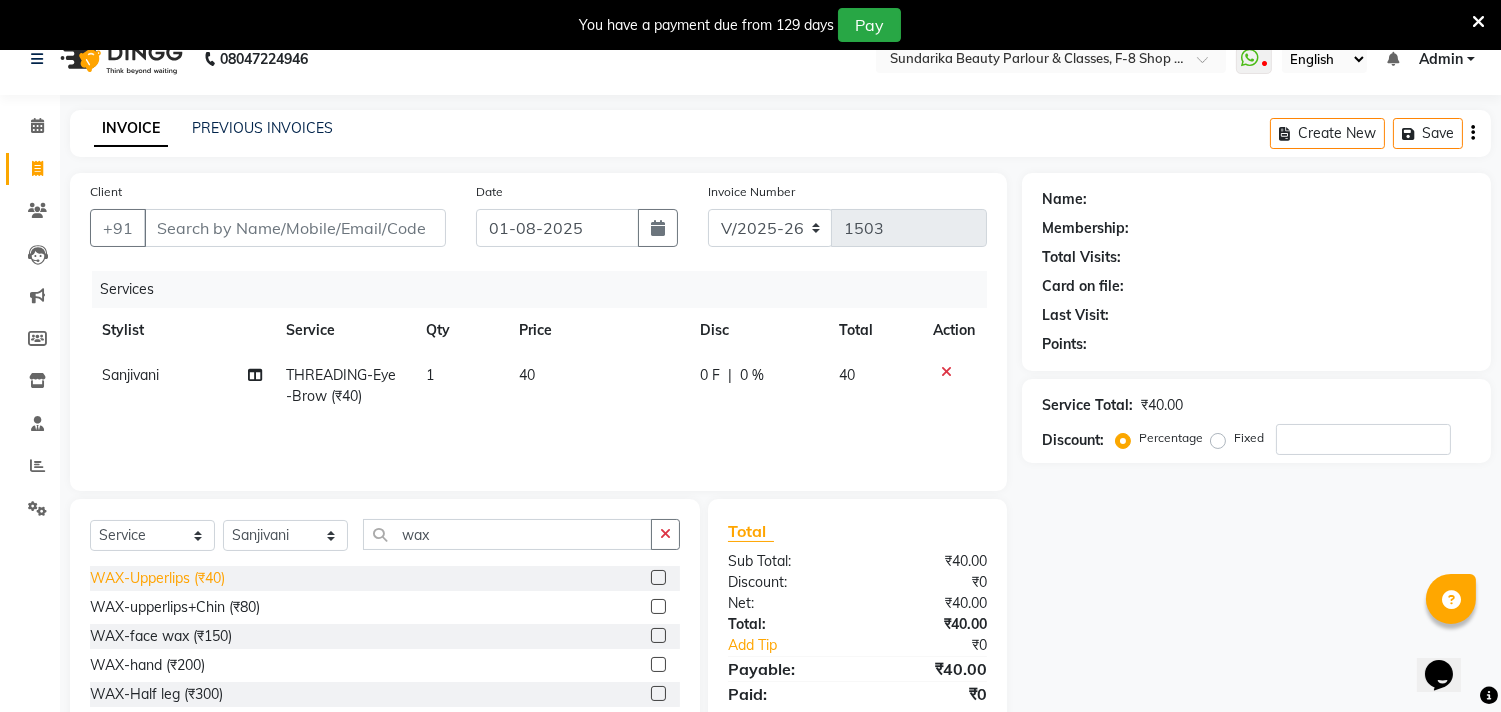 click on "WAX-Upperlips  (₹40)" 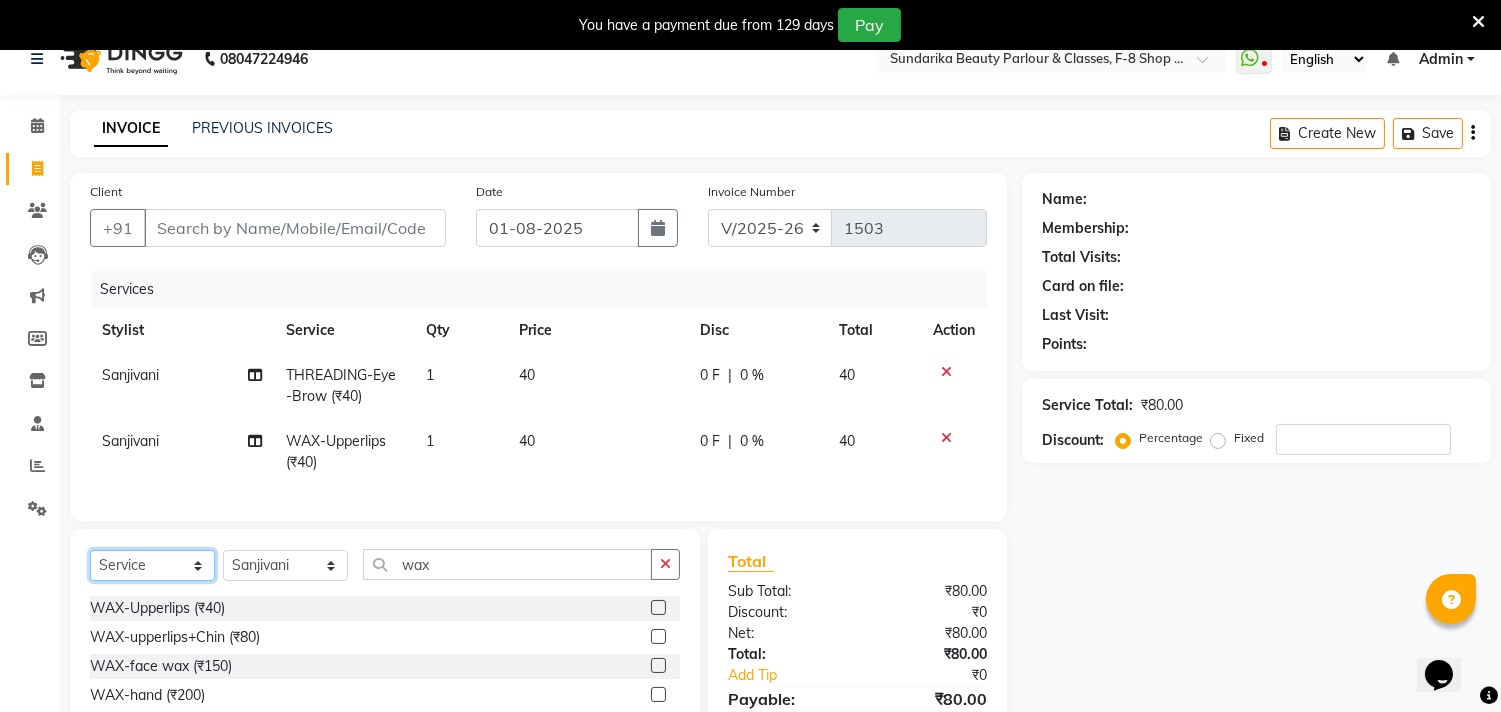 checkbox on "false" 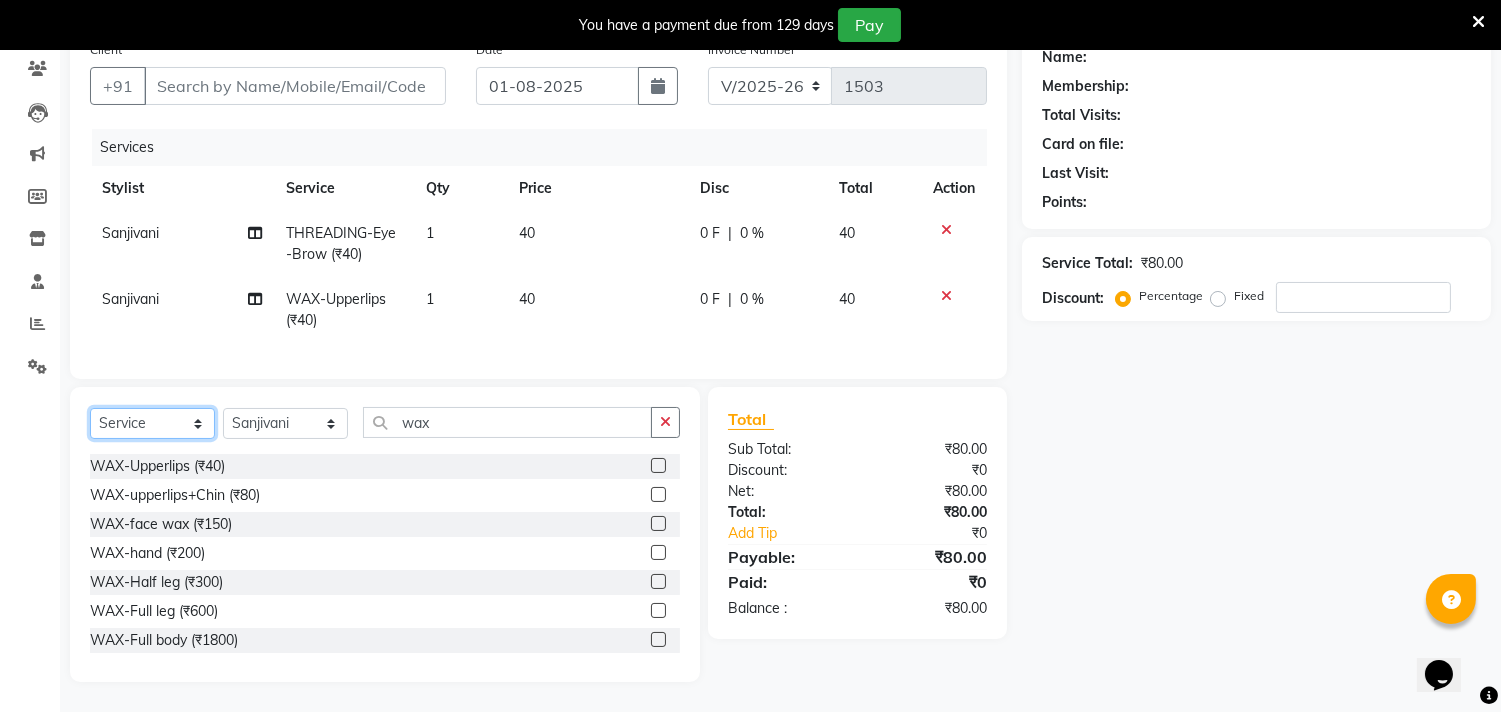 scroll, scrollTop: 185, scrollLeft: 0, axis: vertical 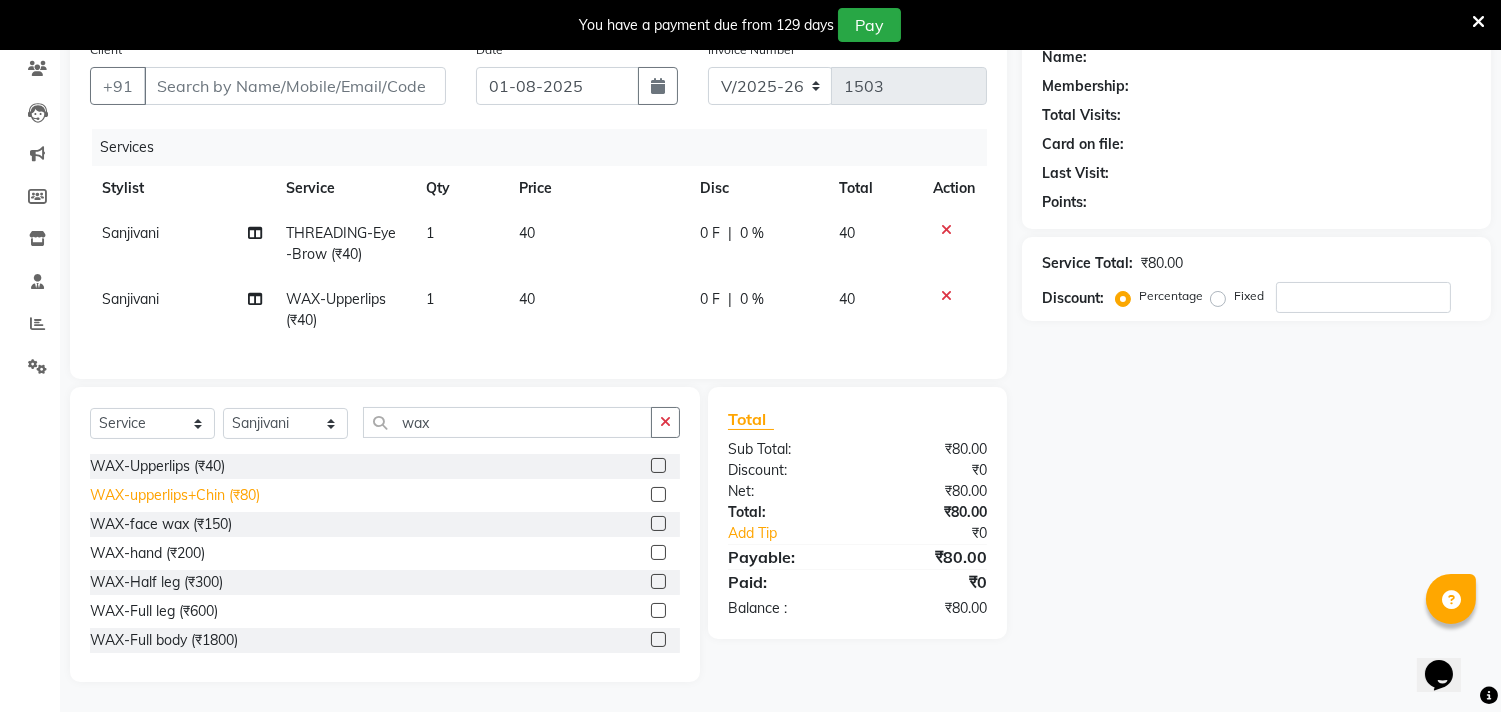 click on "WAX-upperlips+Chin  (₹80)" 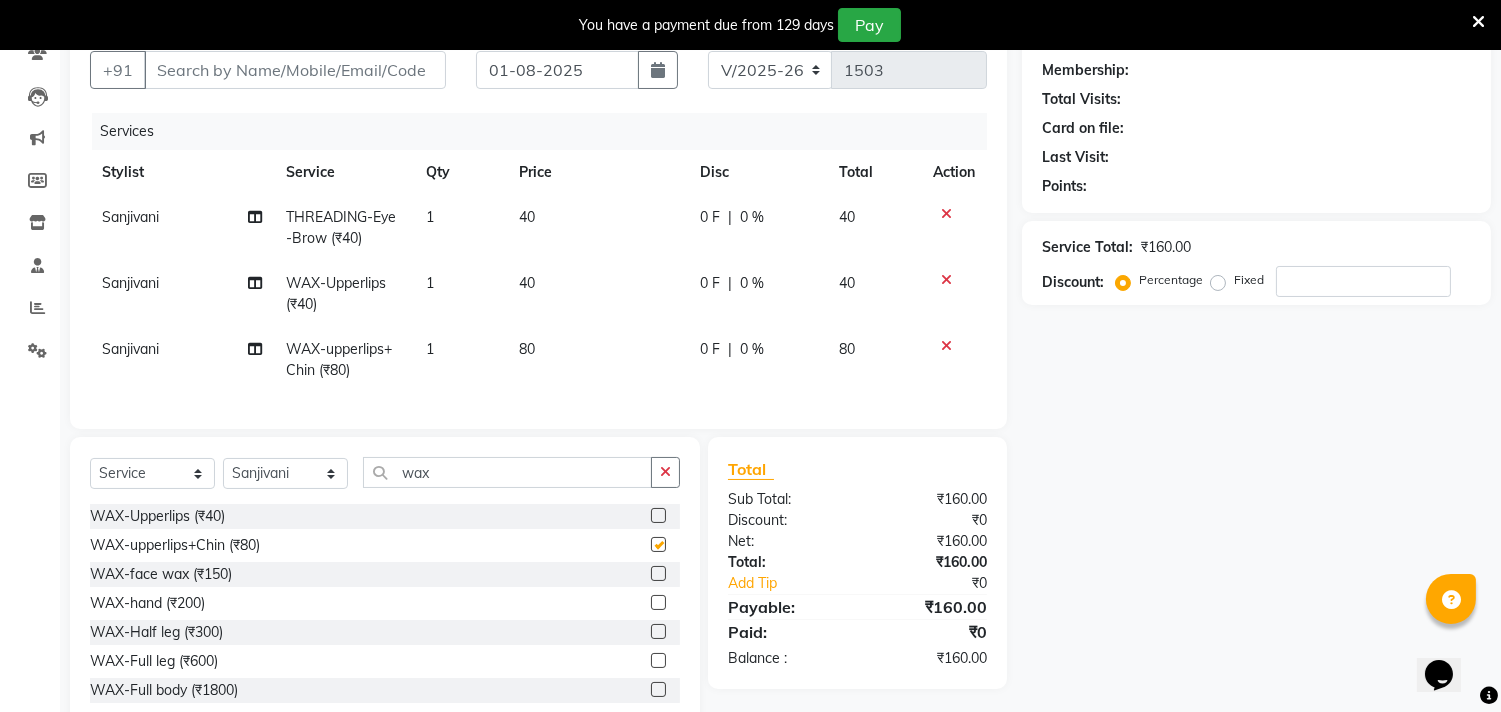 checkbox on "false" 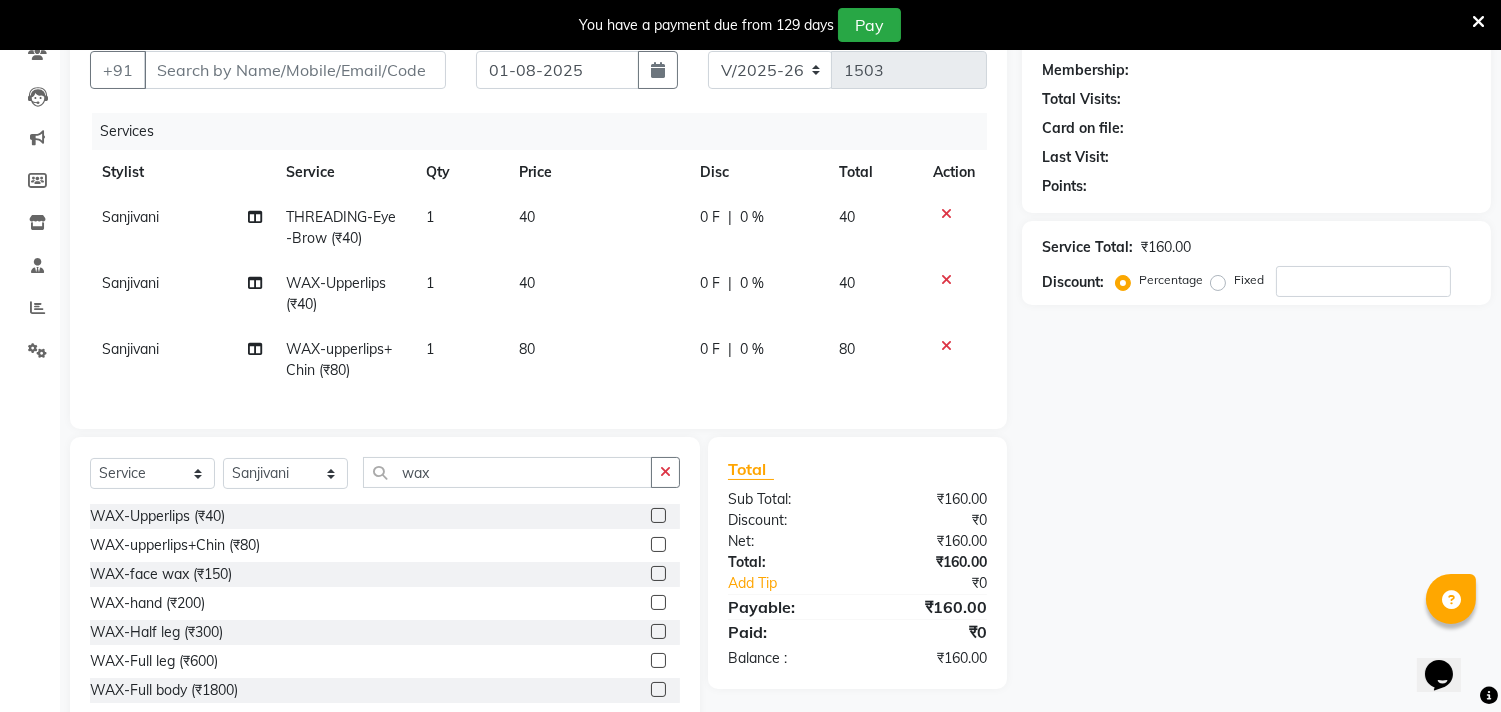 click on "80" 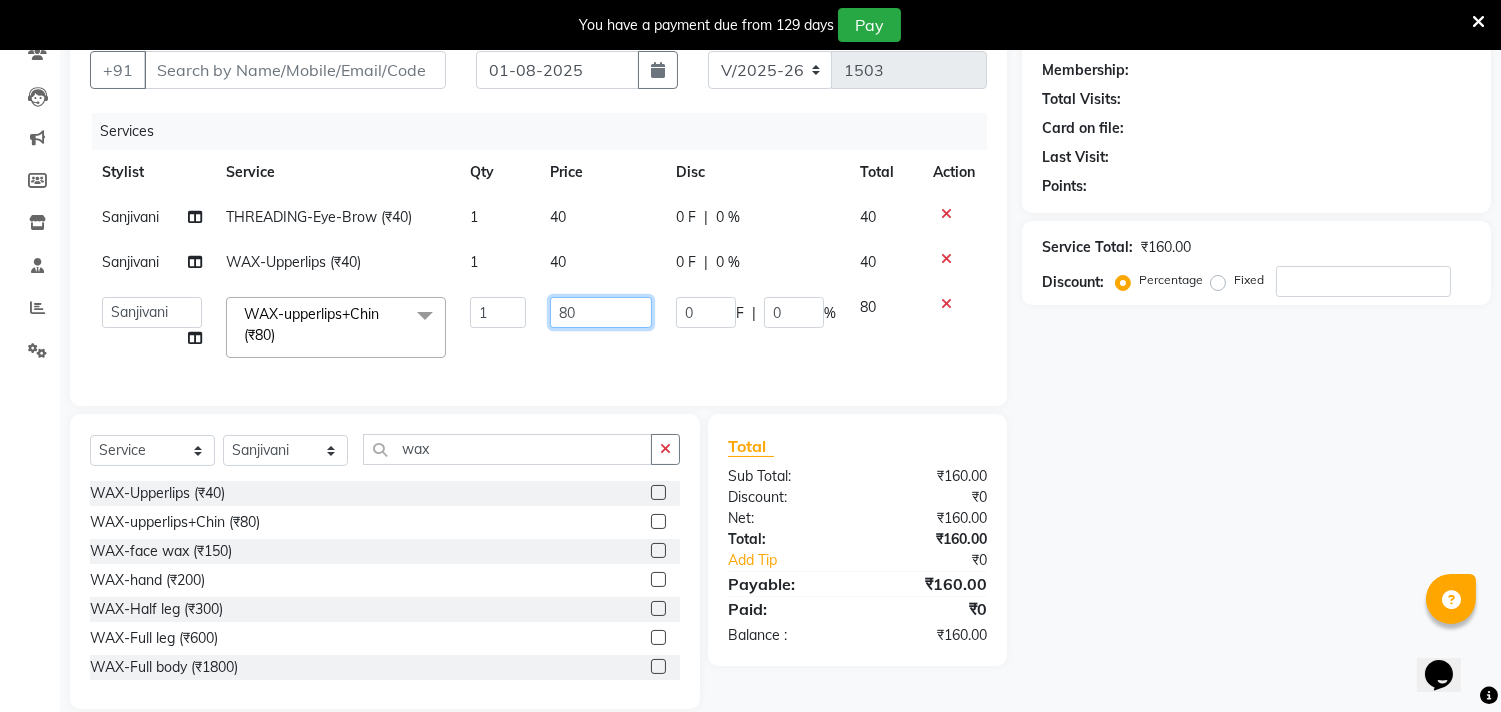 click on "80" 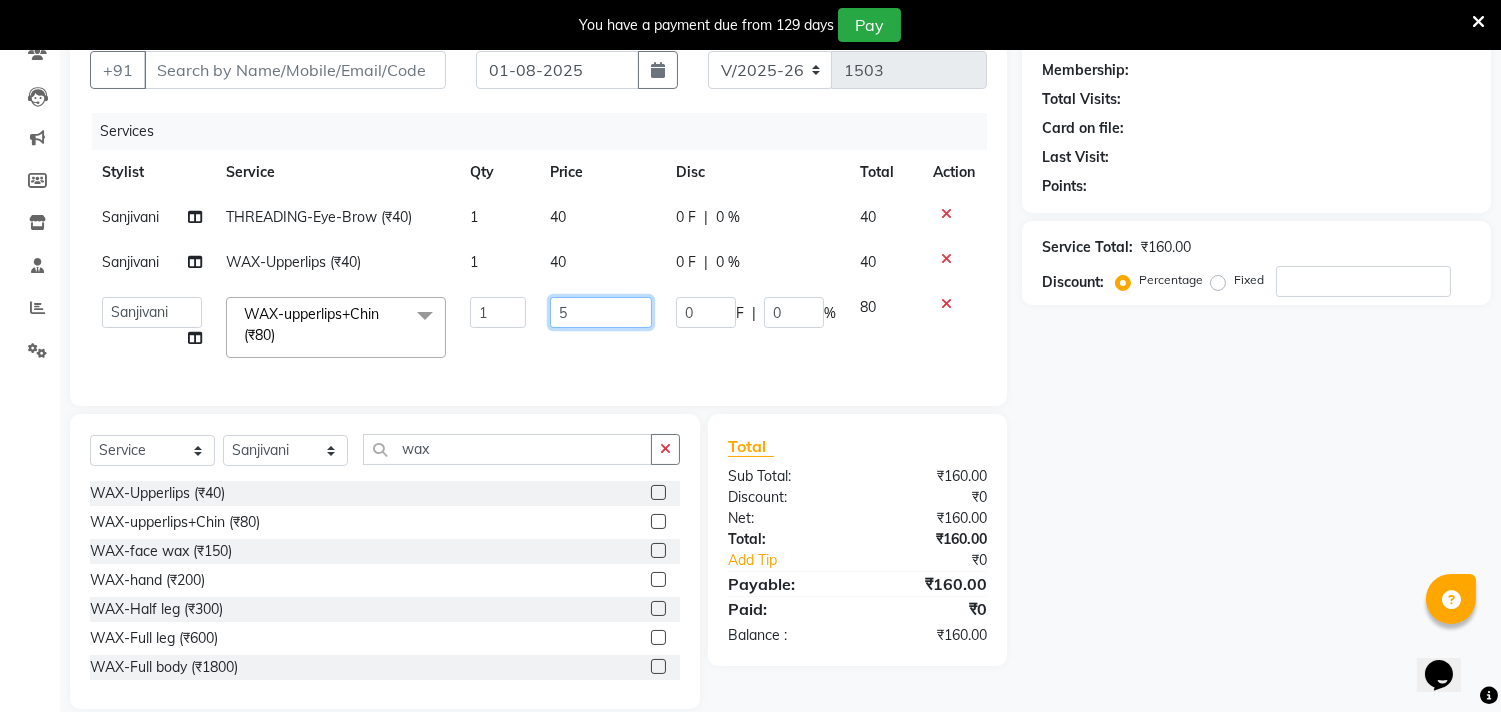 type on "50" 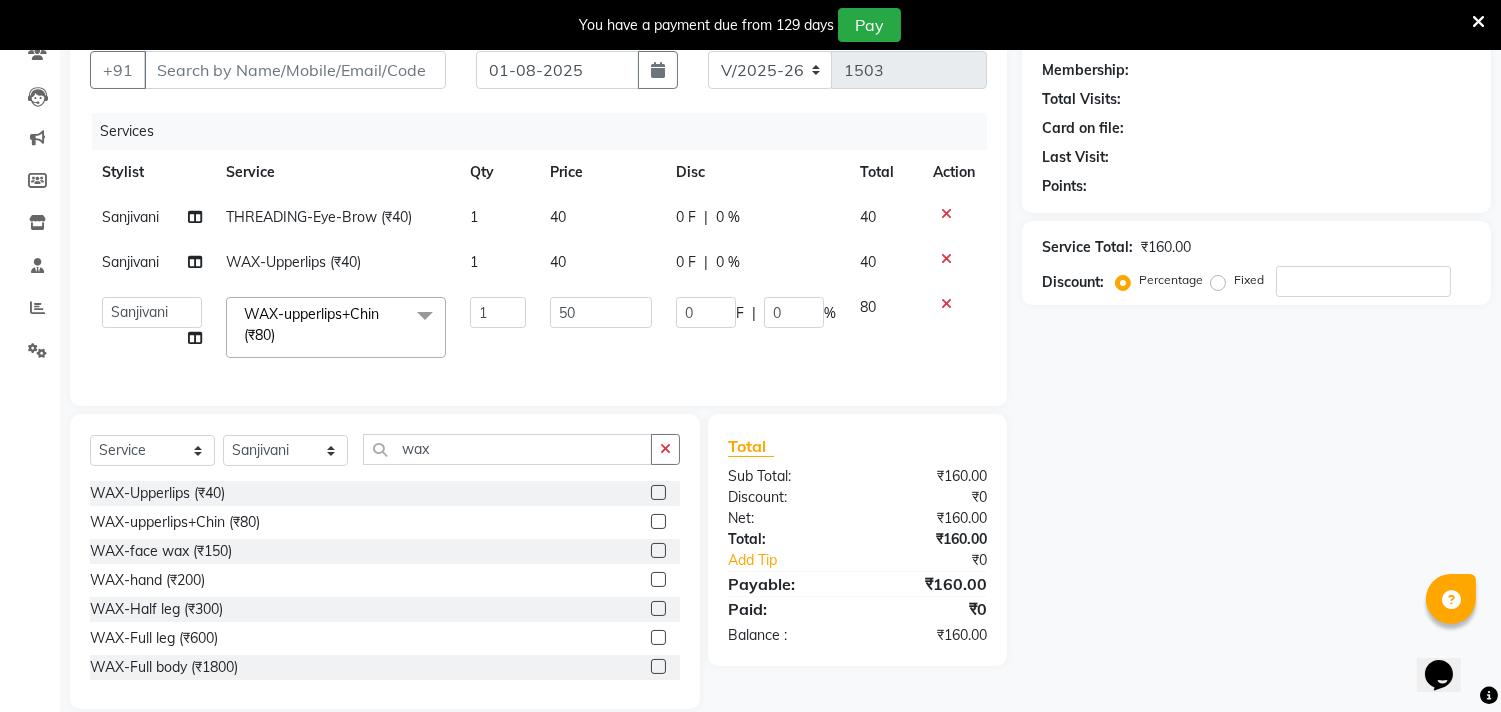 click on "Gita   mala   Sanjivani   Vaishali Mam  WAX-upperlips+Chin  (₹80)  x THREADING-Eye-Brow (₹40) THREADING-Fore Head (₹20) THREADING-Upper Lips (₹20) THREADING-Chin (₹30) THREADING-Jaws (₹30) THREADING-Cheeks (₹60) THREADING-Full Face (₹150) THREADING-EYEBROW+FOREHEAD (₹60) THREADING-EYEBROW+FOREHEAD+UPPERLIPS (₹80) THREADING-E+R+U+CHIN (₹100) THREADING-EYEBROW+UPPERLIPS (₹60) HAIR CUT FOR KIDS-Boy Cut (₹150) HAIR CUT FOR KIDS-Round Cut (₹150) HAIR CUT FOR KIDS-Blunt Cut (₹150) HAIR CUT FOR KIDS-Flicks Cut (₹200) HAIR CUT FOR KIDS-Mushroom Cut (₹200) HAIR CUT FOR KIDS-BABY CUT (₹150) HAIR SETTING-Hair Setting Step (₹150) HAIR SETTING-Blow Dry (Length Depend) (₹300) HAIR SETTING-Lenght wise depend Hair Straightening Temporary (₹600) HAIR SETTING-Permanent straightening lenght wise depend  (₹3000) HAIR SETTING-Tong  (₹600) HAIR SETTING-Hair style simple (₹350) HAIR SETTING-Hair style advanced (₹600) HAIR SETTING-Hair wash  (₹300) BOTOX (₹4500)" 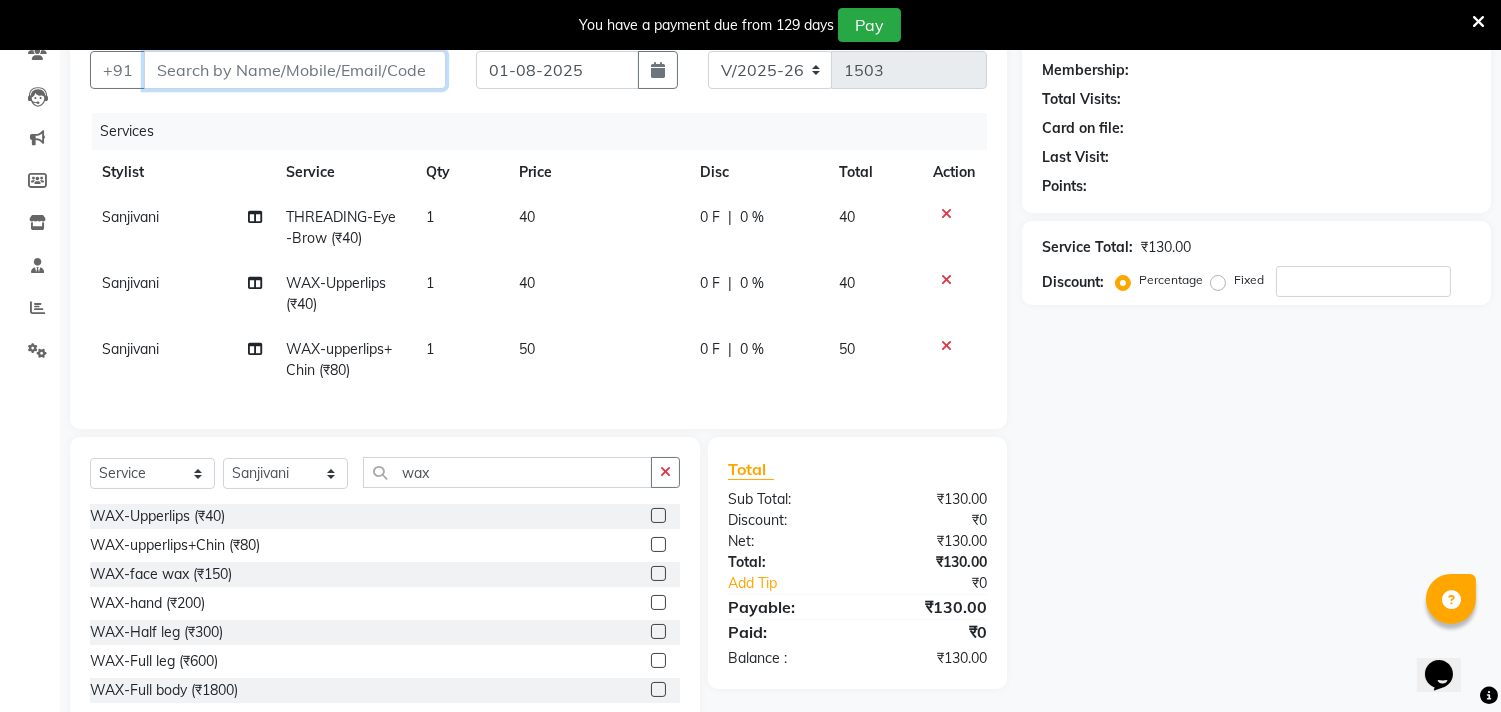 click on "Client" at bounding box center [295, 70] 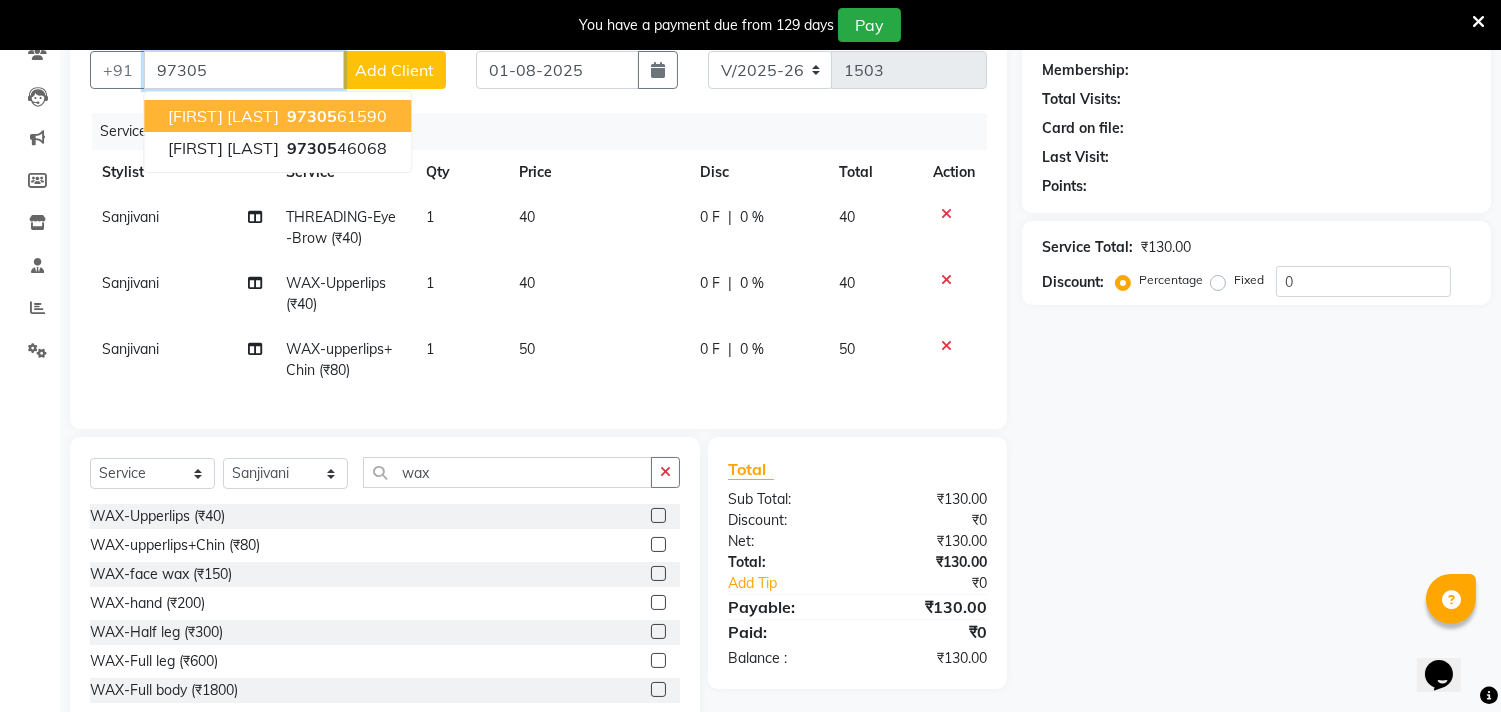 click on "97305 61590" at bounding box center [335, 116] 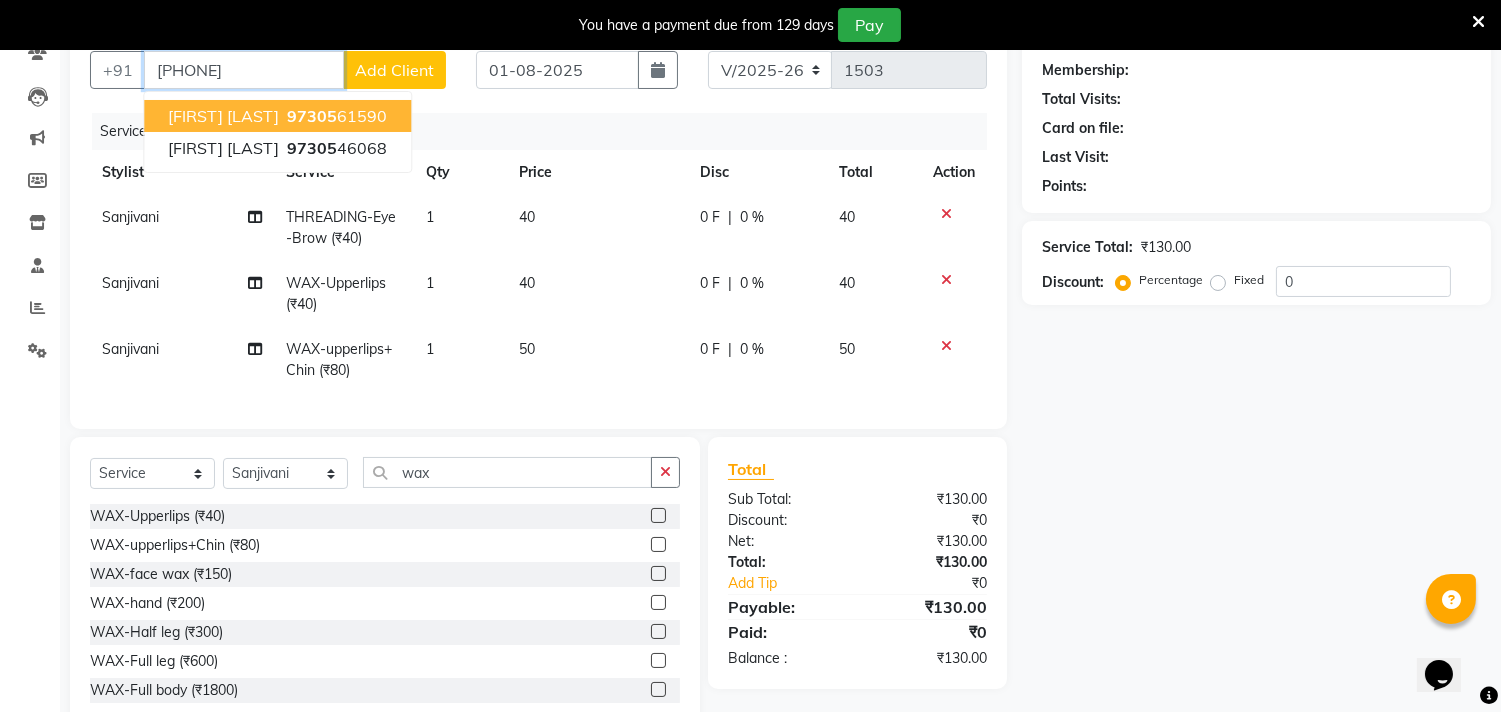type on "9730561590" 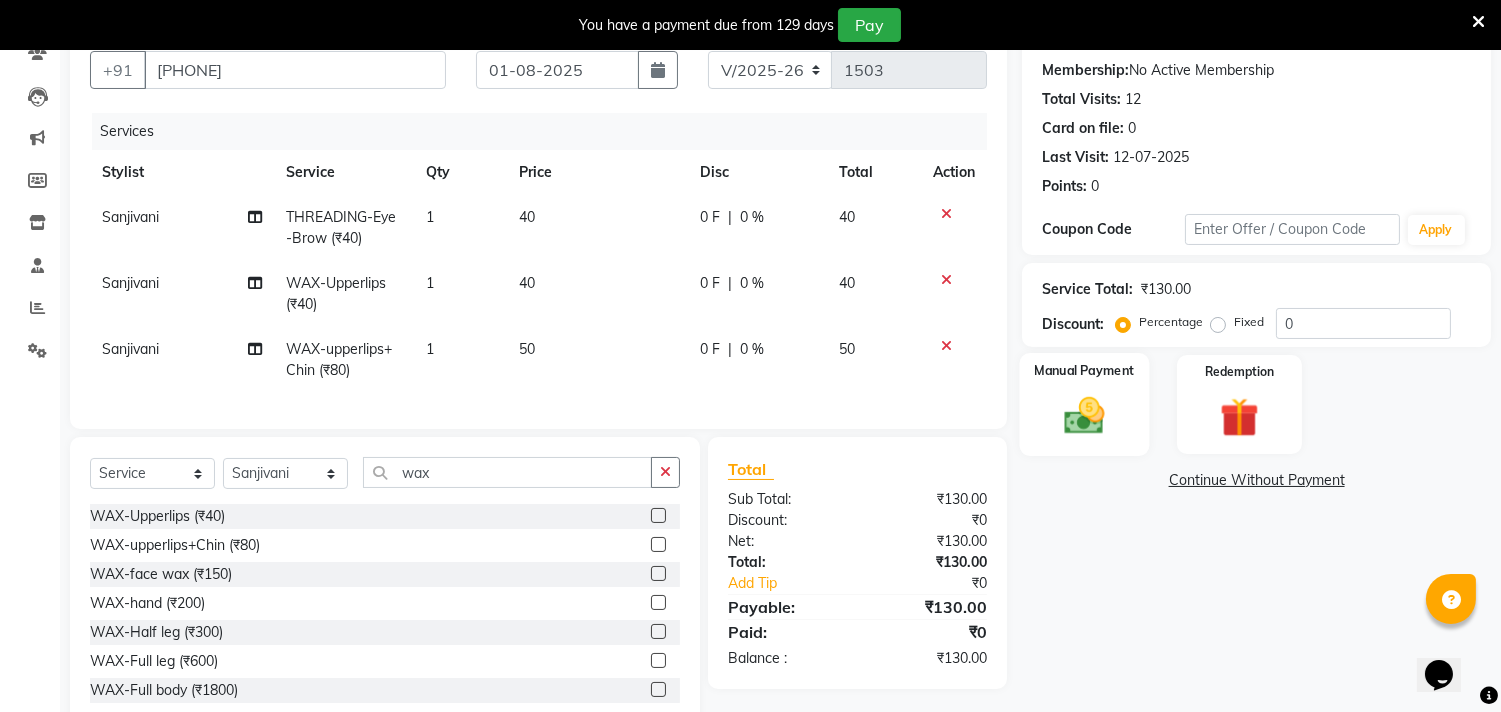 click 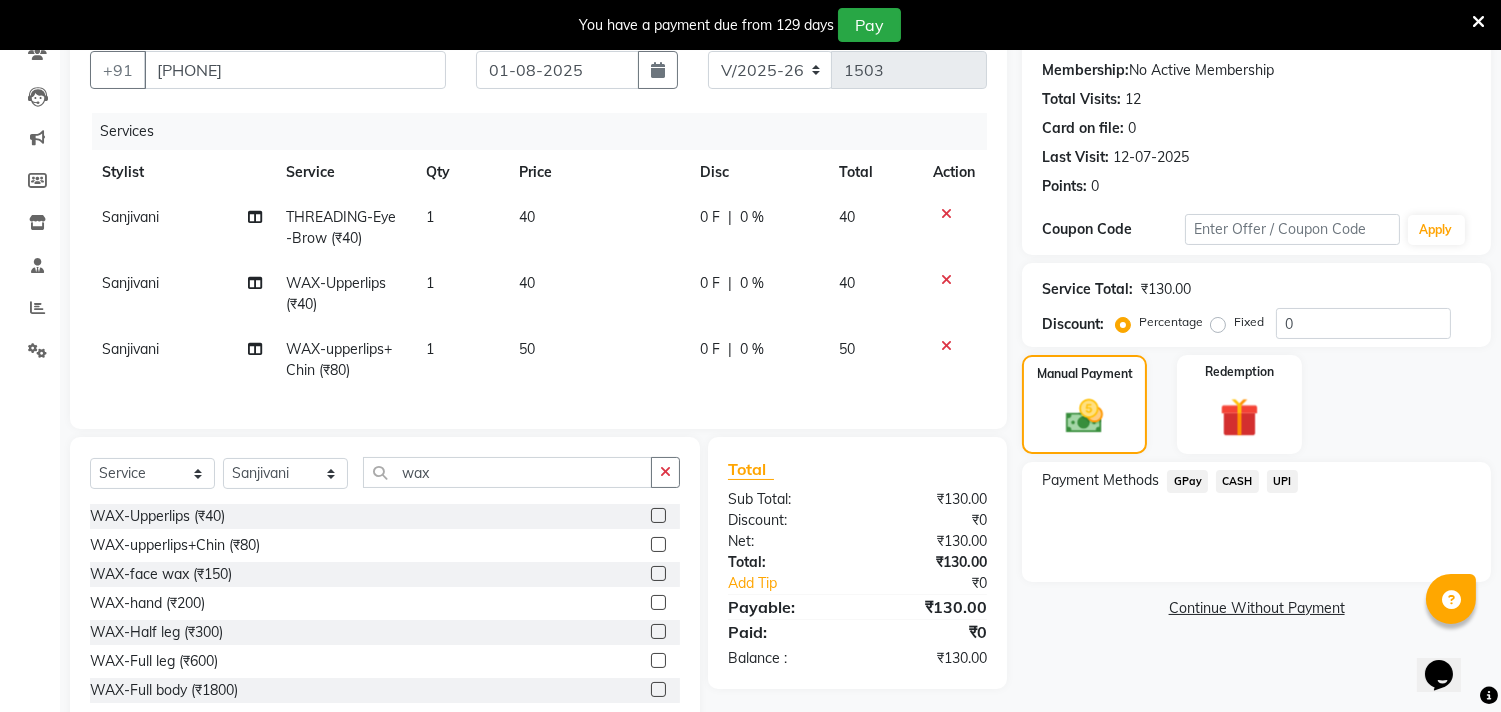 click on "GPay" 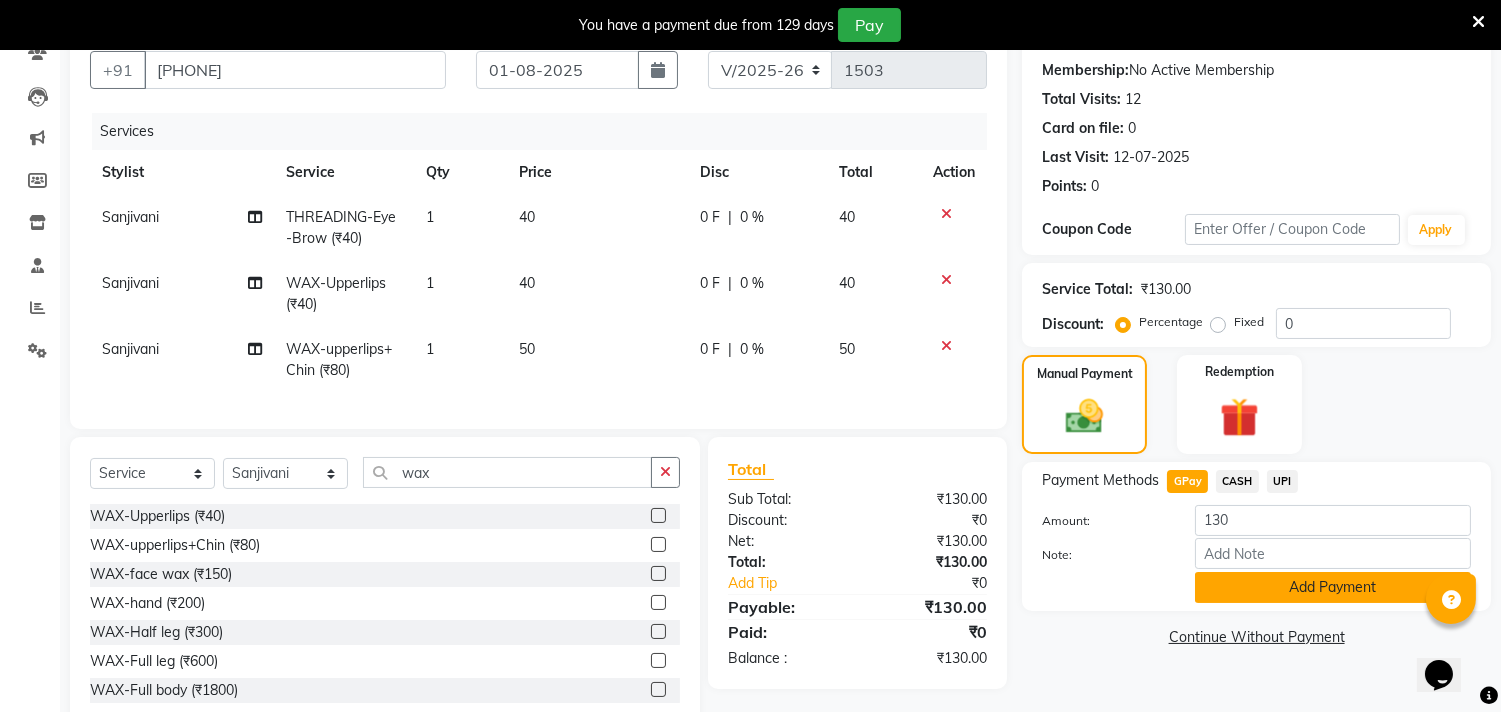 click on "Add Payment" 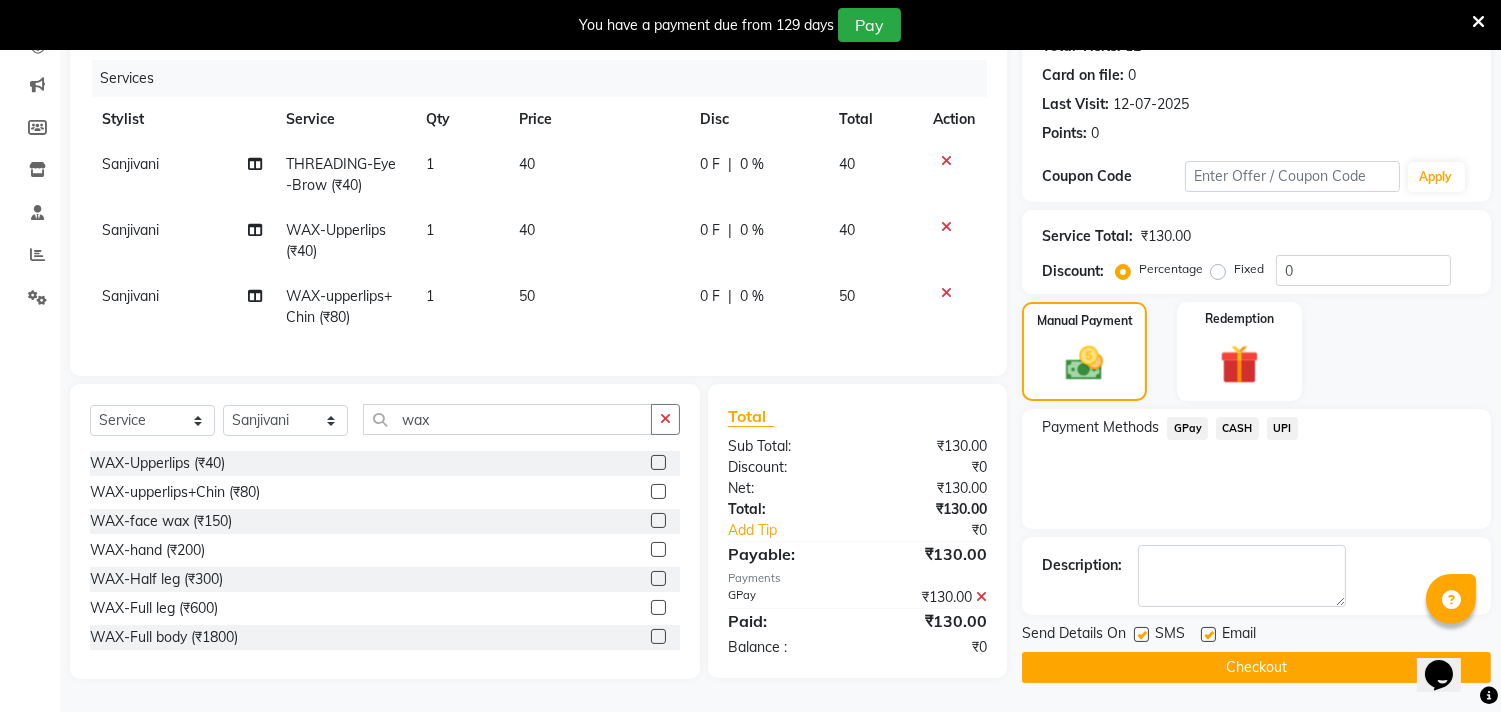 scroll, scrollTop: 252, scrollLeft: 0, axis: vertical 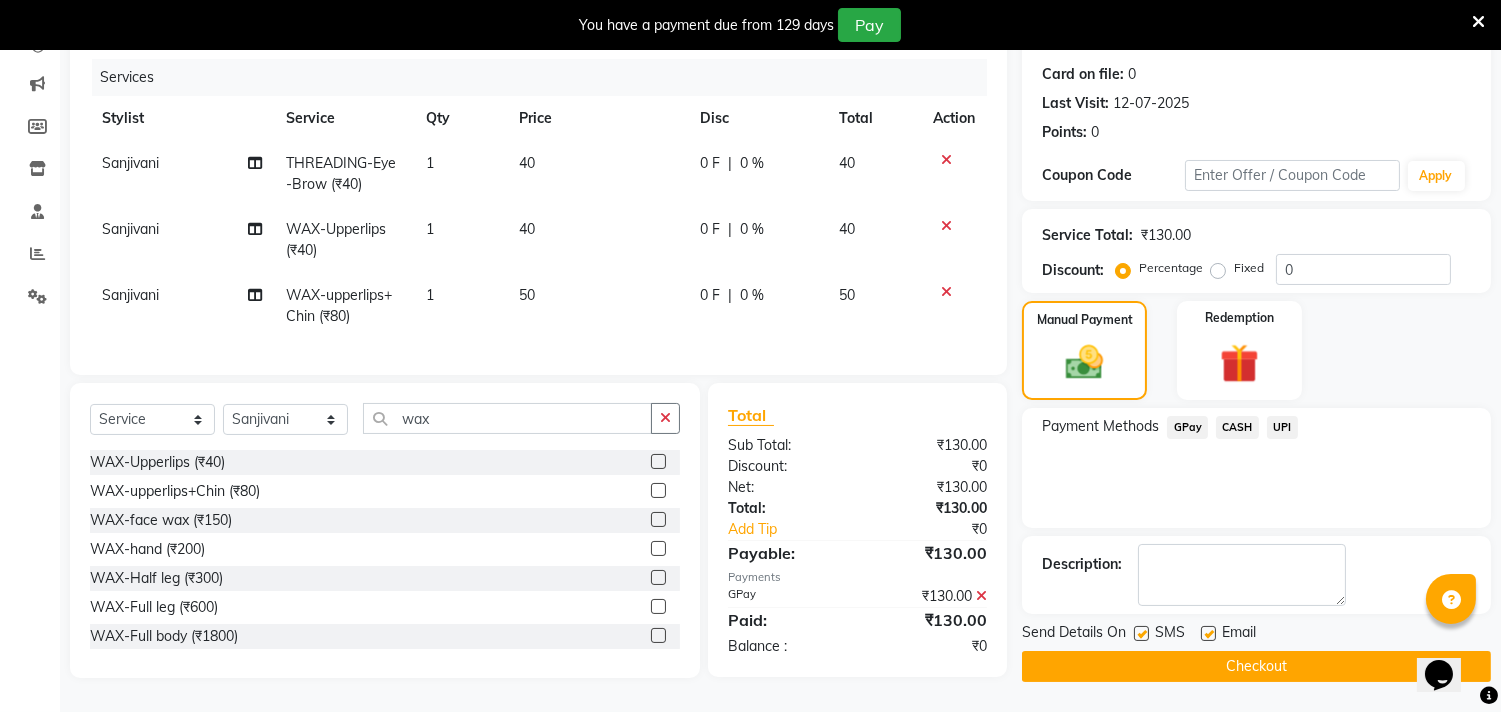 click on "Checkout" 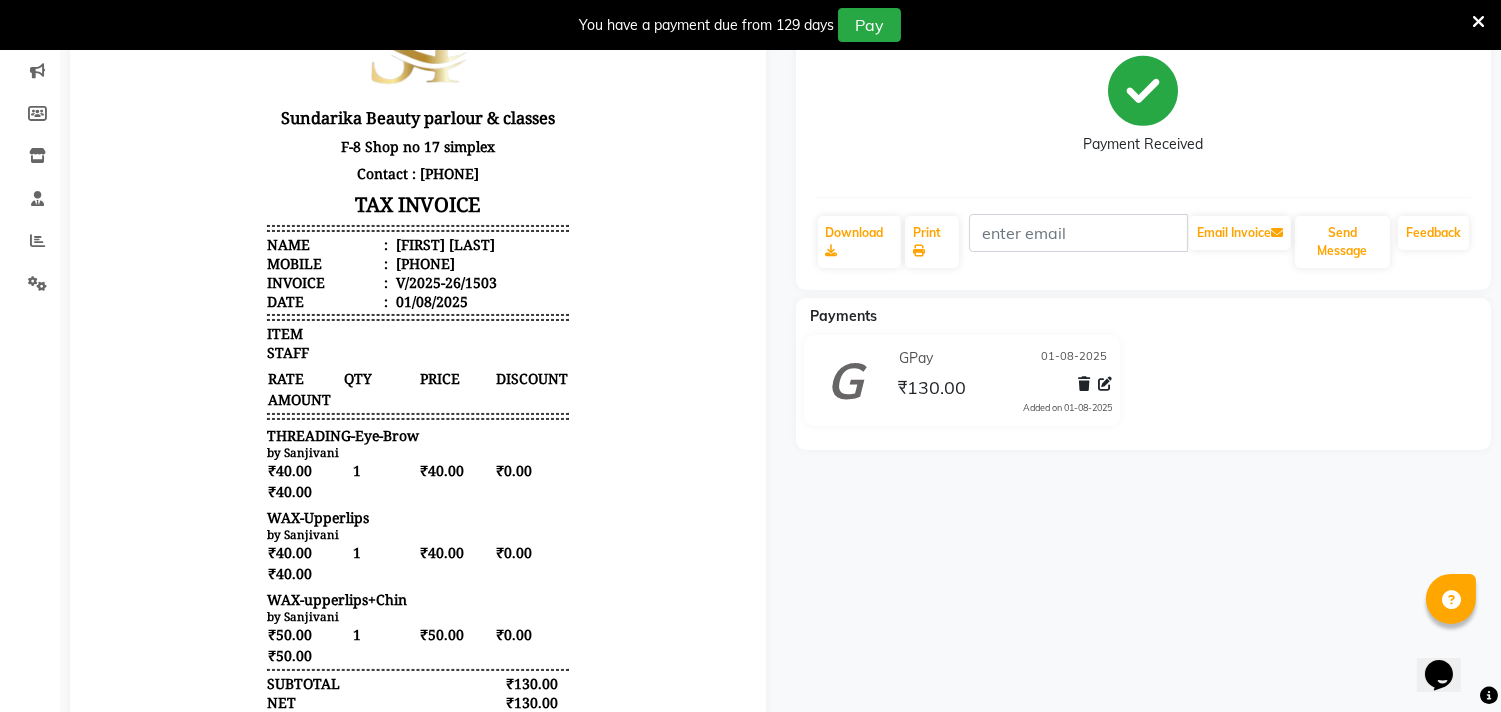 scroll, scrollTop: 467, scrollLeft: 0, axis: vertical 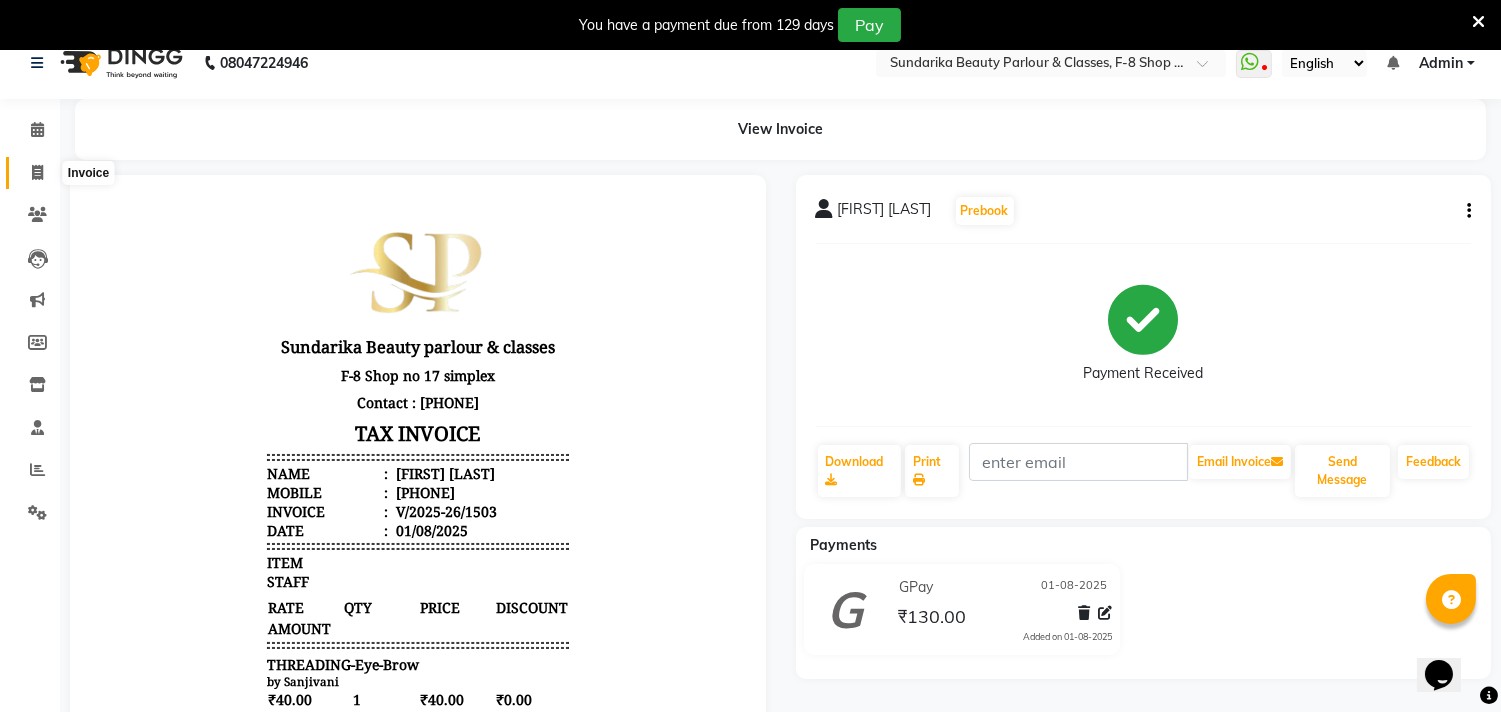 click 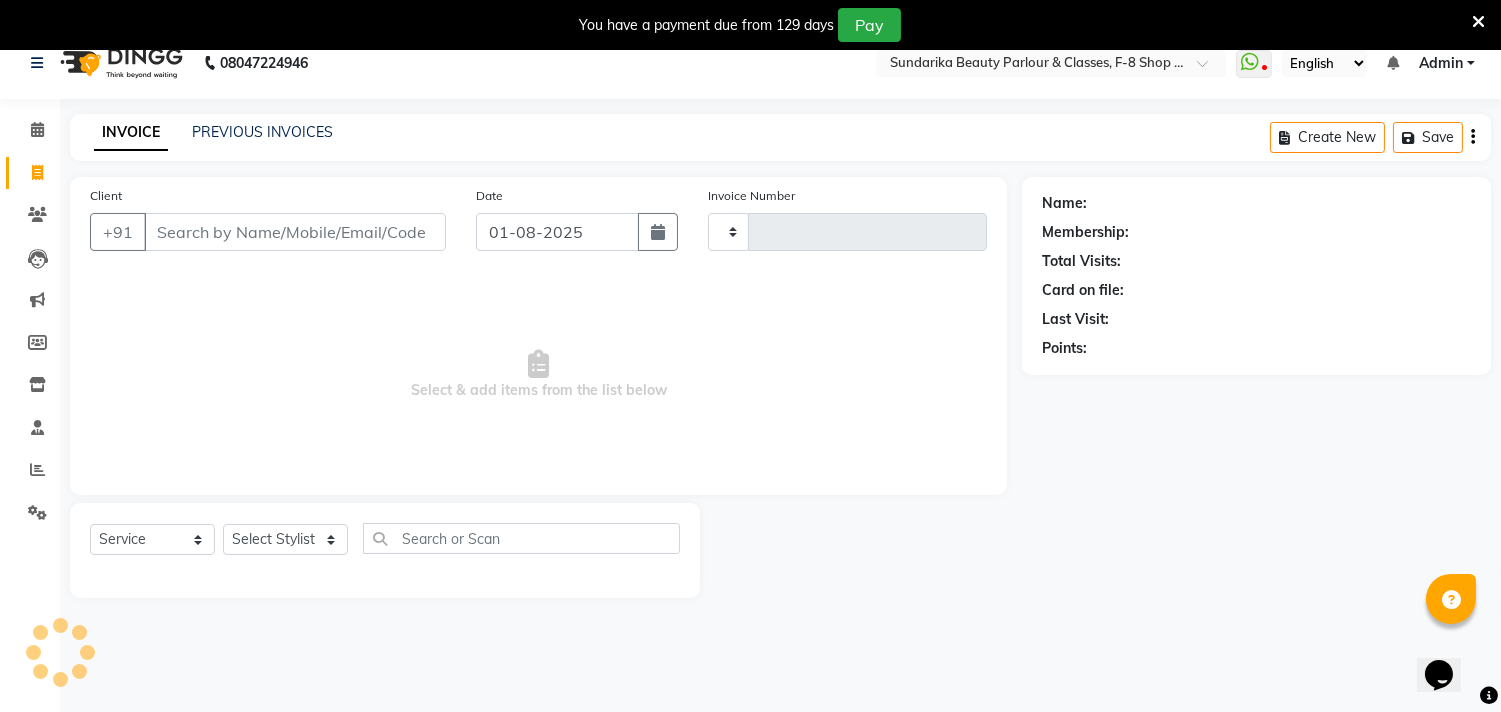 type on "1504" 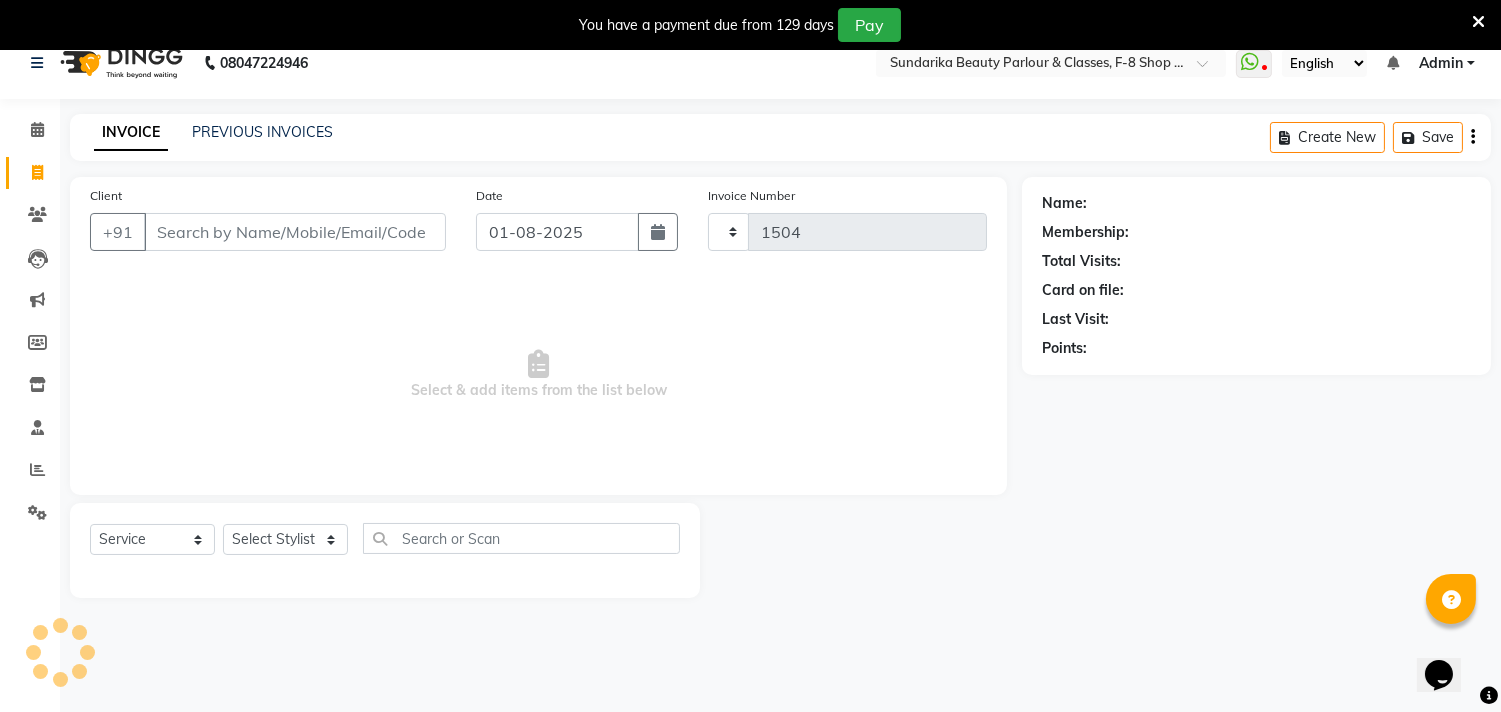 scroll, scrollTop: 50, scrollLeft: 0, axis: vertical 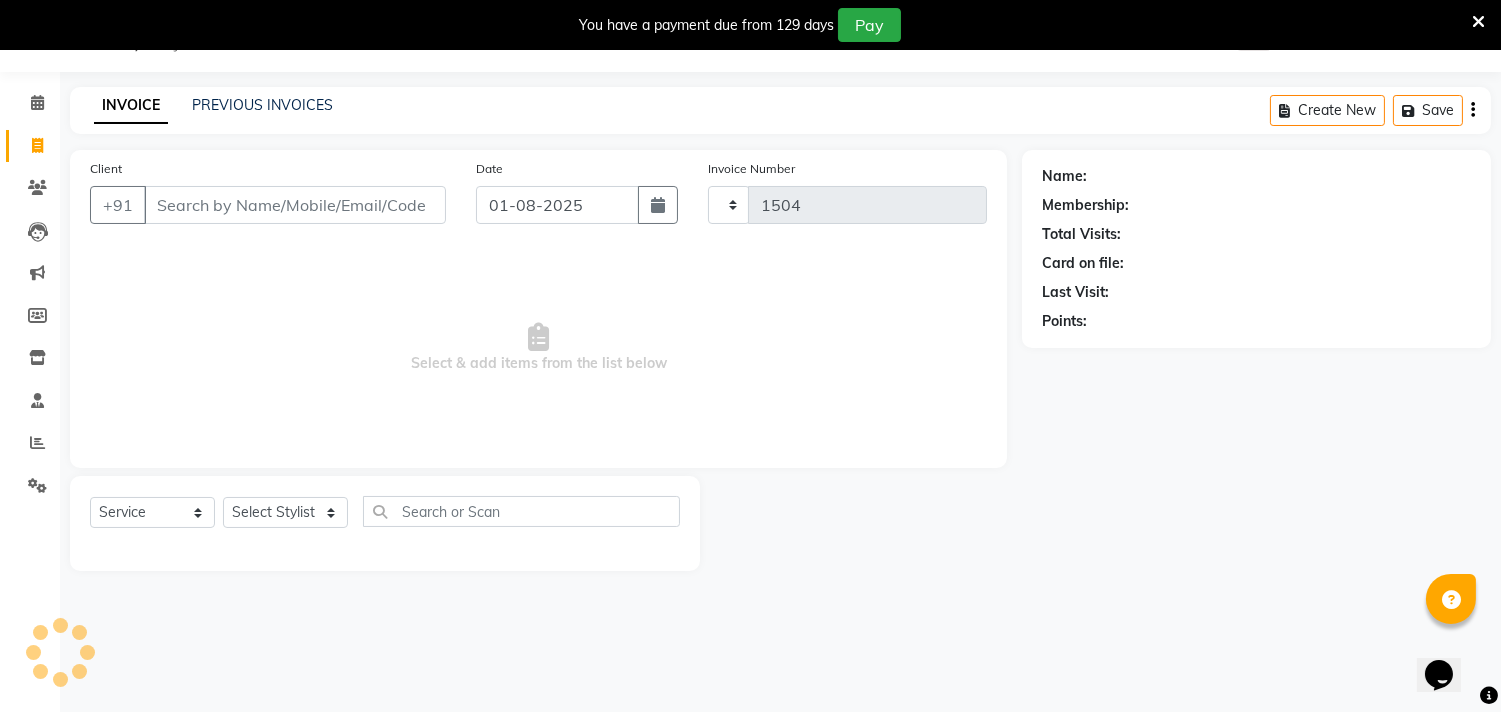 select on "5341" 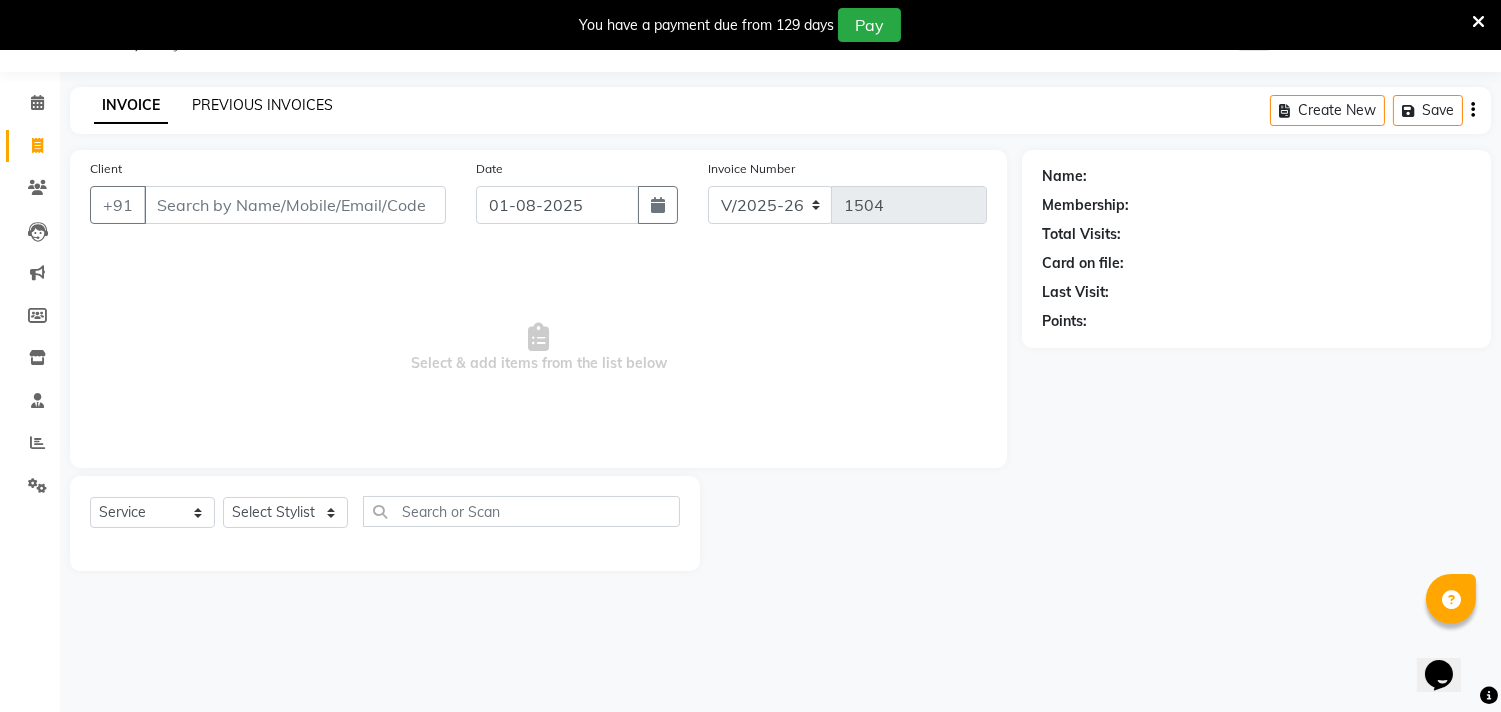 click on "PREVIOUS INVOICES" 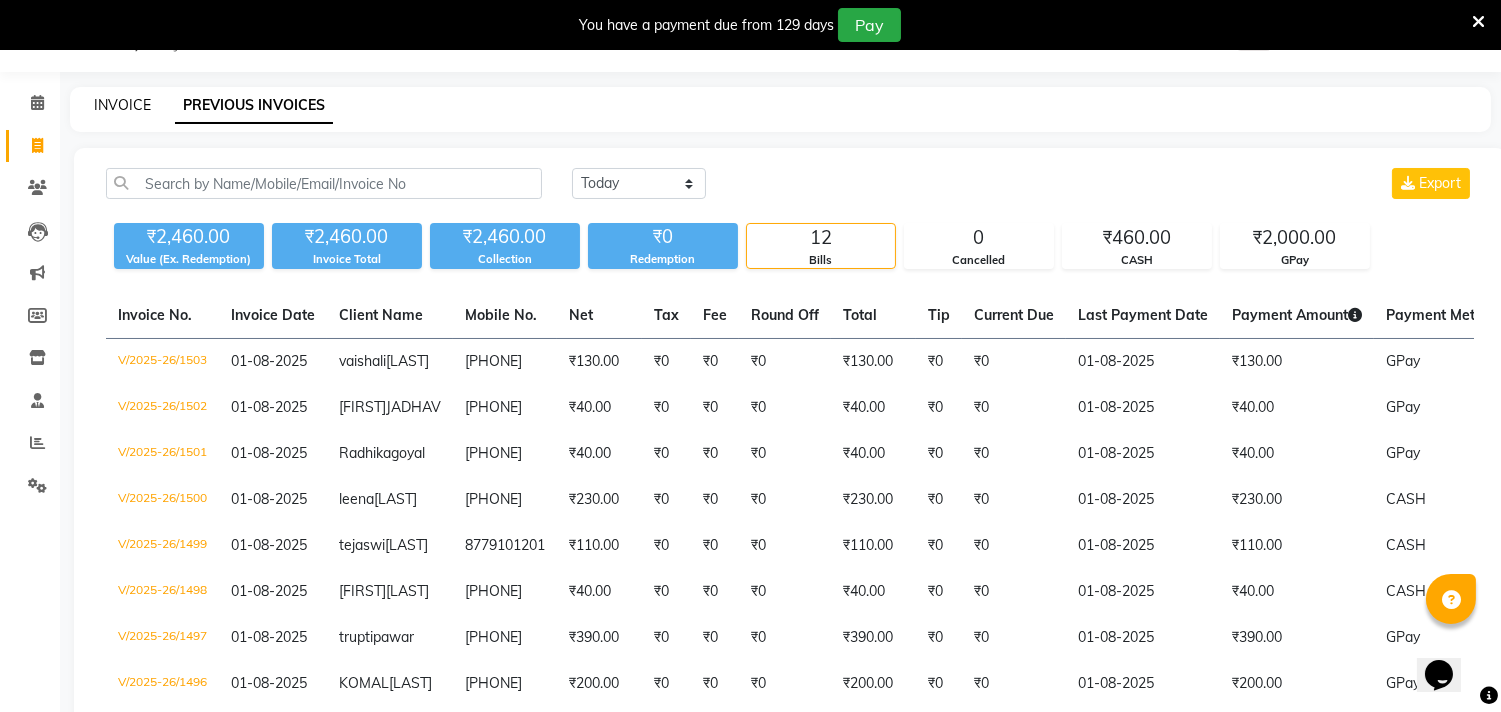 click on "INVOICE" 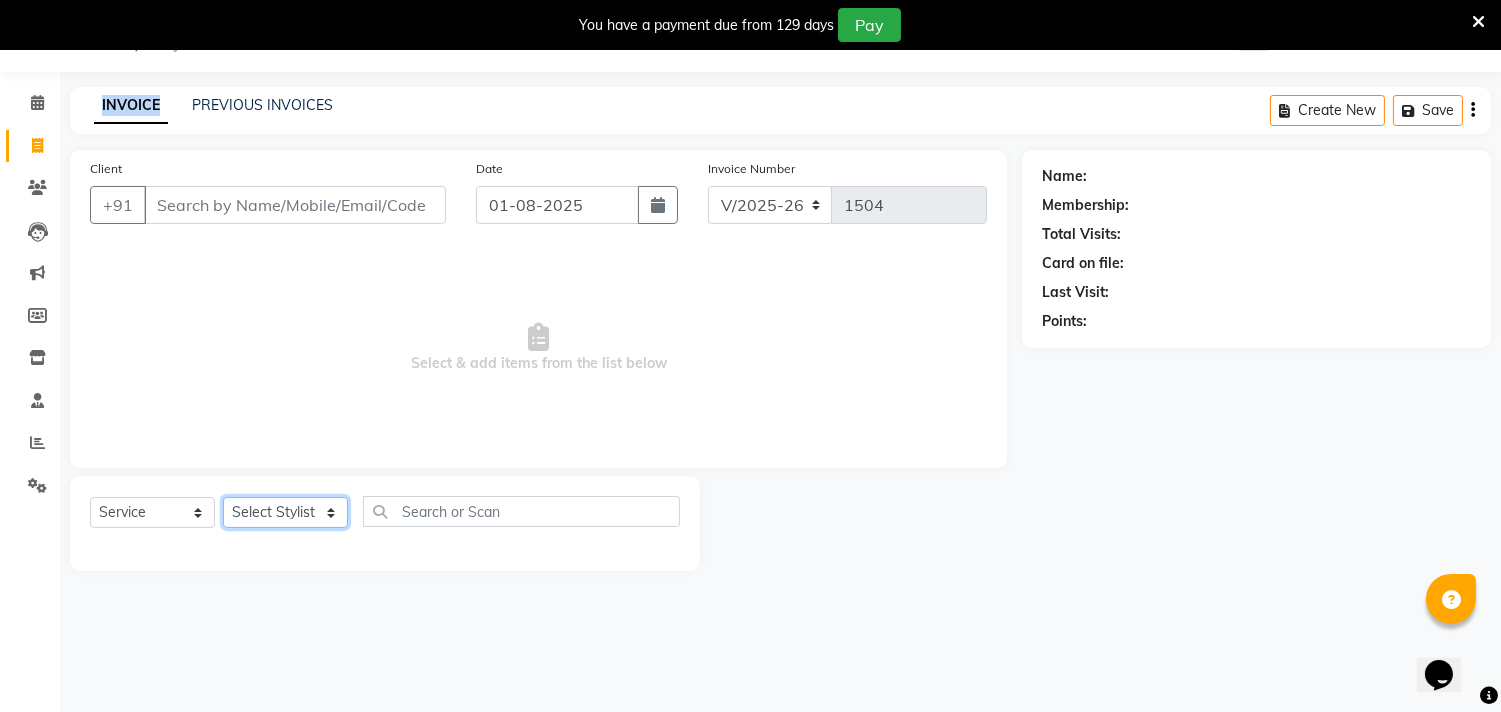 click on "Select Stylist Gita mala Sanjivani Vaishali Mam" 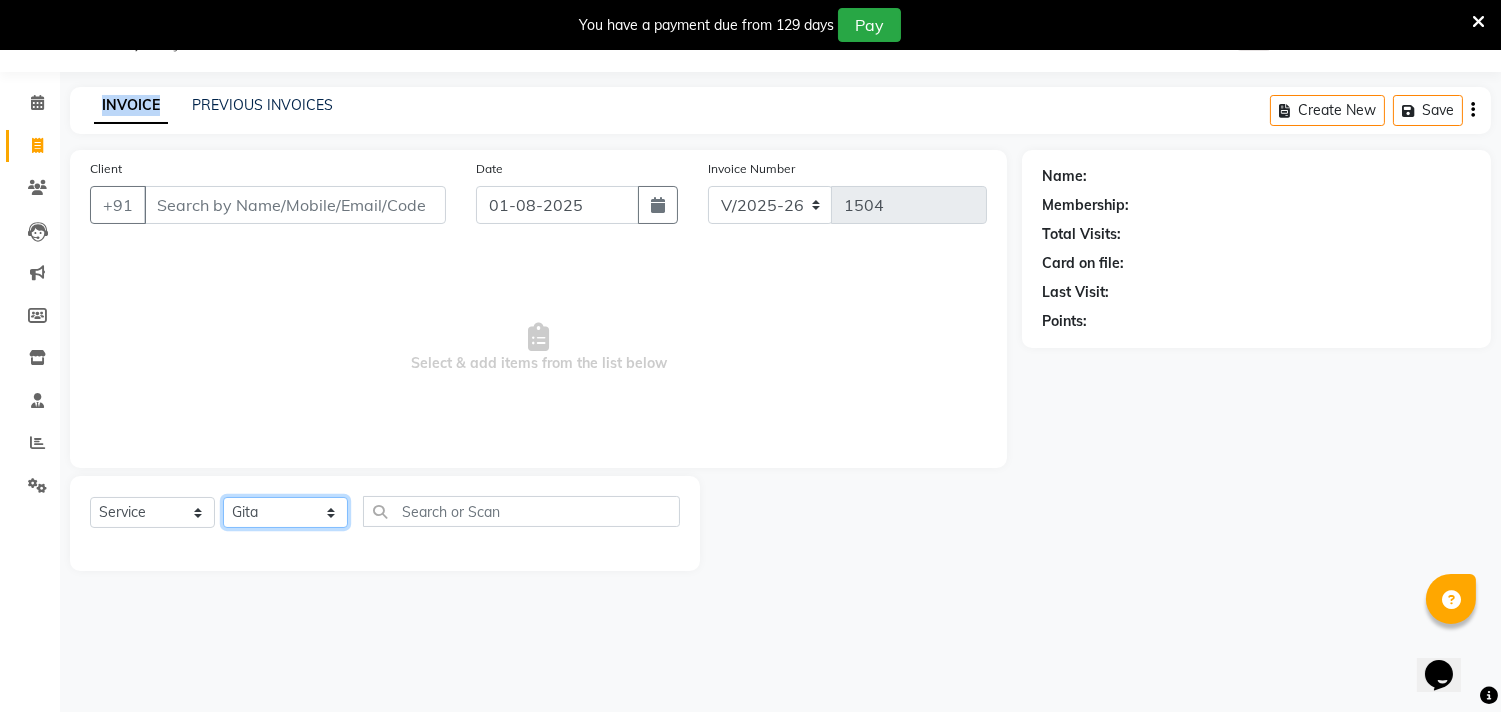 click on "Select Stylist Gita mala Sanjivani Vaishali Mam" 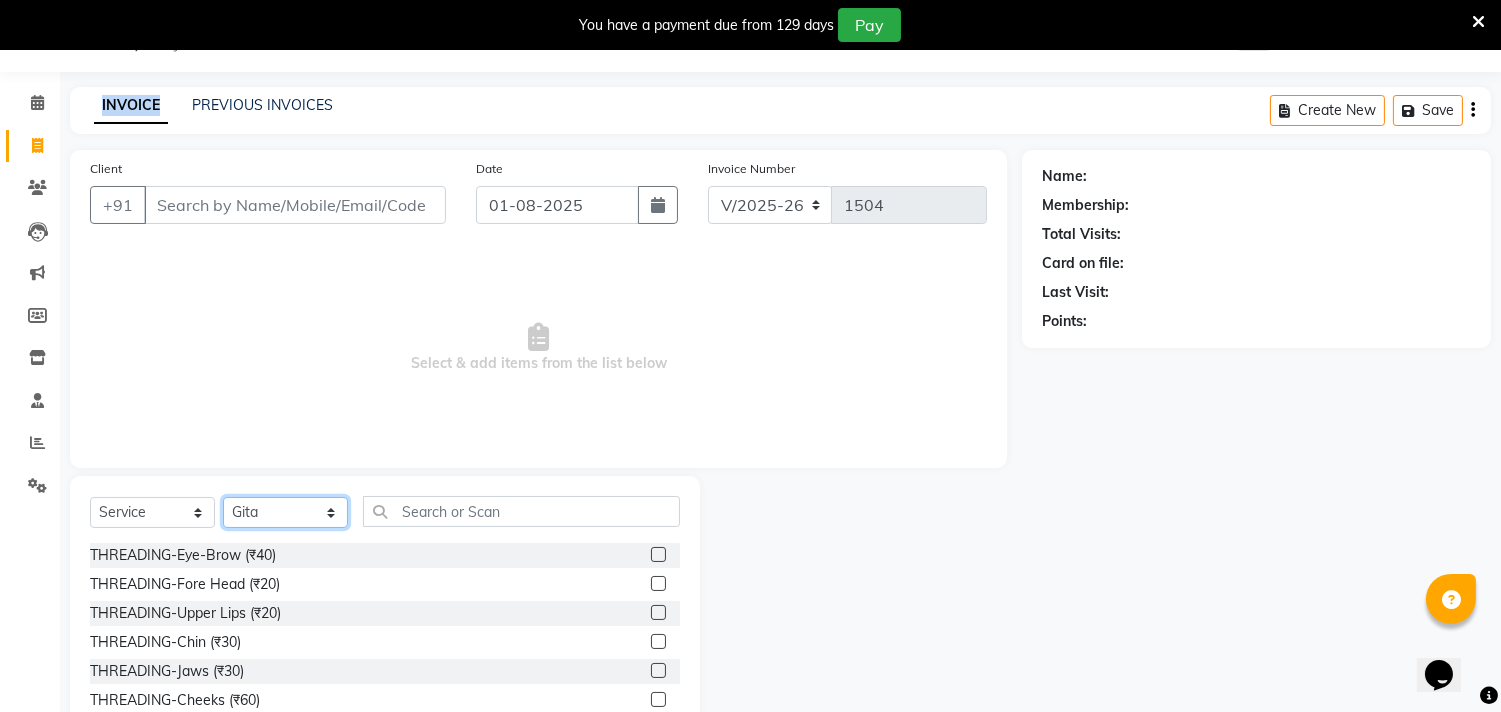 scroll, scrollTop: 138, scrollLeft: 0, axis: vertical 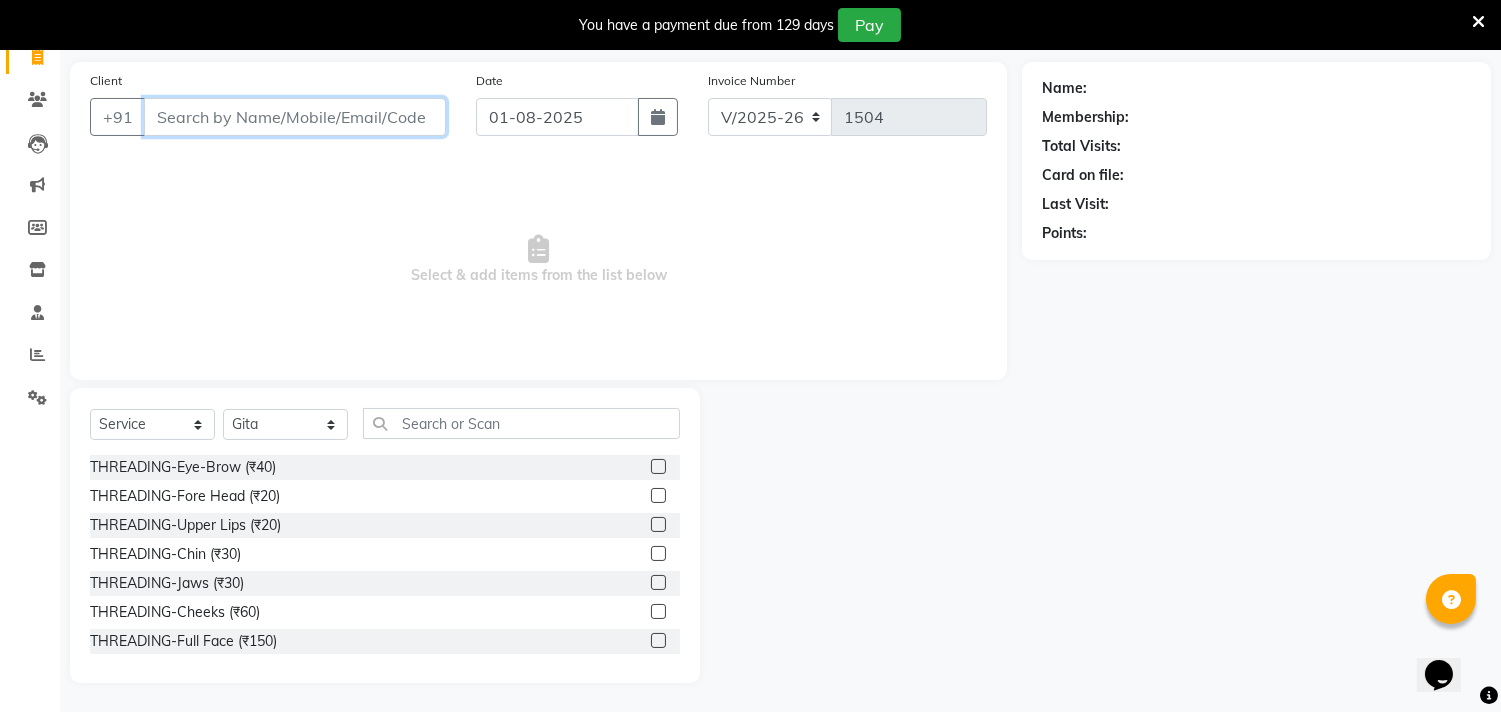click on "Client" at bounding box center (295, 117) 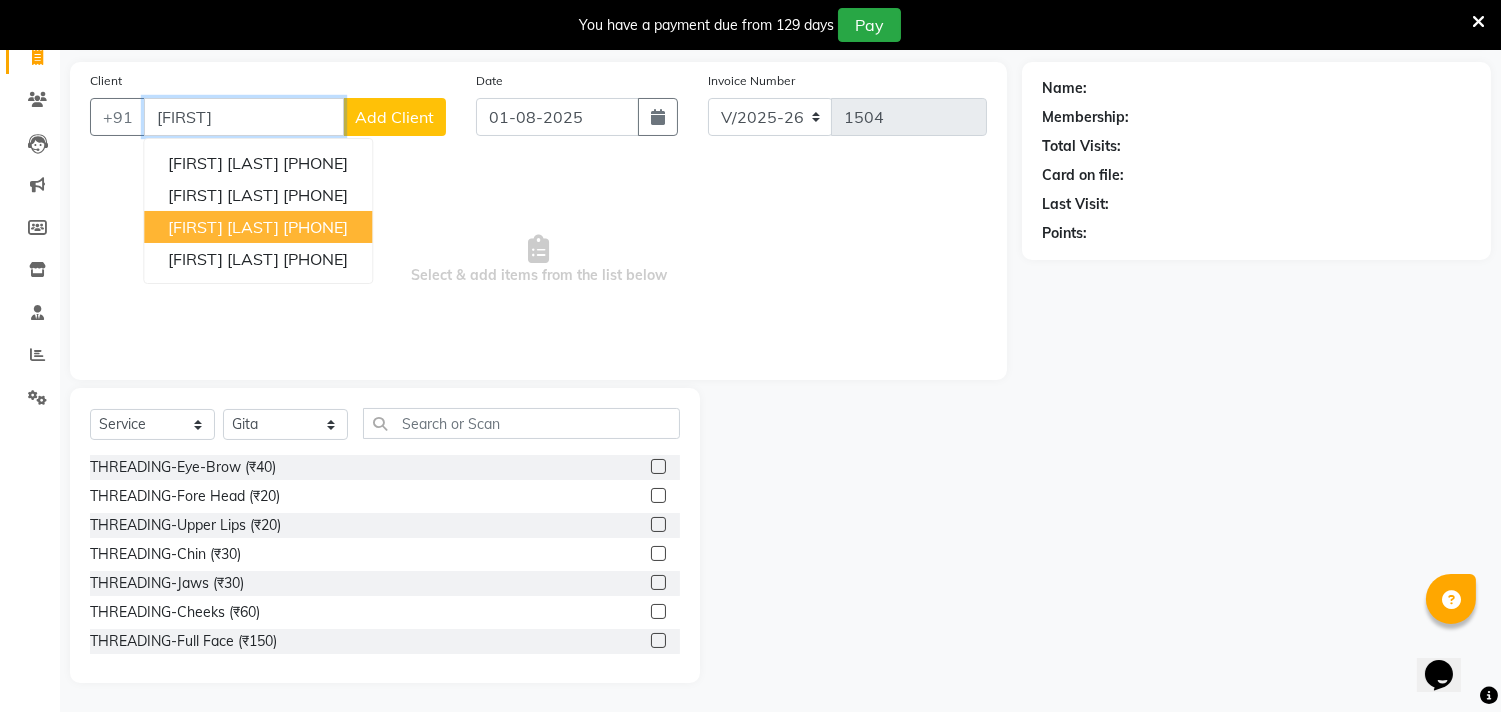 click on "8355988575" at bounding box center (315, 227) 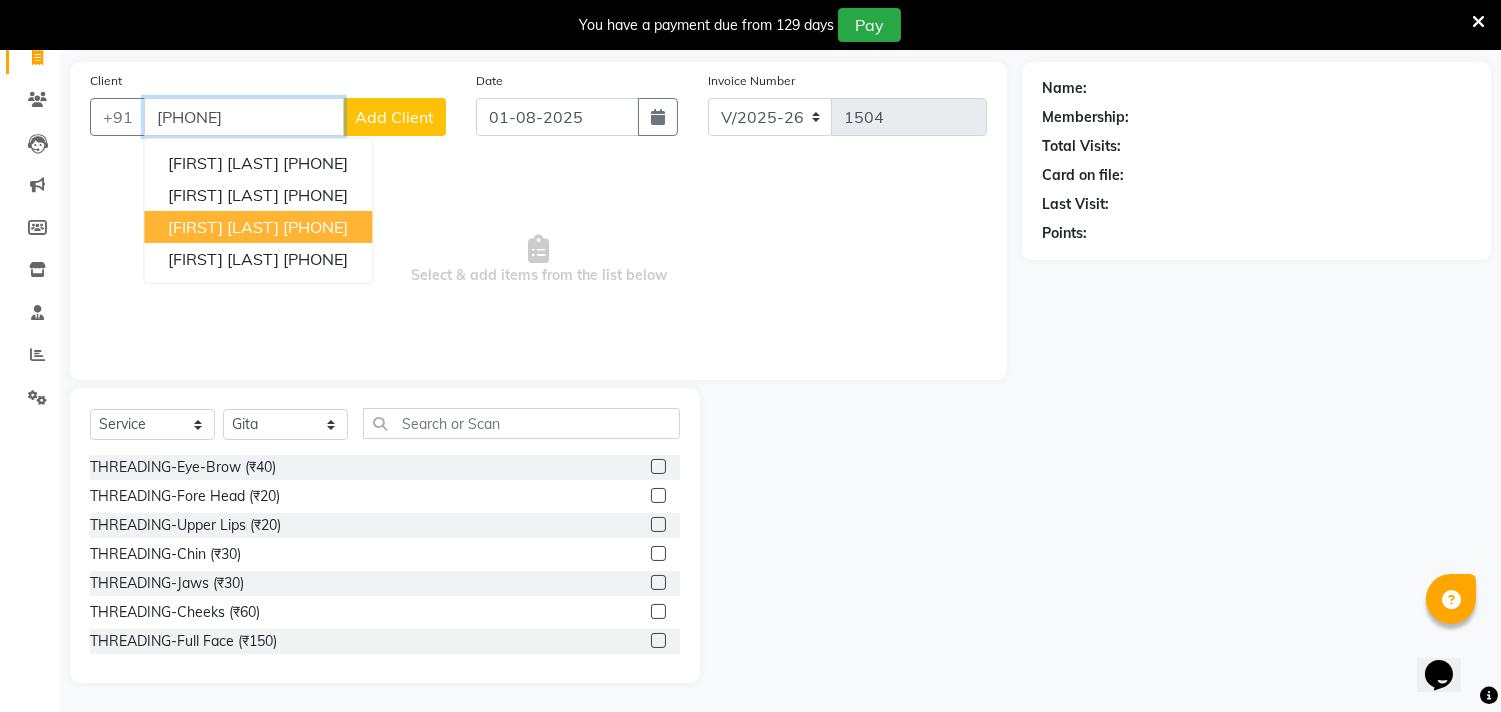 type on "8355988575" 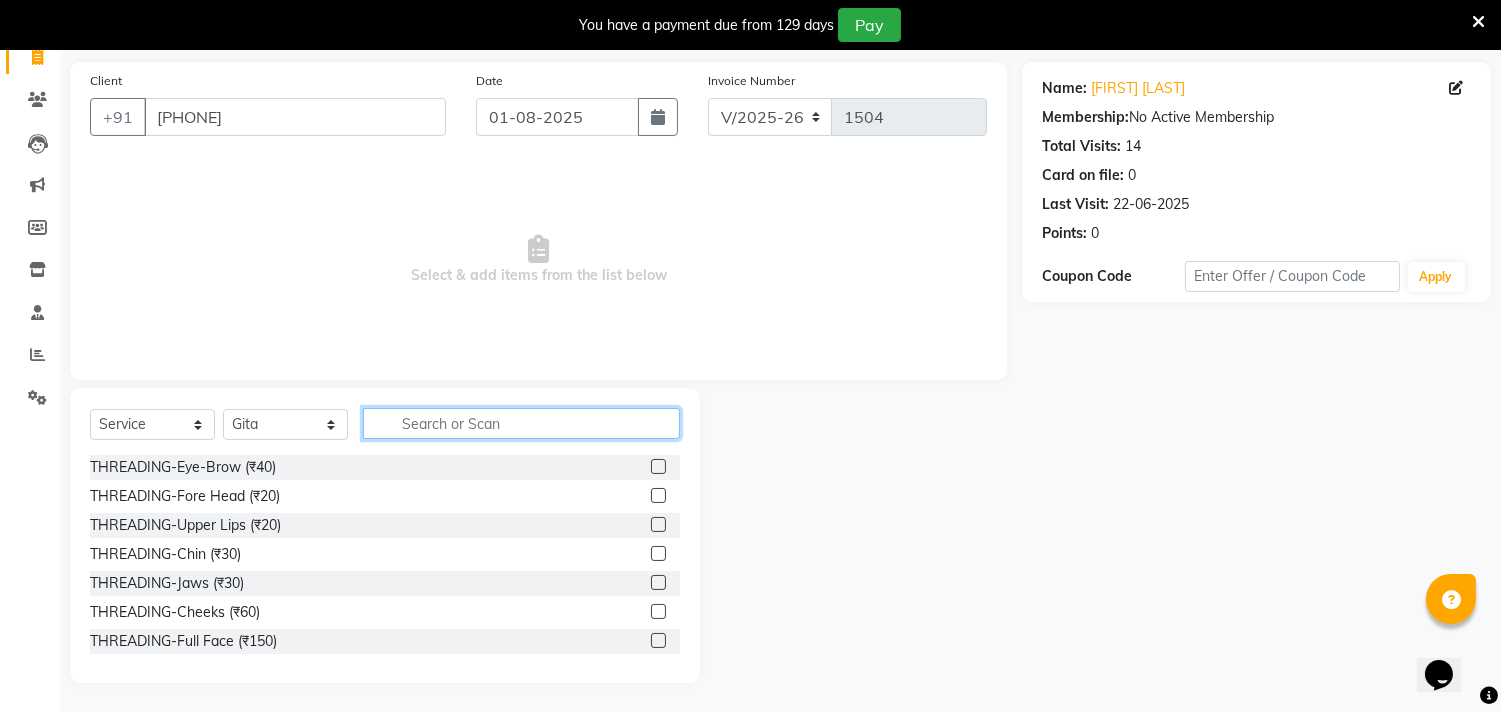 click 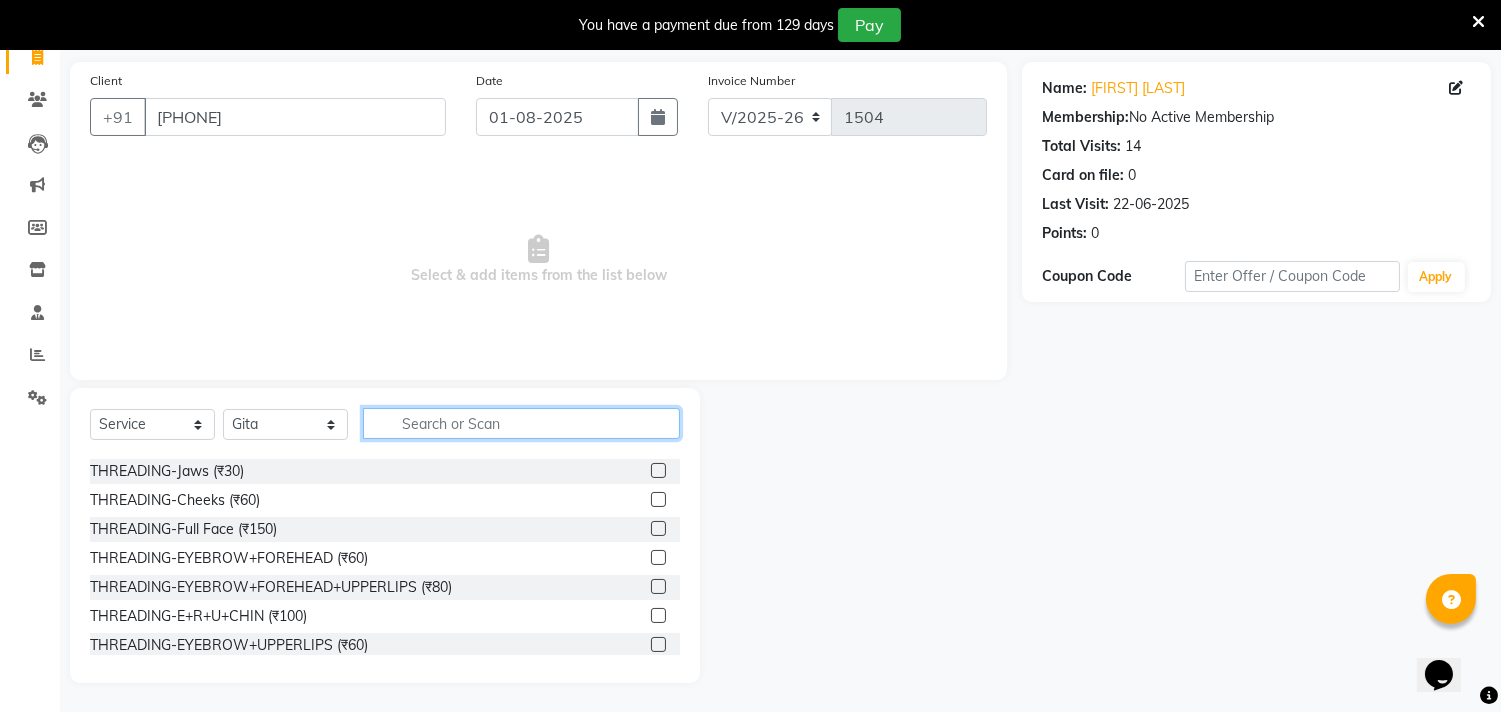 scroll, scrollTop: 111, scrollLeft: 0, axis: vertical 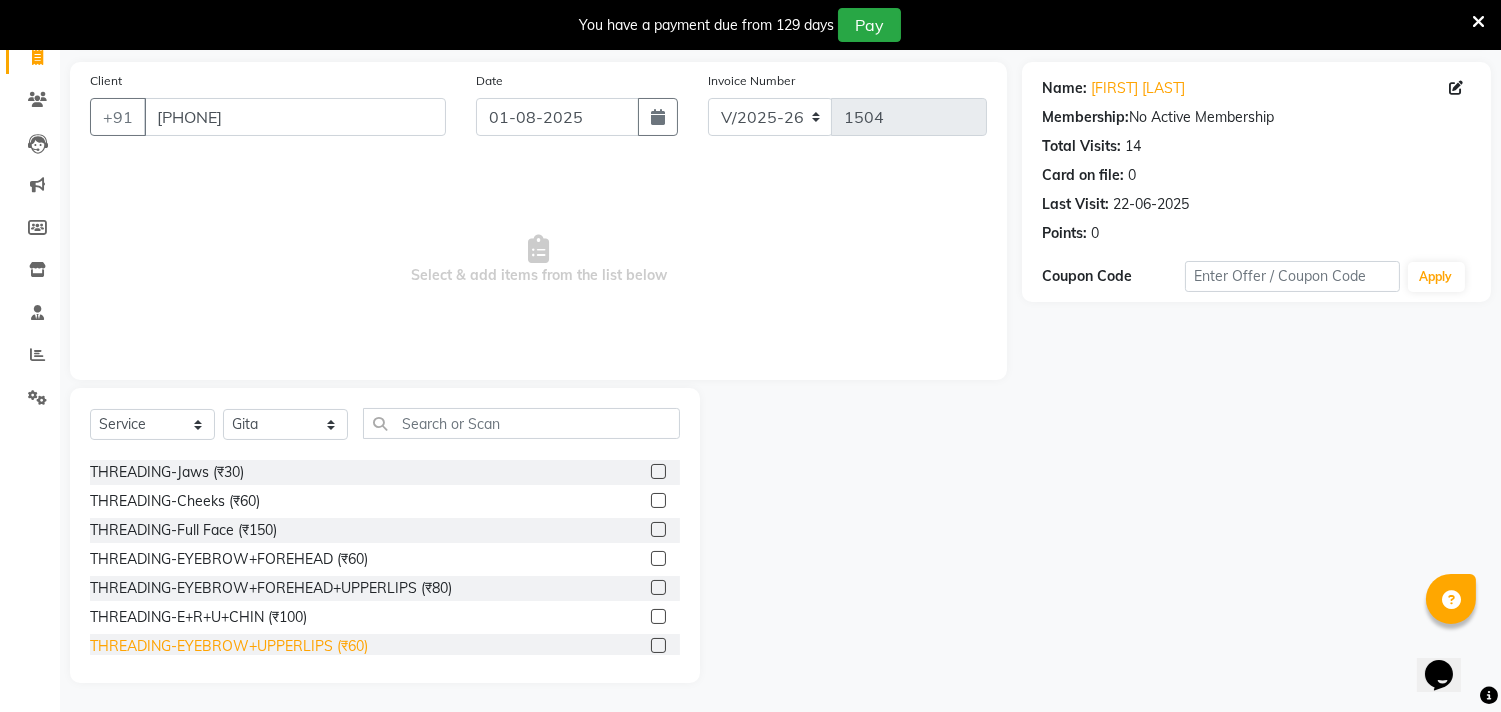 click on "THREADING-EYEBROW+UPPERLIPS (₹60)" 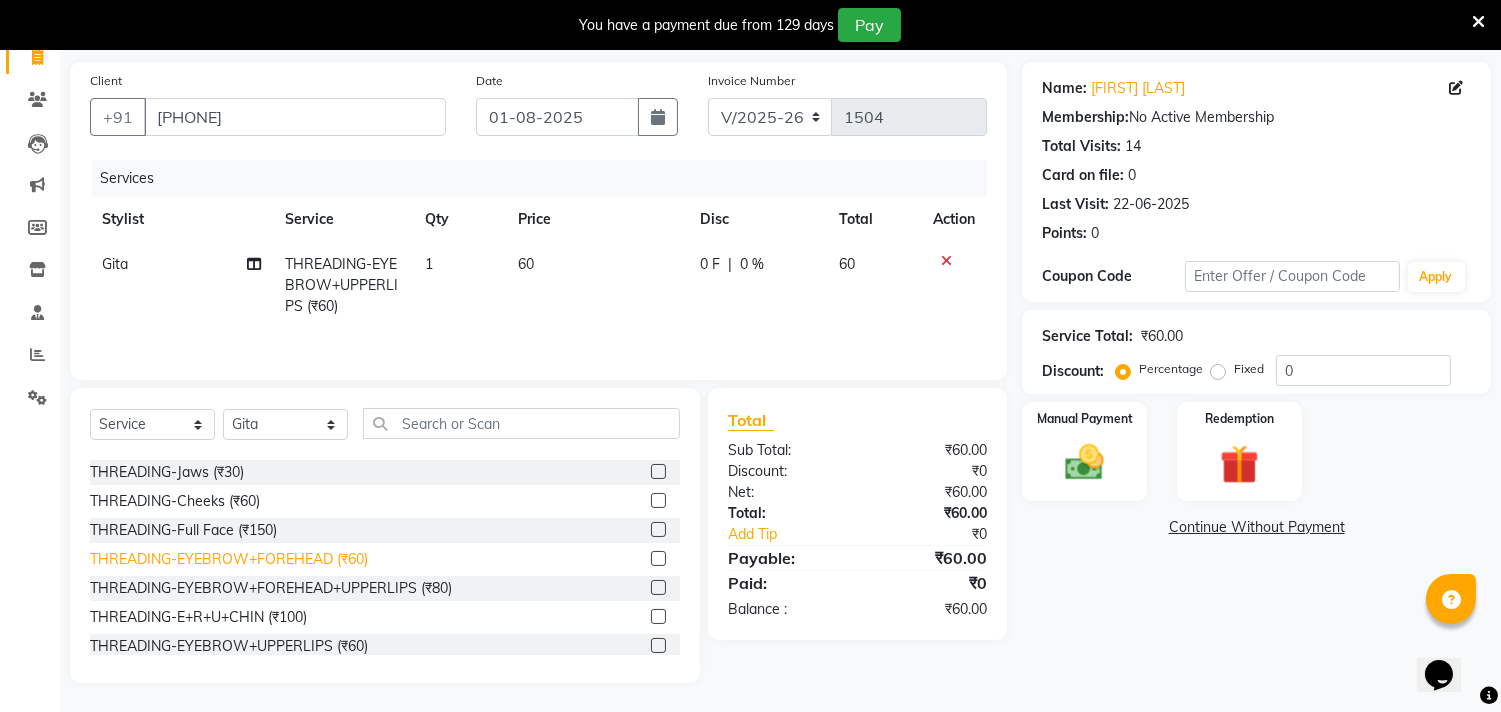 click on "THREADING-EYEBROW+UPPERLIPS (₹60)" 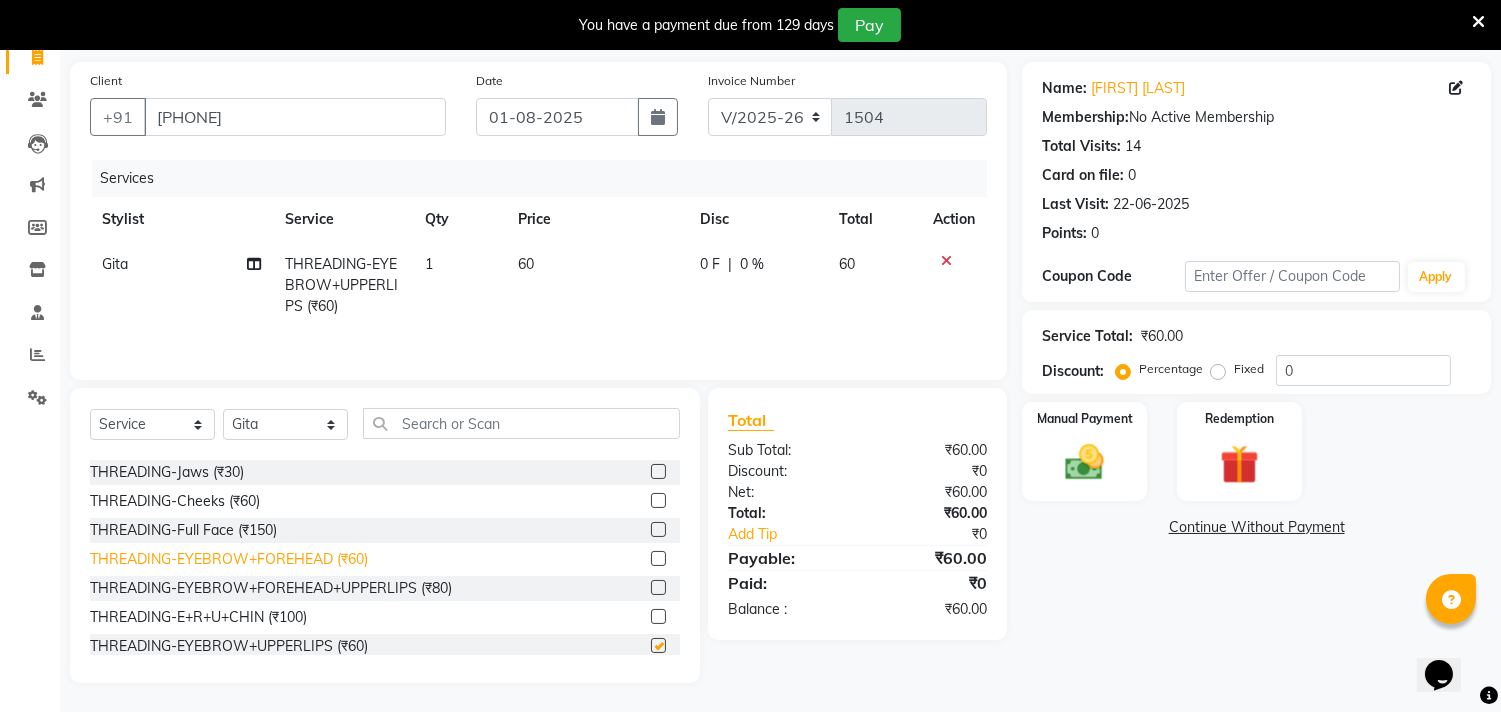 checkbox on "false" 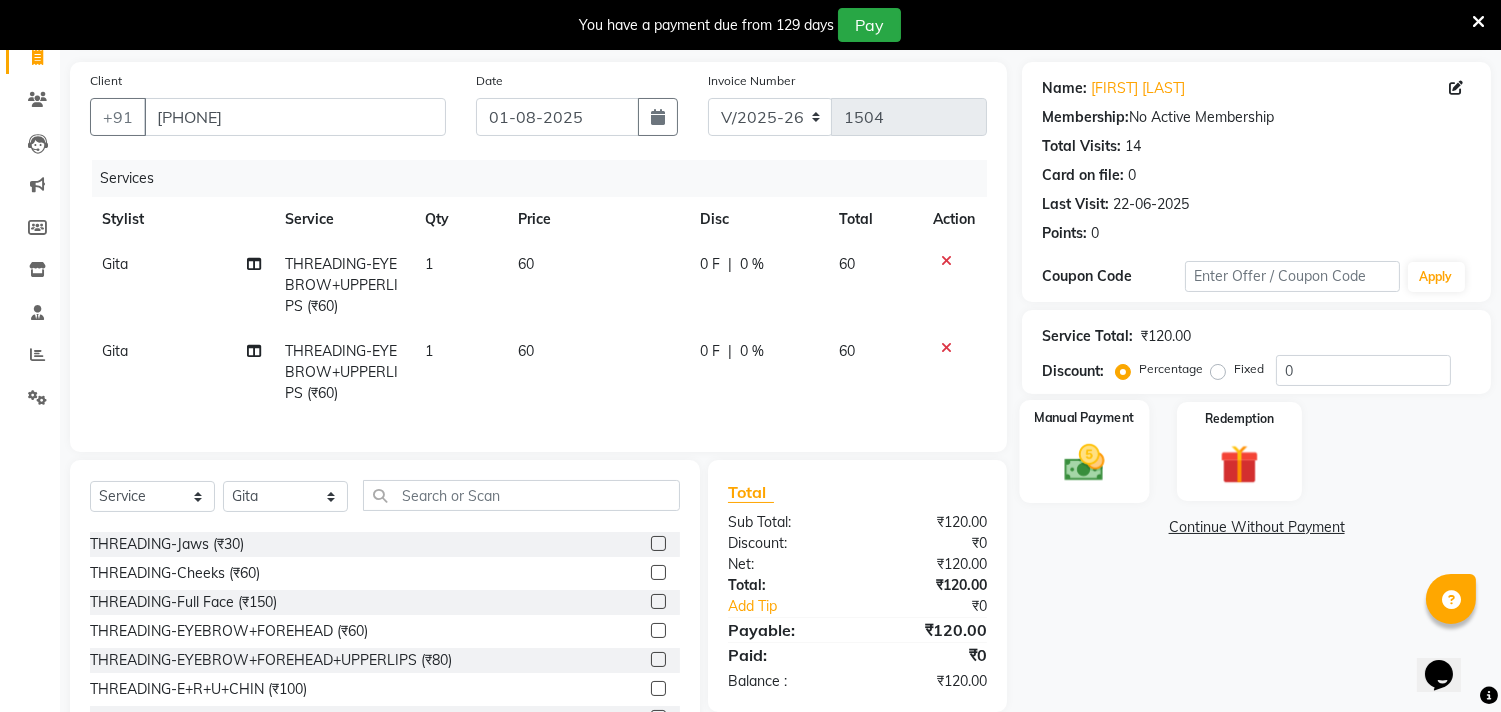 click on "Manual Payment" 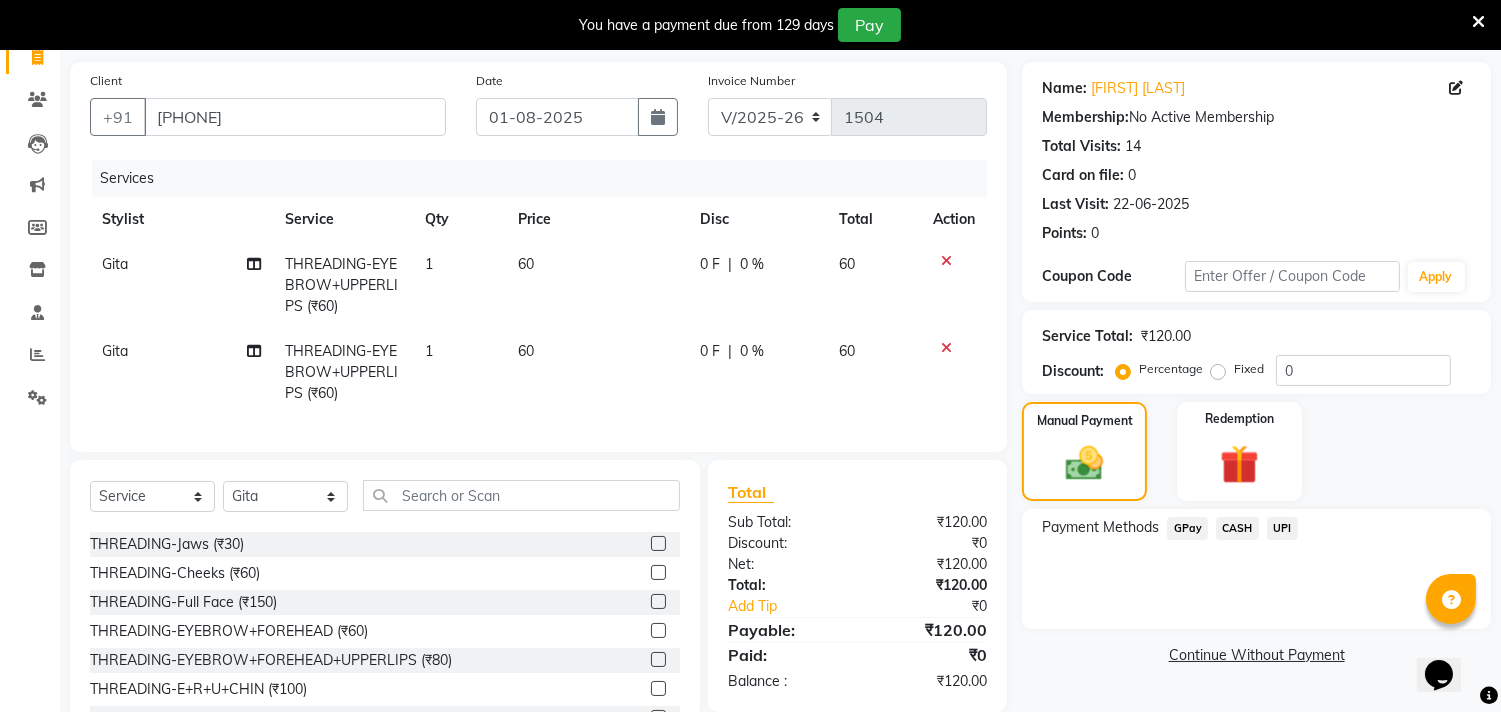click on "CASH" 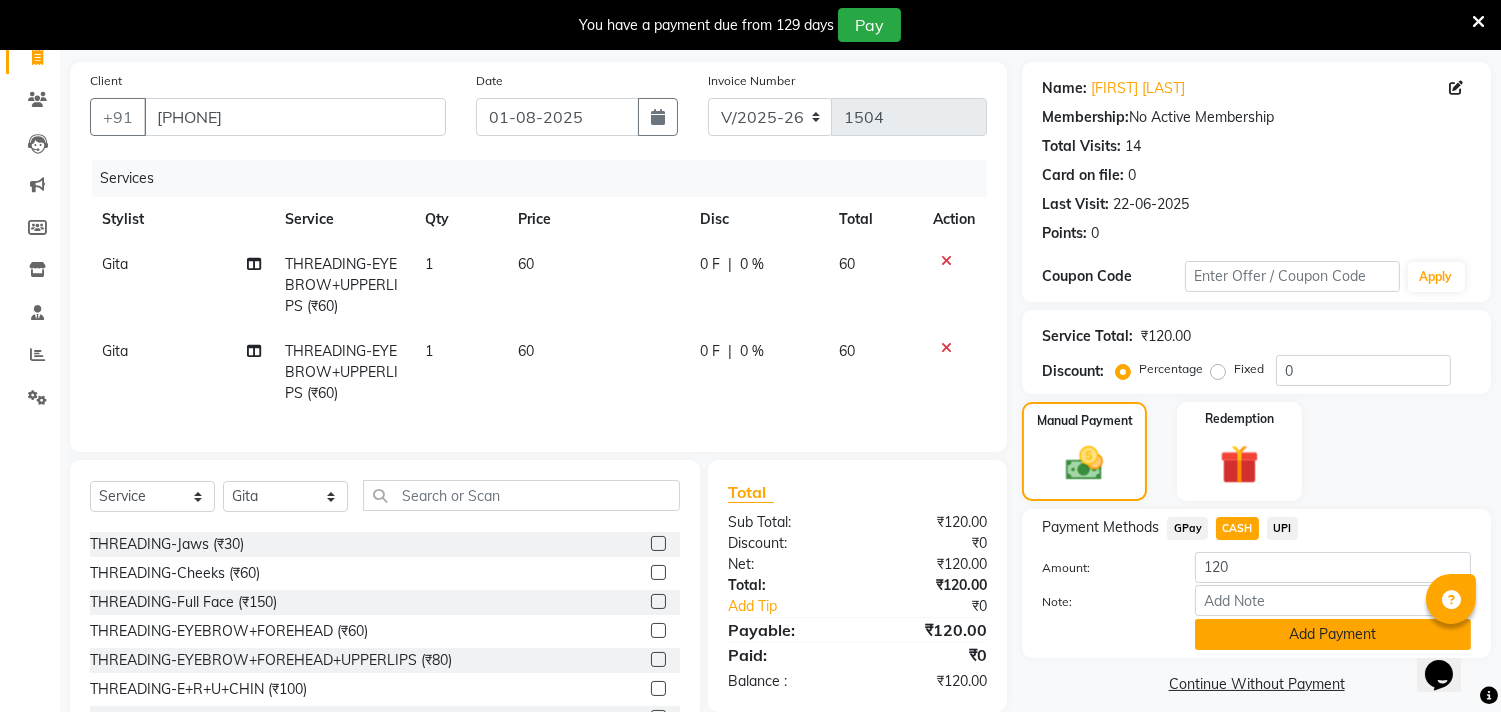 click on "Add Payment" 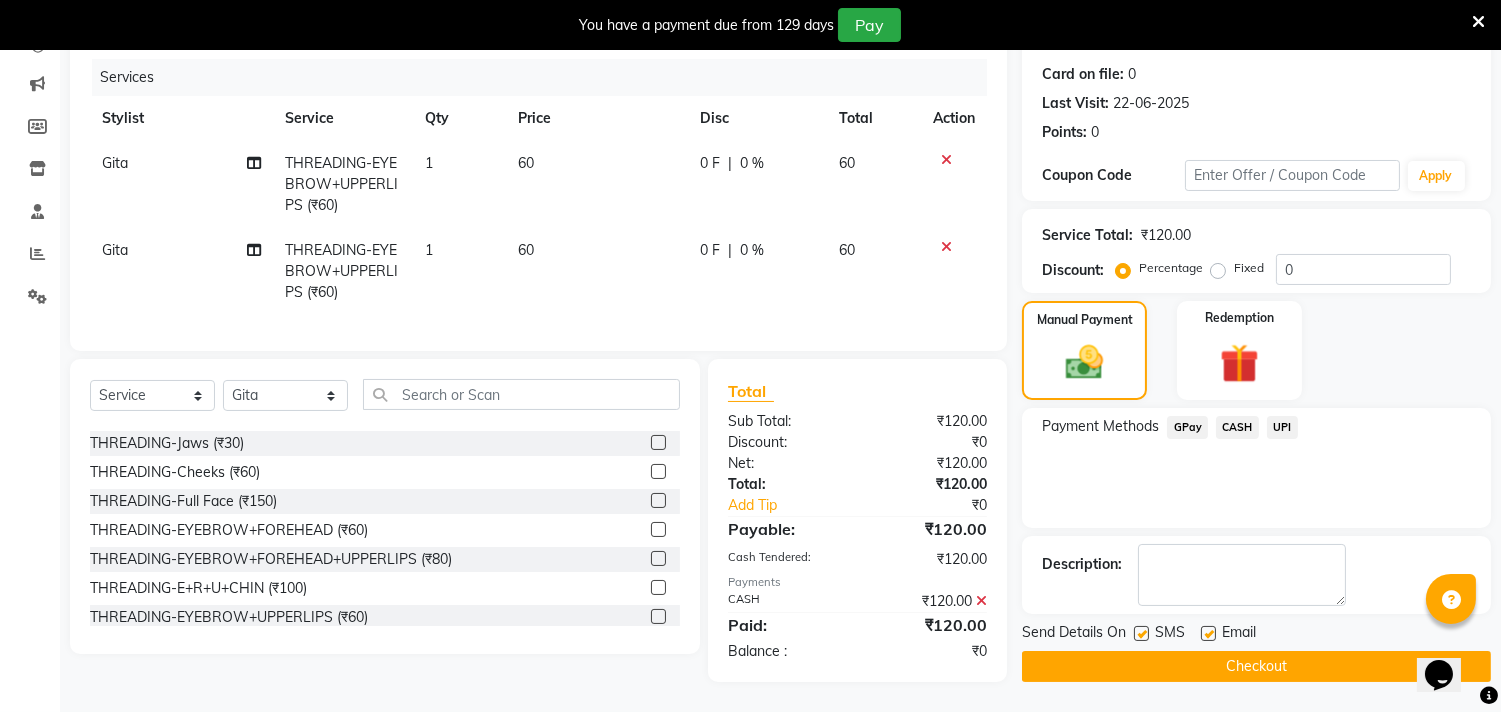 scroll, scrollTop: 255, scrollLeft: 0, axis: vertical 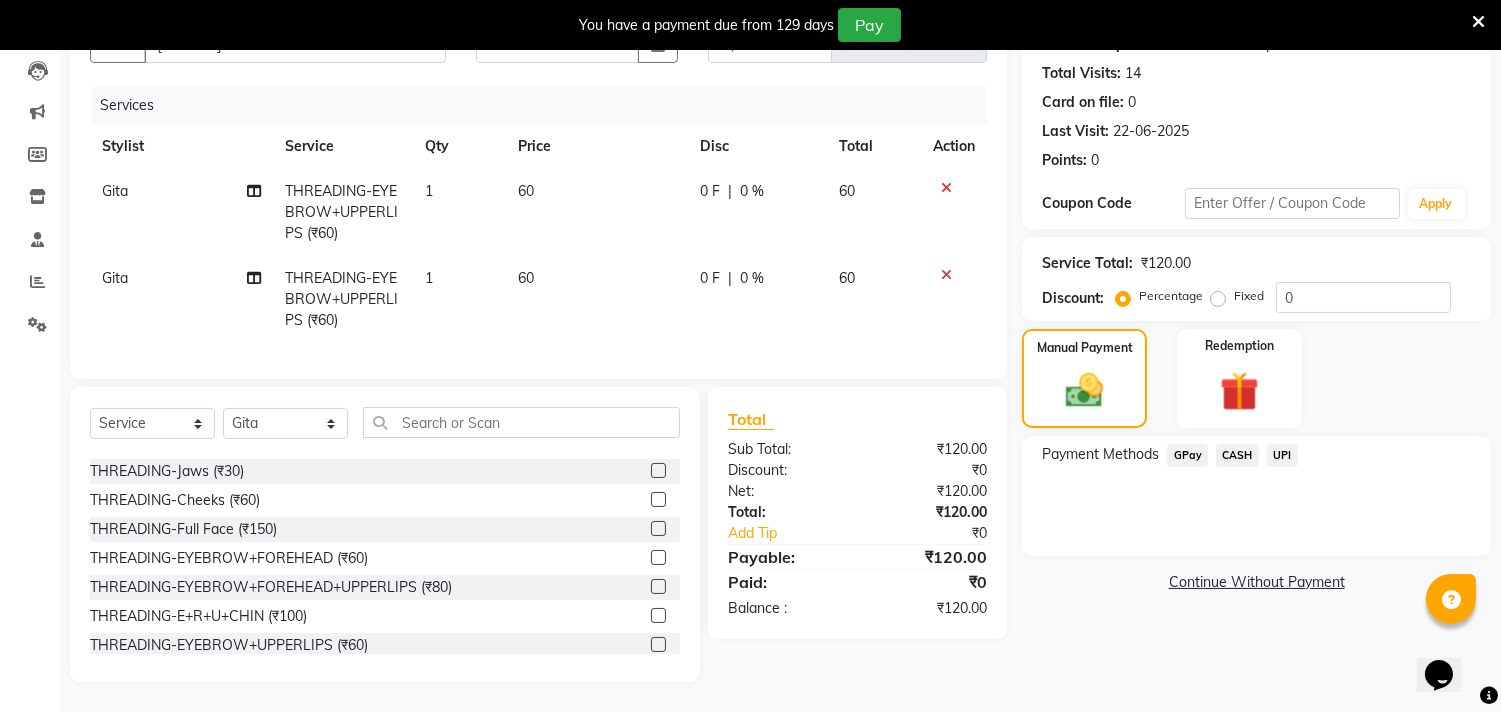click on "GPay" 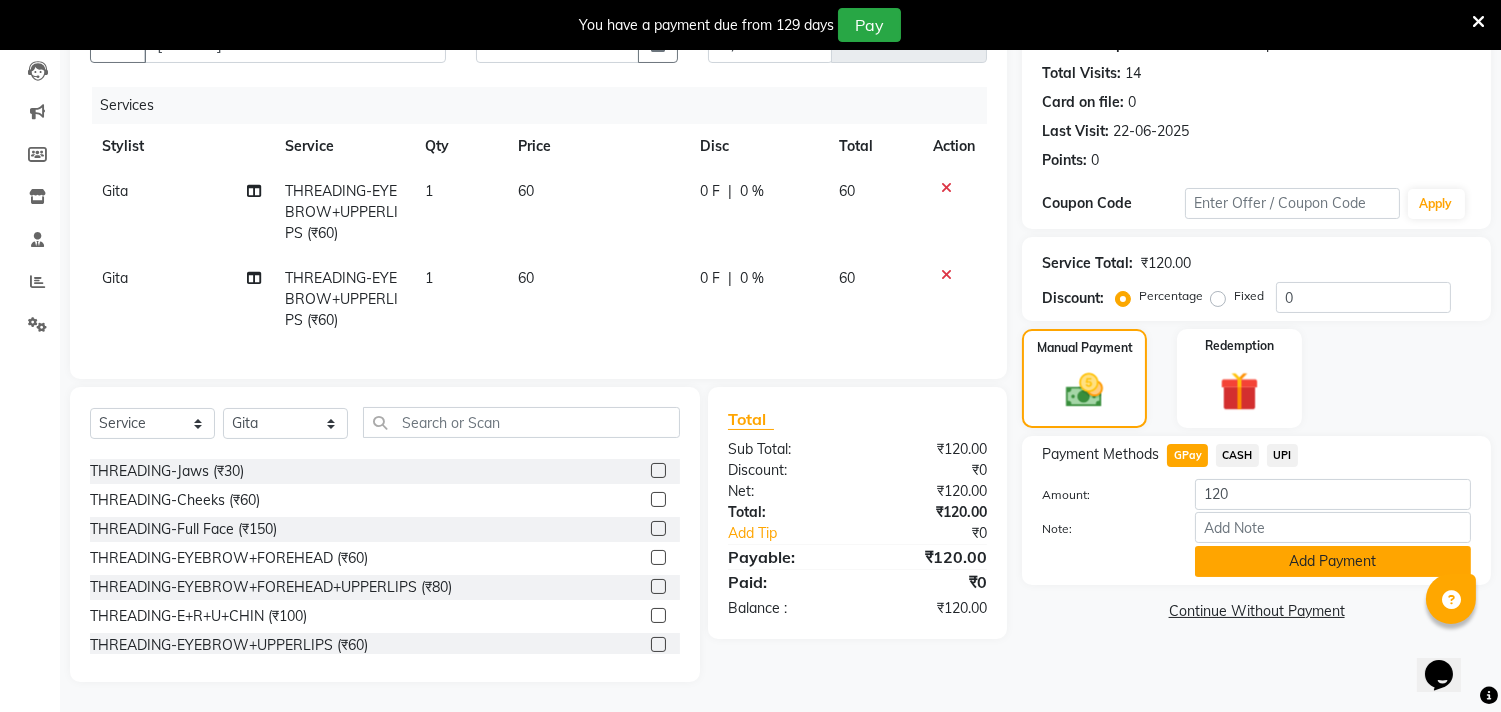 click on "Add Payment" 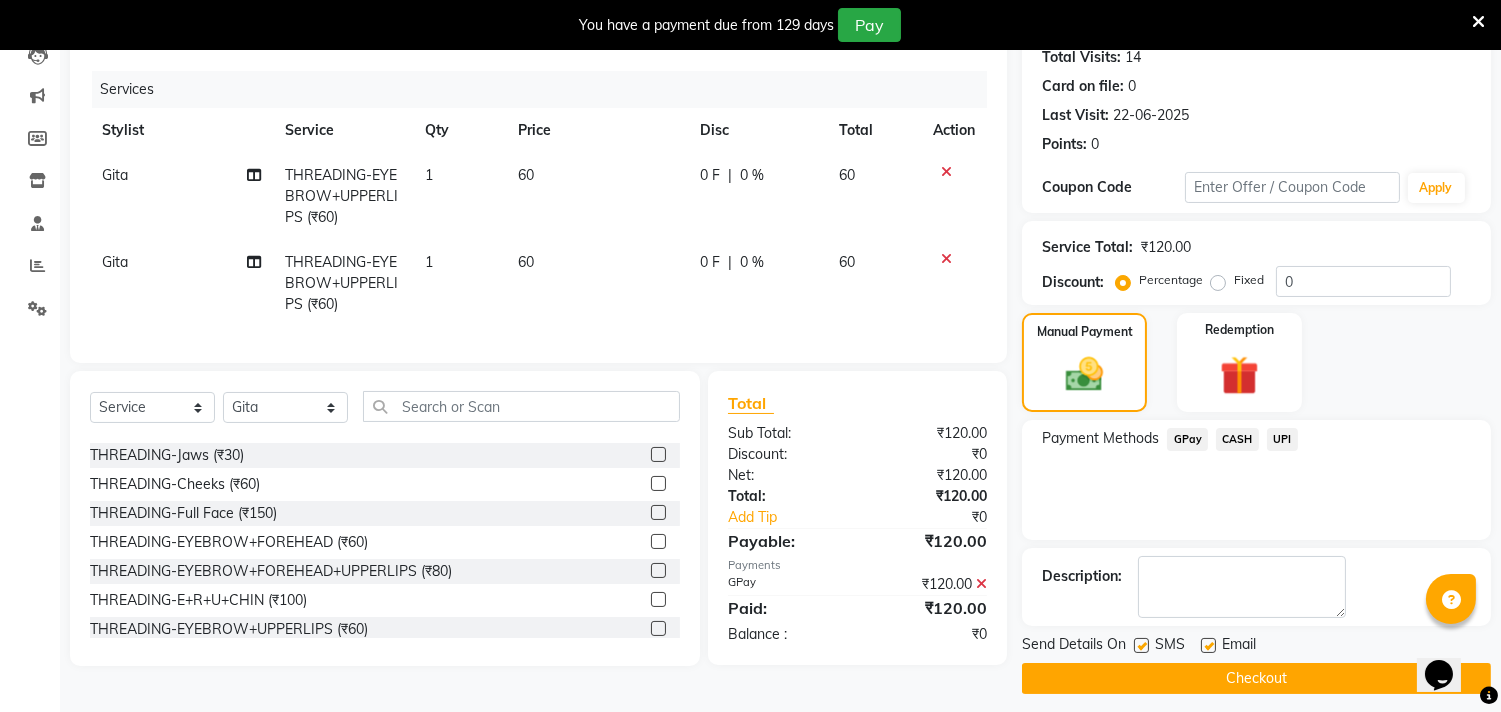 scroll, scrollTop: 237, scrollLeft: 0, axis: vertical 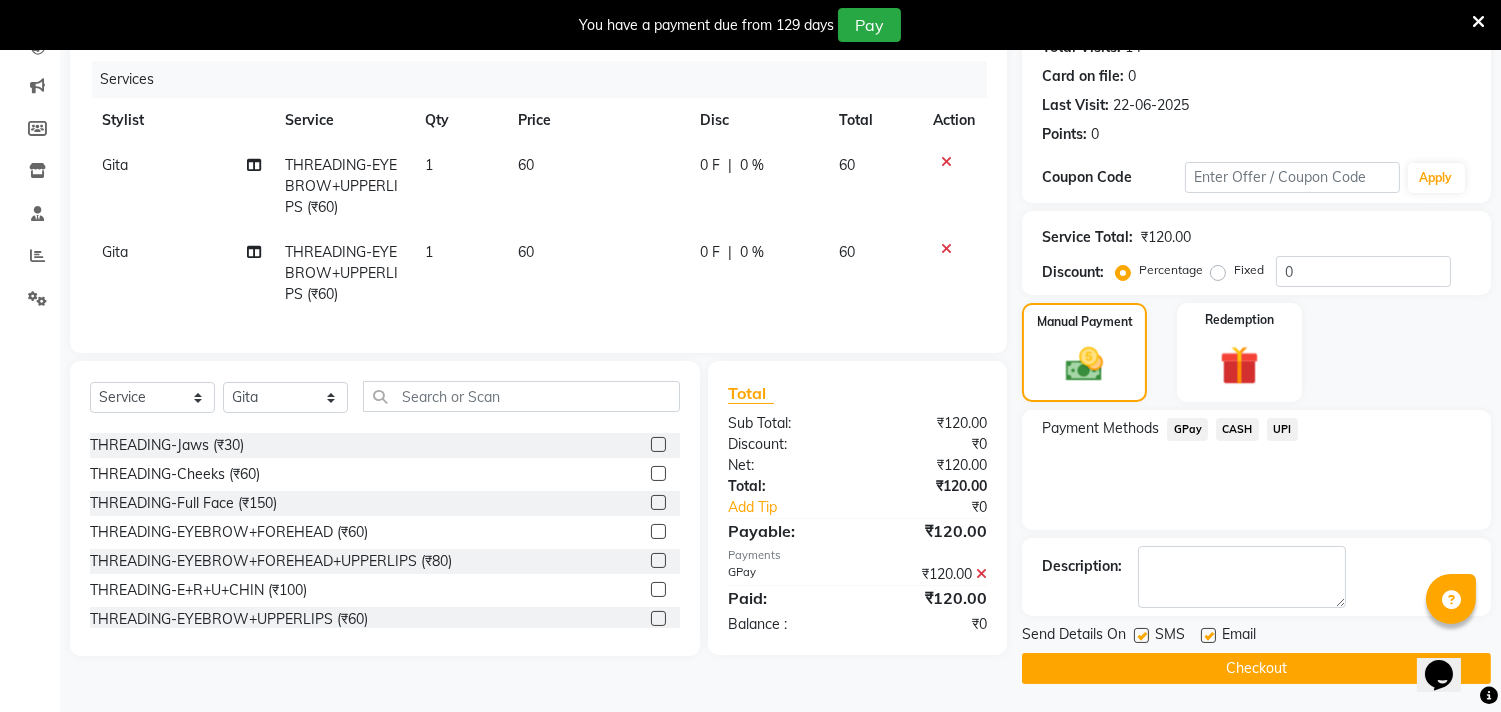 click on "Checkout" 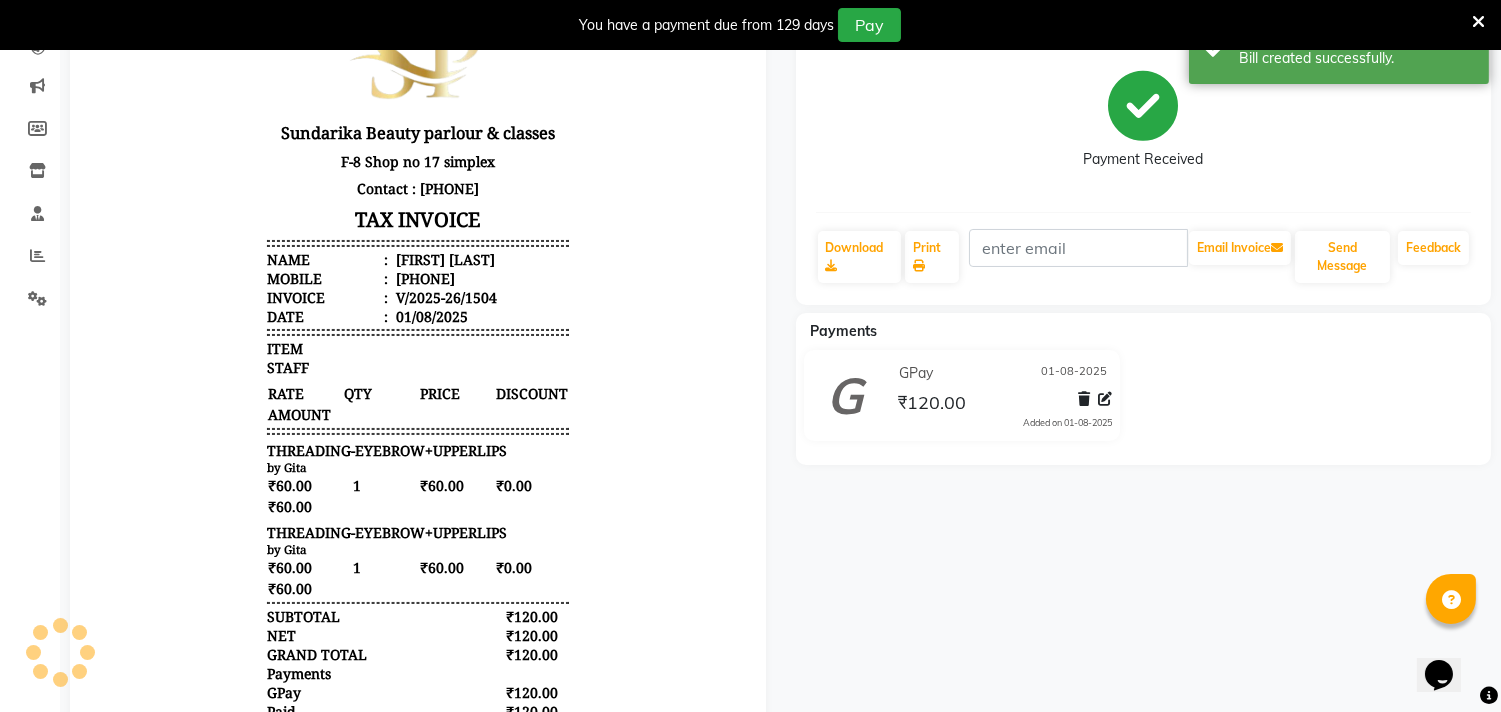 scroll, scrollTop: 0, scrollLeft: 0, axis: both 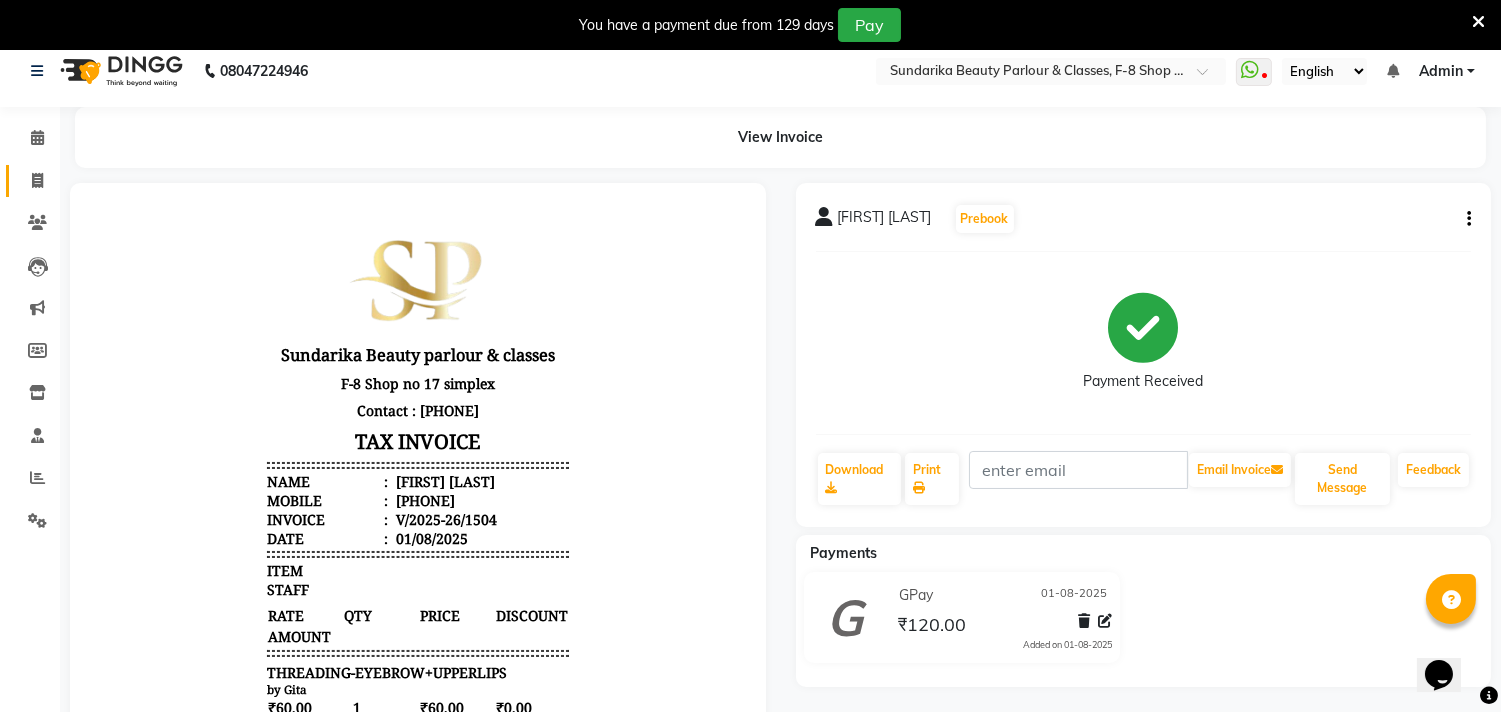 click on "Invoice" 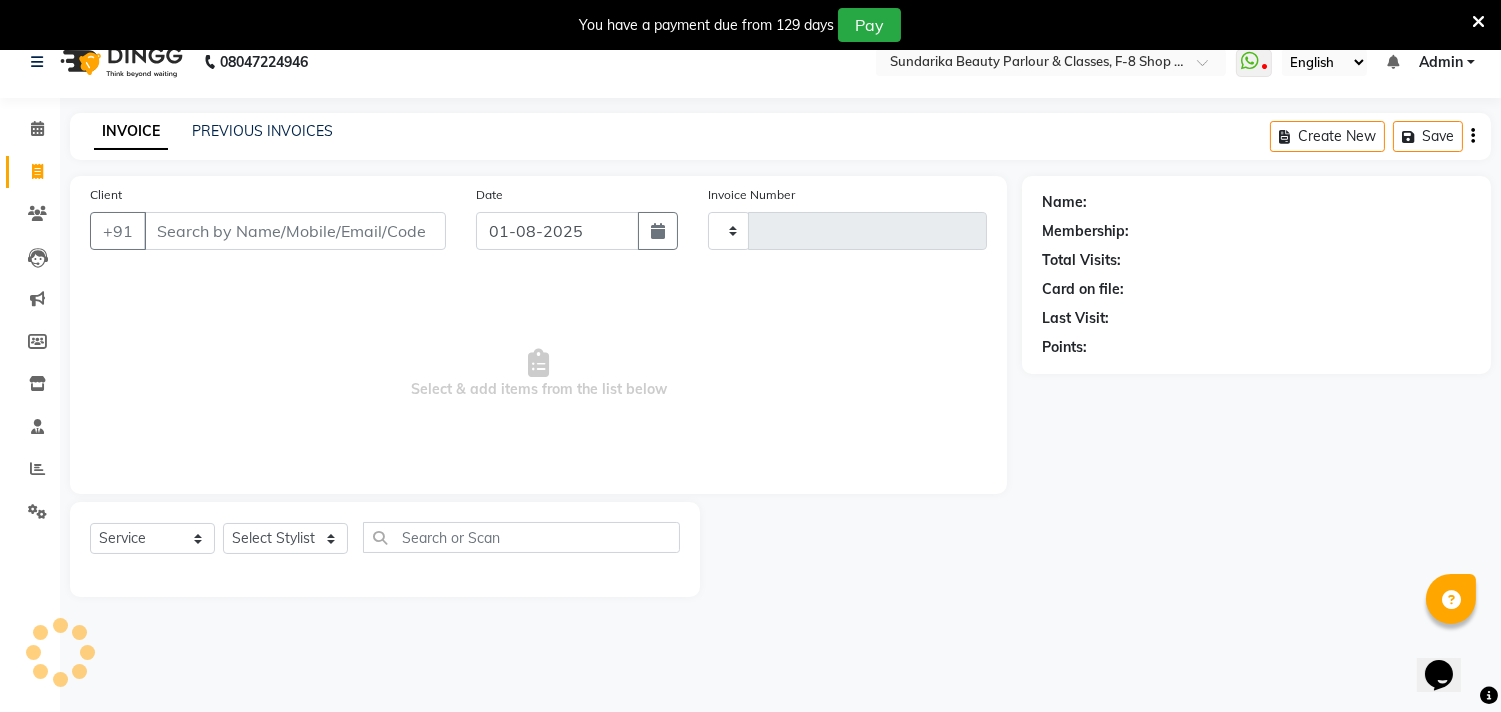 scroll, scrollTop: 50, scrollLeft: 0, axis: vertical 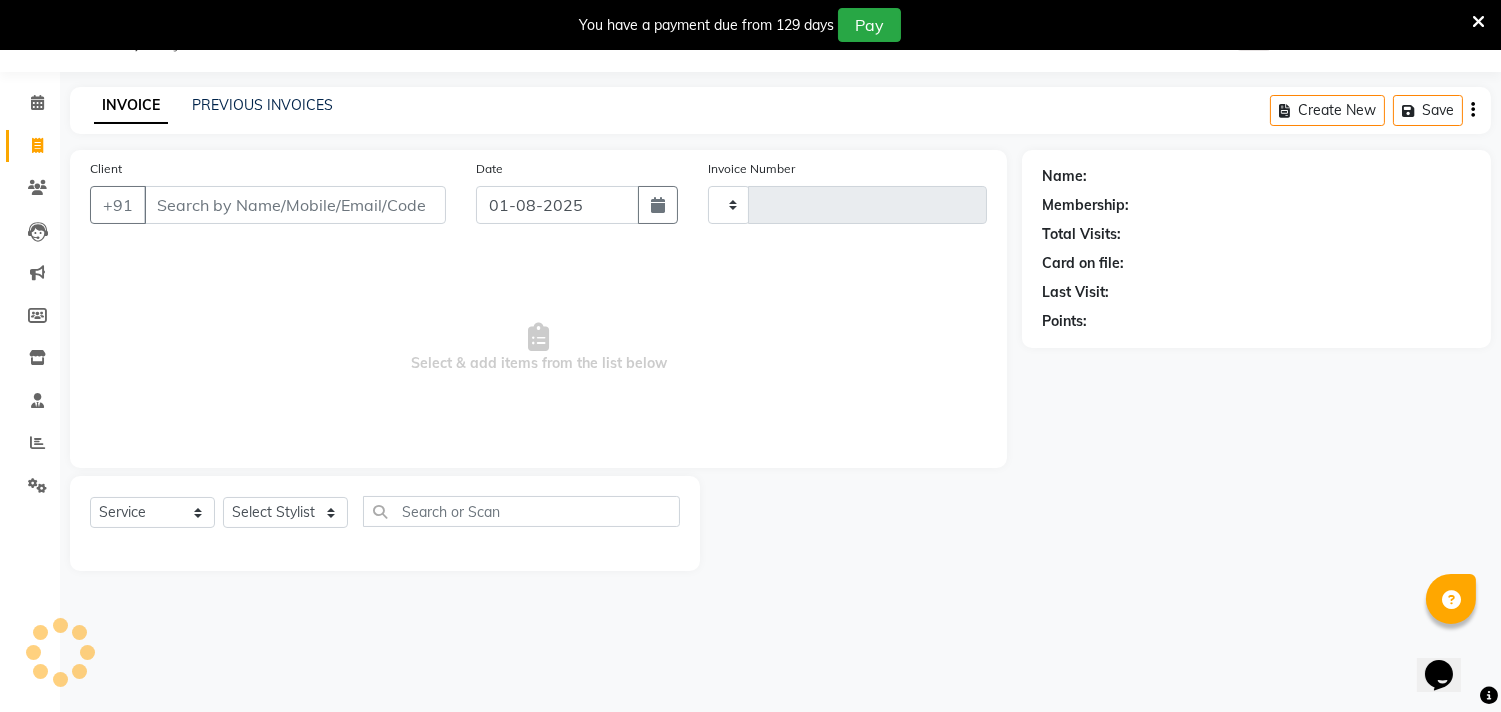 type on "1505" 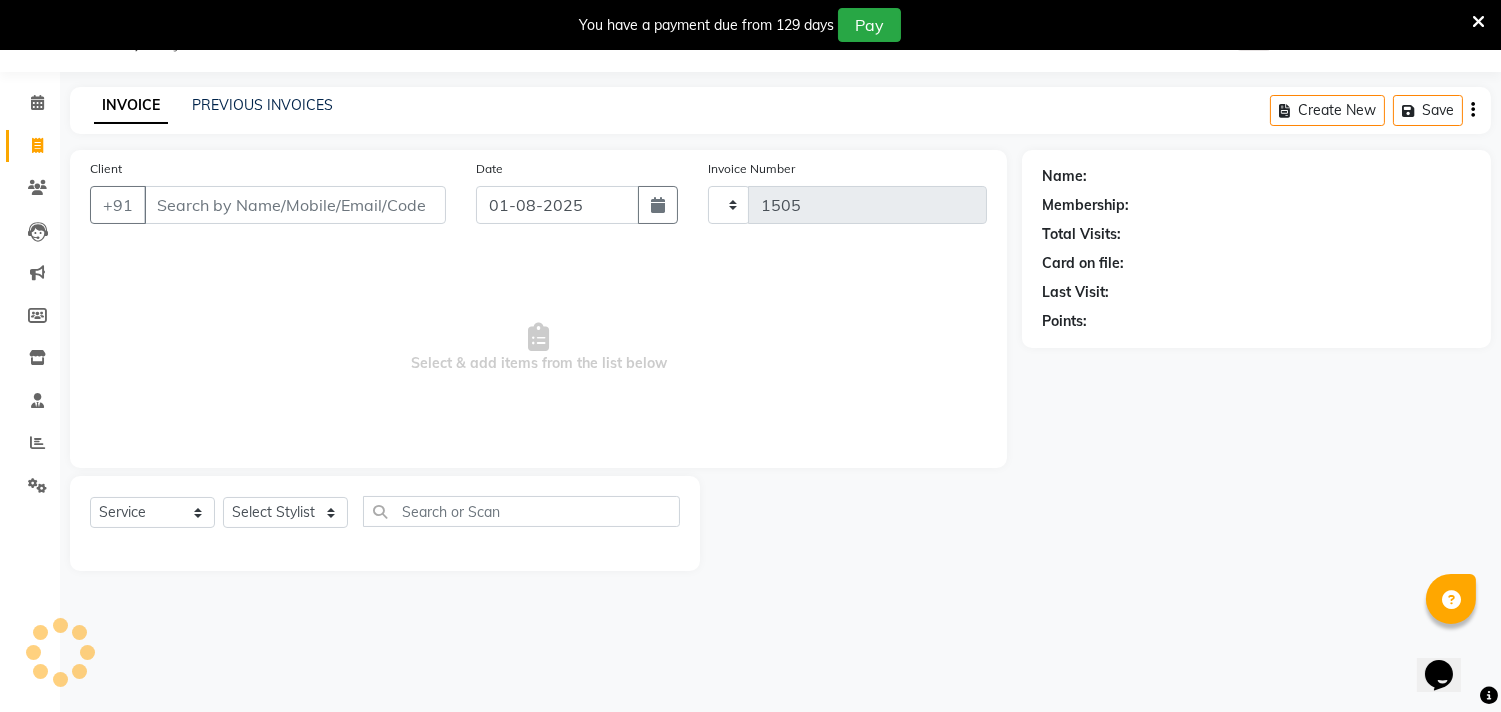 select on "5341" 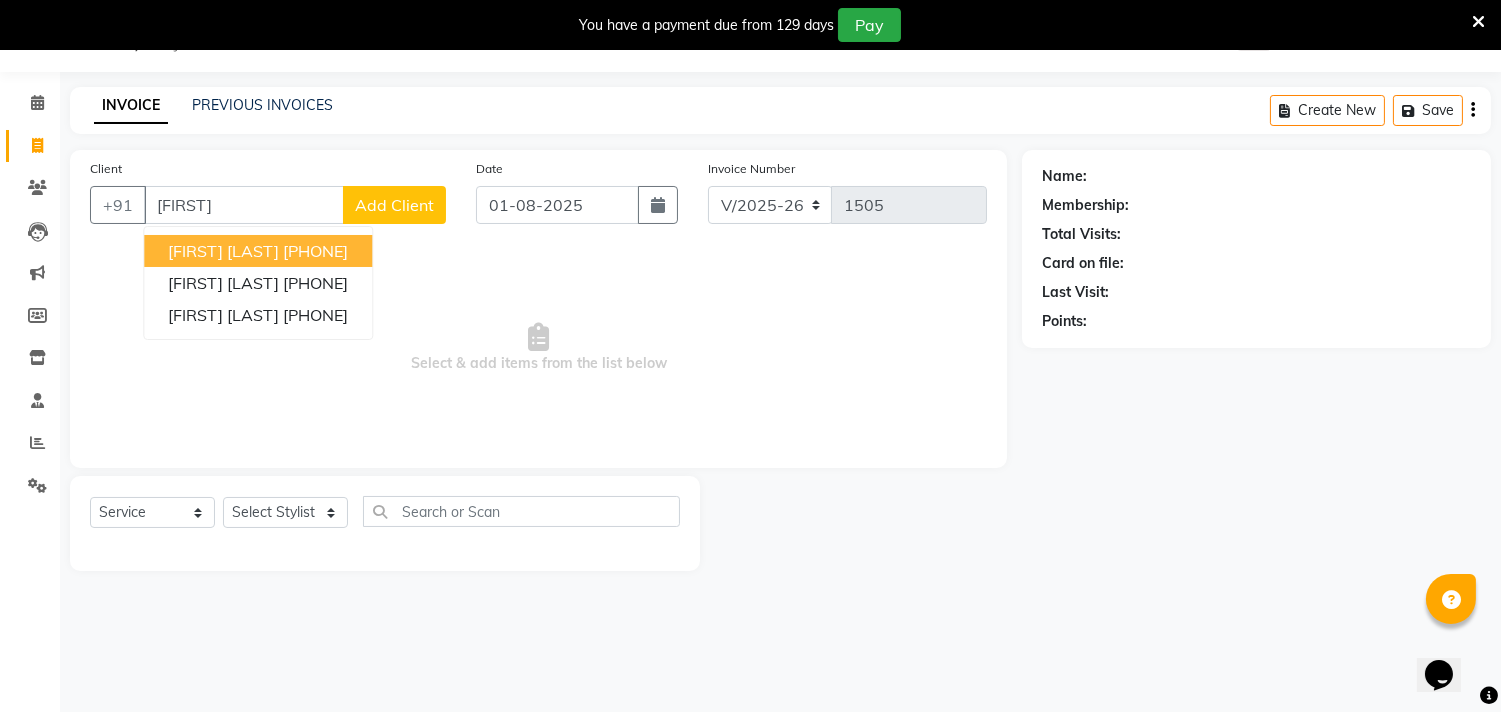 click on "Sarojni Shinde" at bounding box center [223, 251] 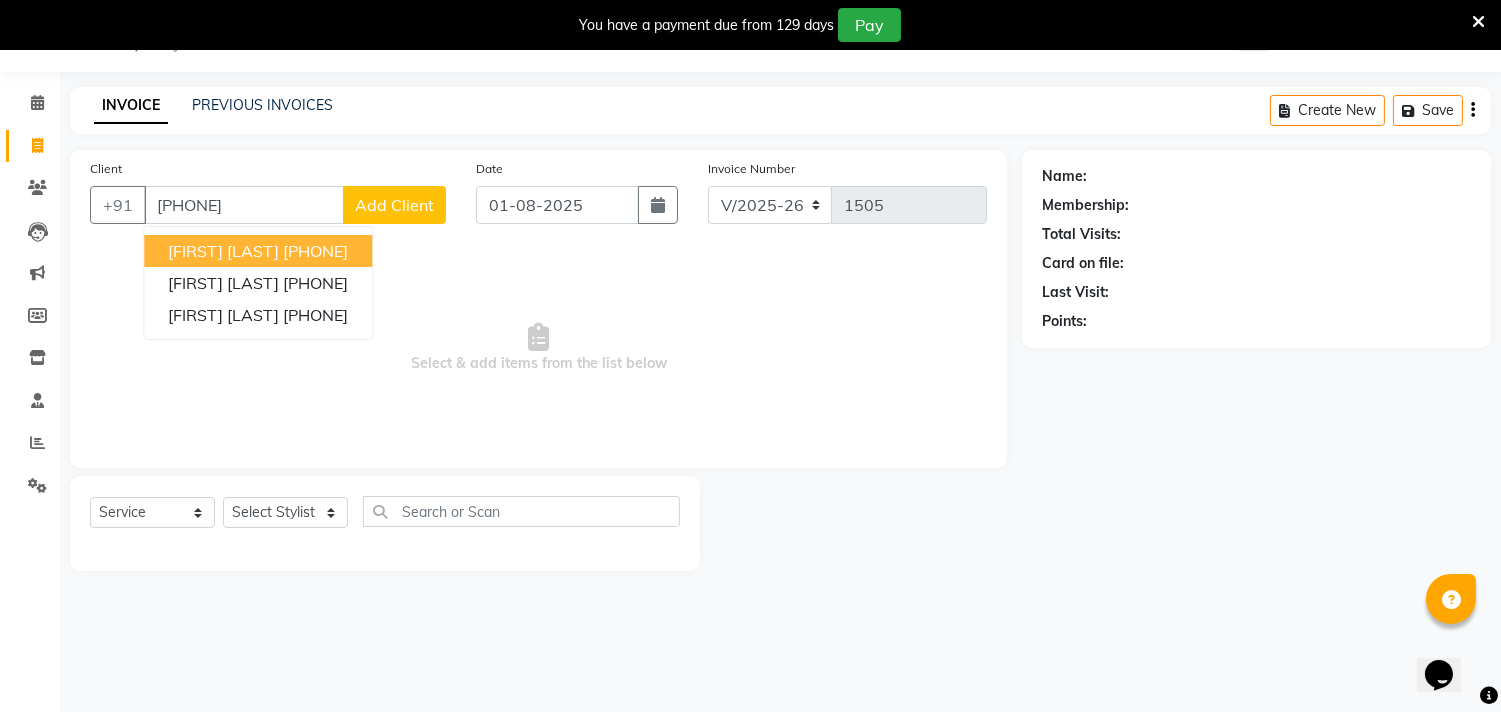 type on "9975088214" 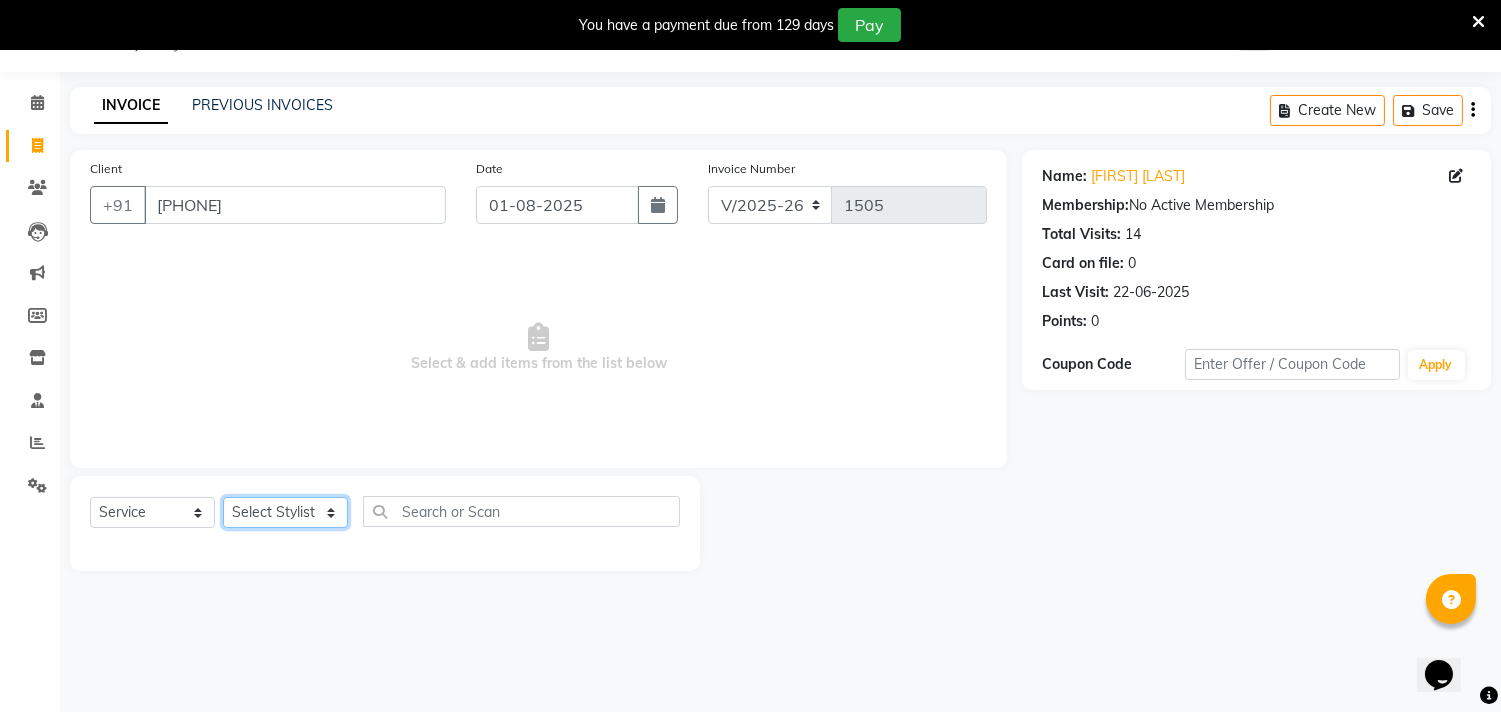 click on "Select Stylist Gita mala Sanjivani Vaishali Mam" 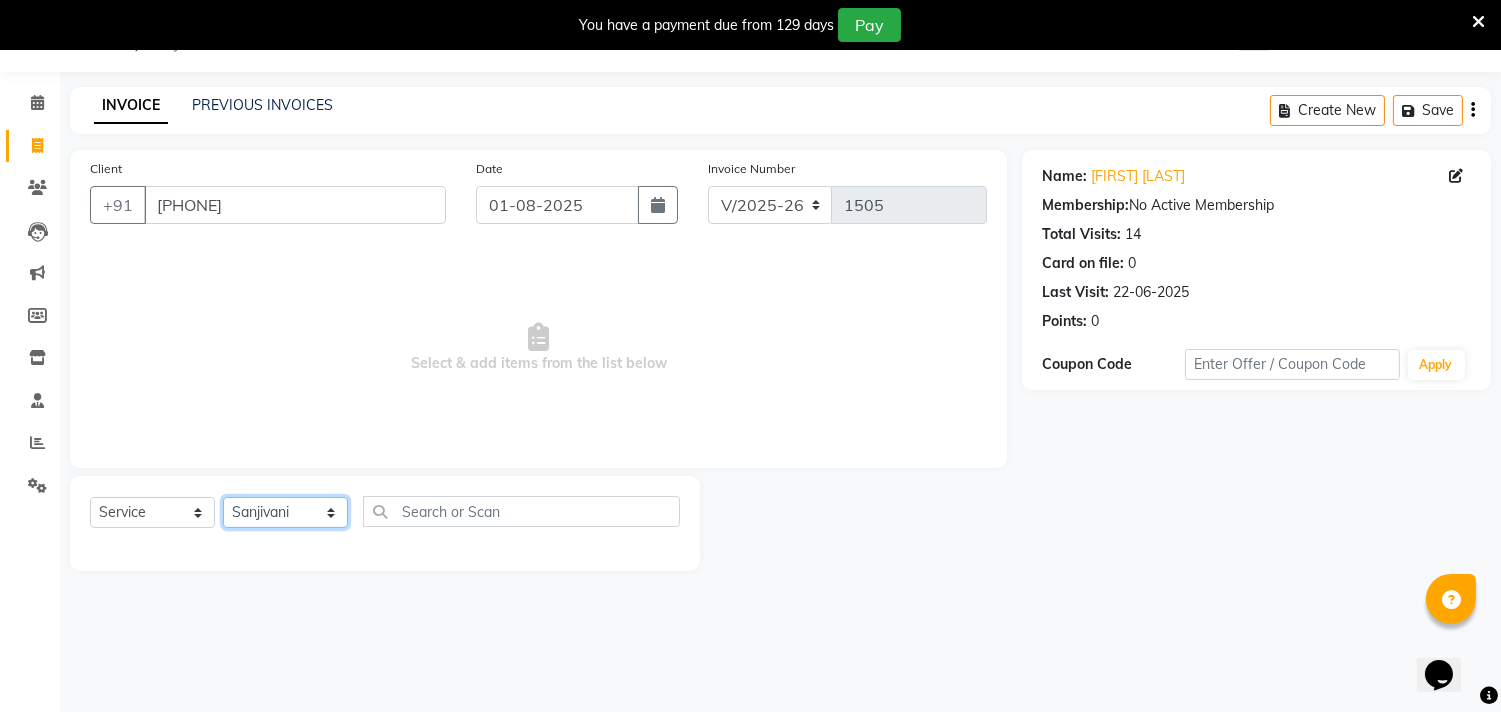 click on "Select Stylist Gita mala Sanjivani Vaishali Mam" 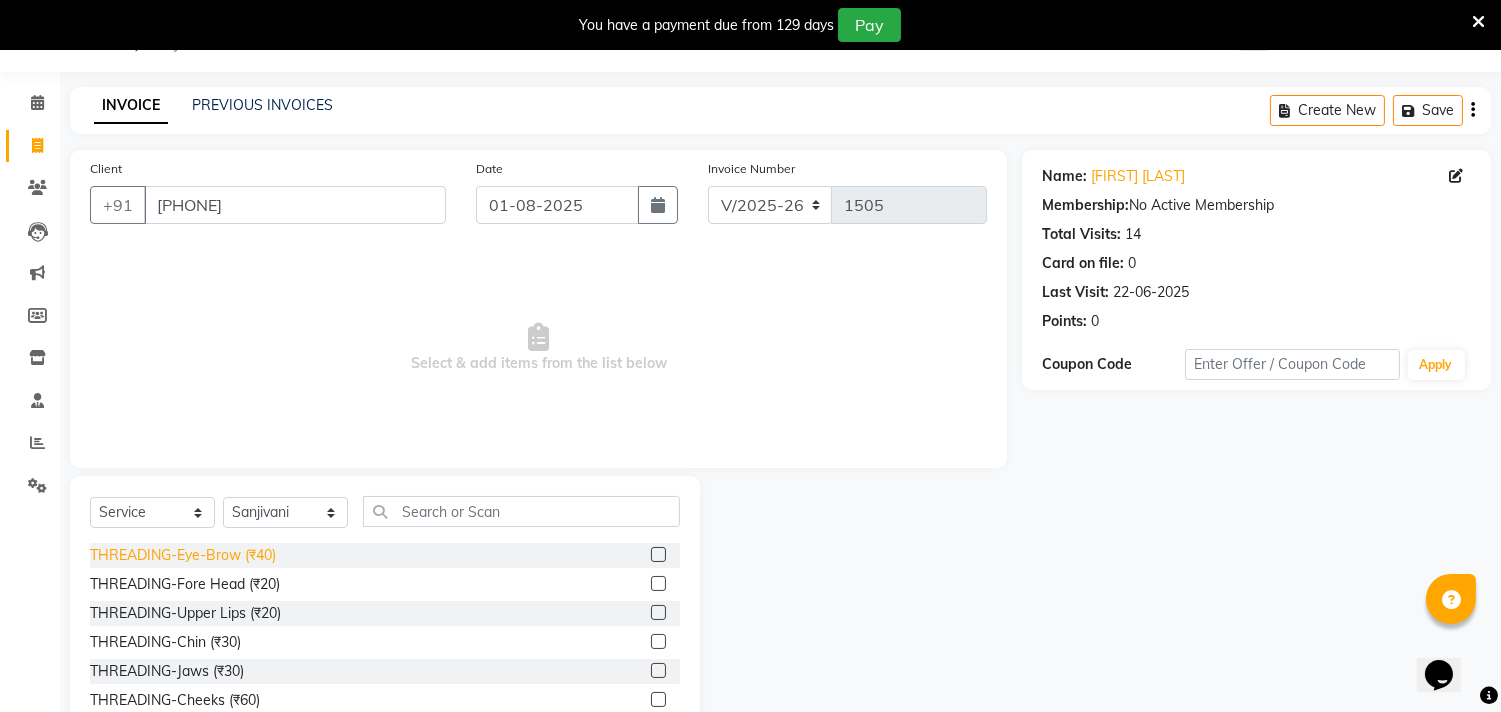 click on "THREADING-Eye-Brow (₹40)" 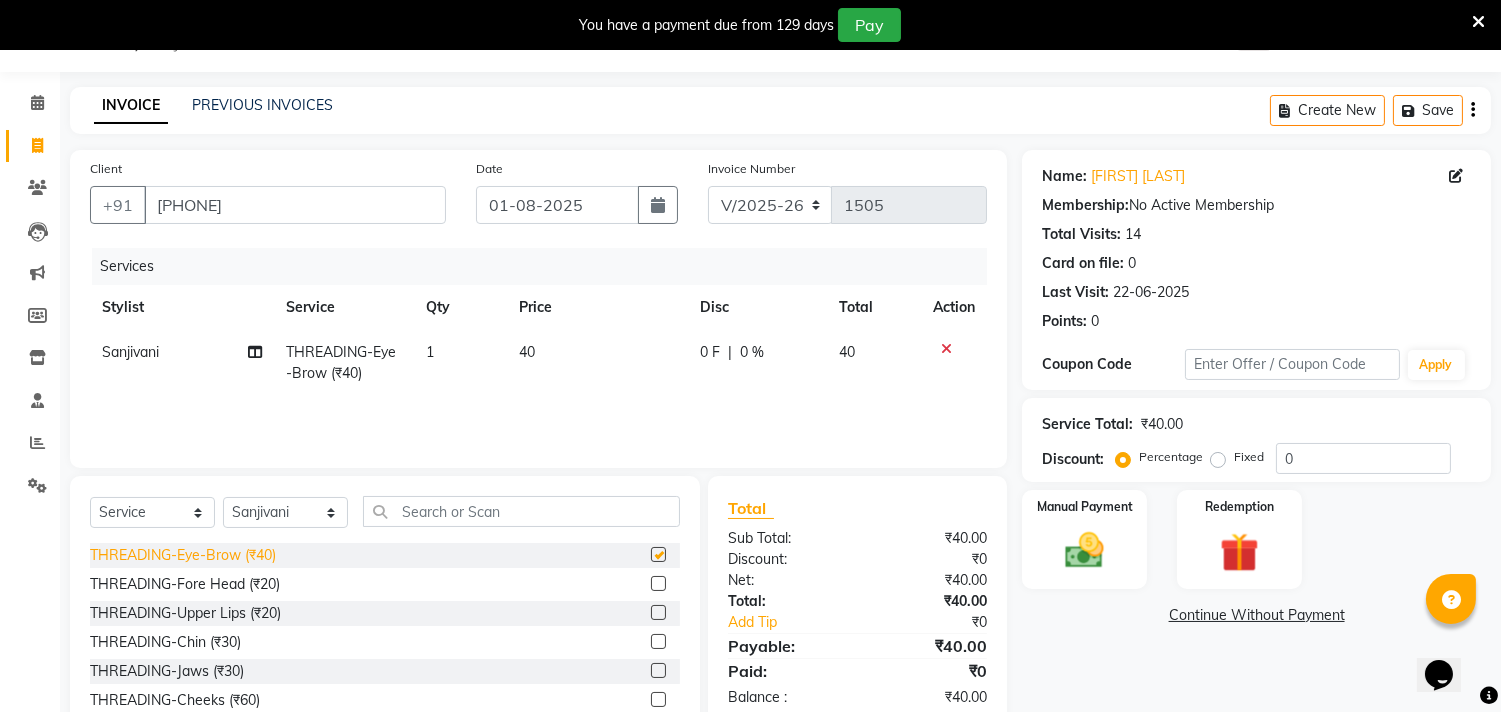 checkbox on "false" 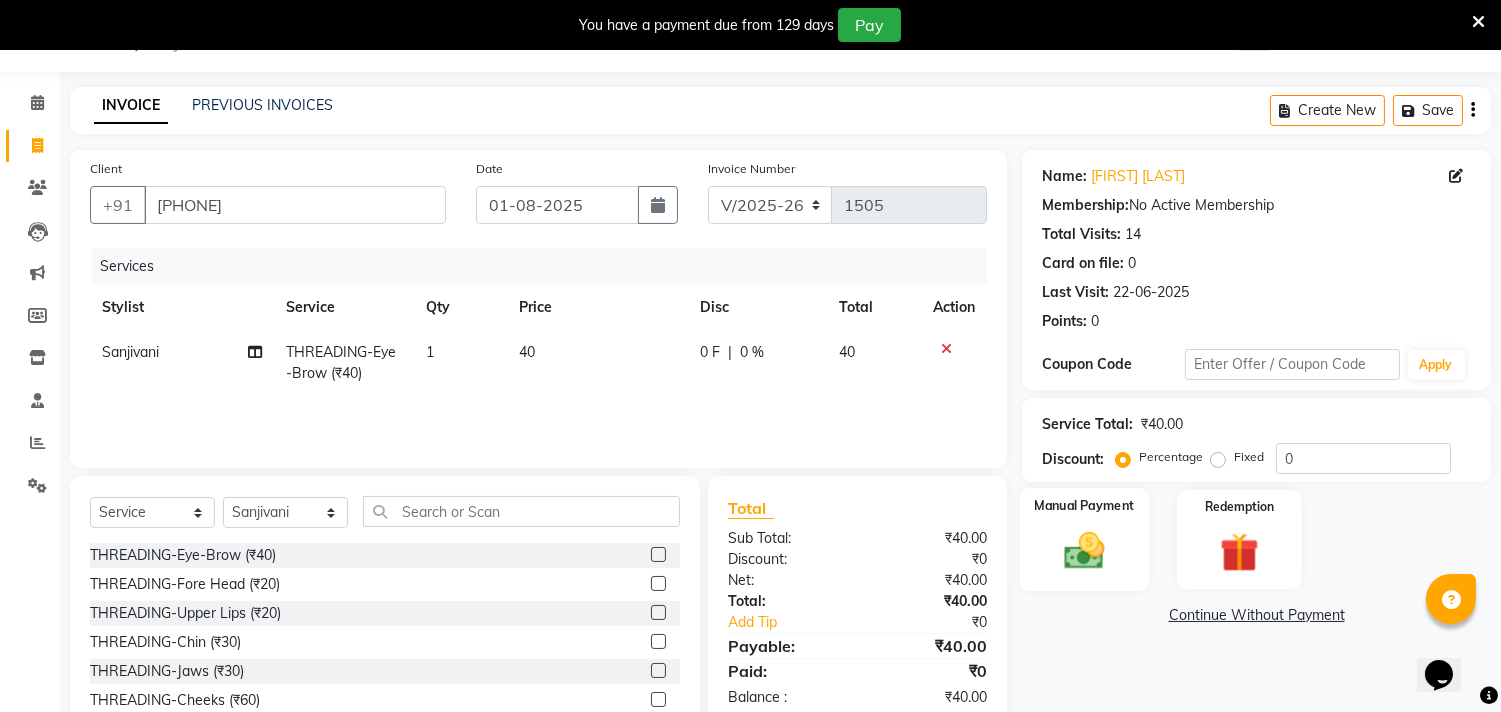 click on "Manual Payment" 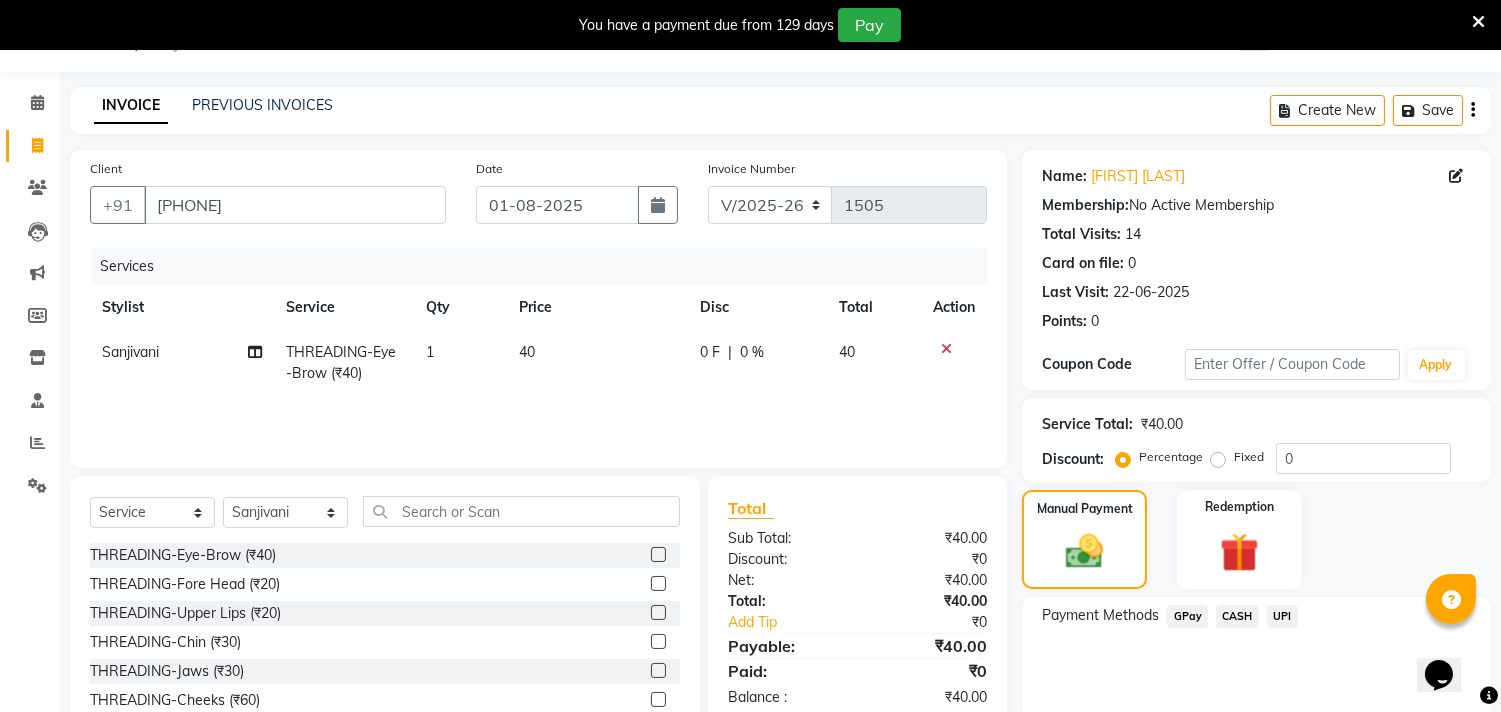click on "GPay" 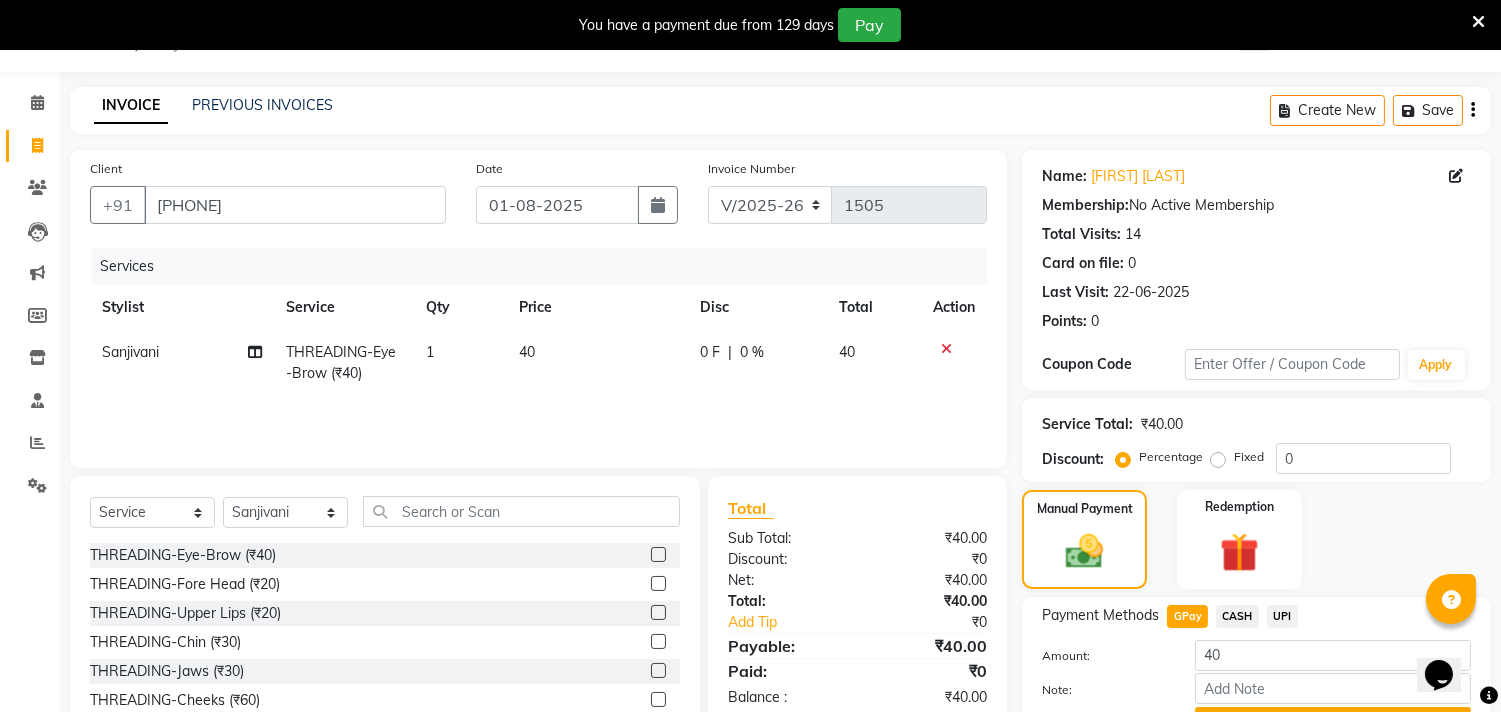 scroll, scrollTop: 154, scrollLeft: 0, axis: vertical 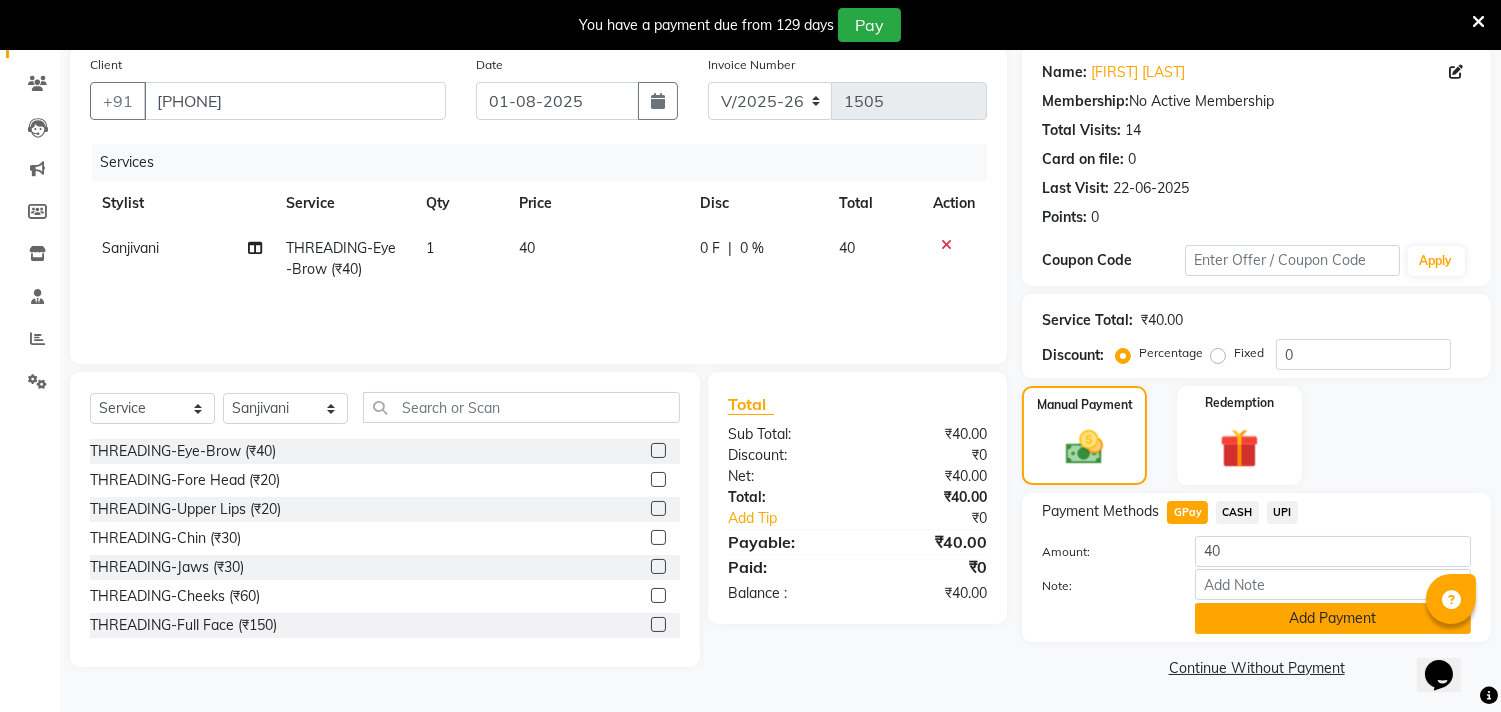 click on "Add Payment" 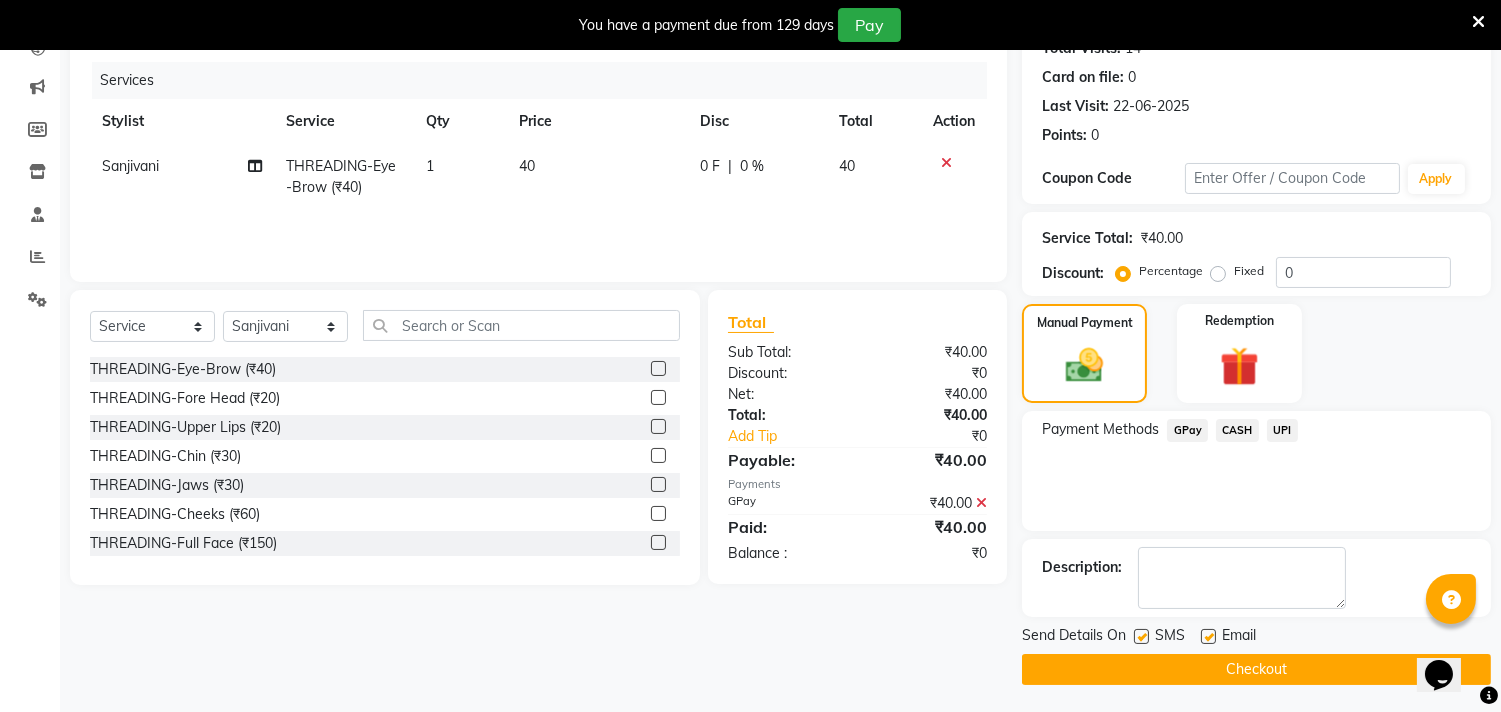 scroll, scrollTop: 237, scrollLeft: 0, axis: vertical 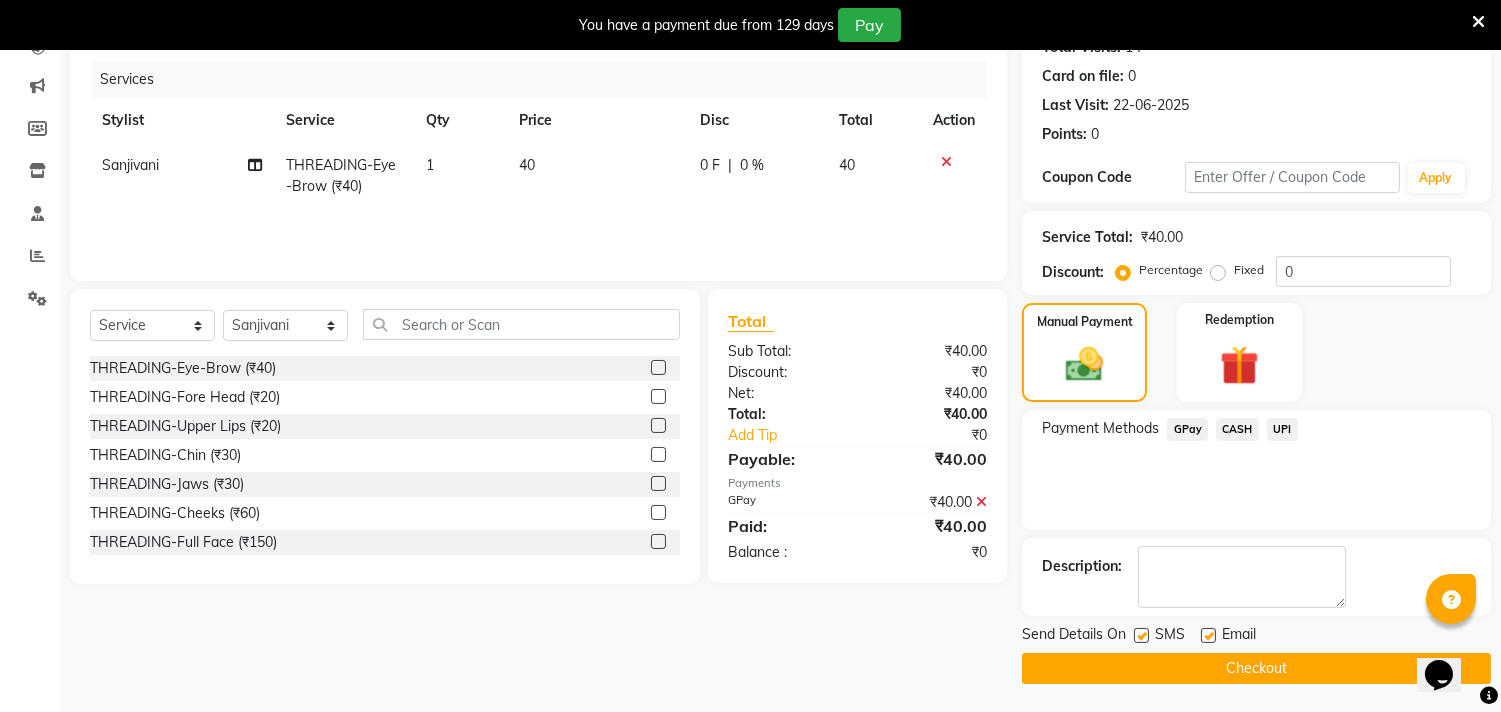 click on "Checkout" 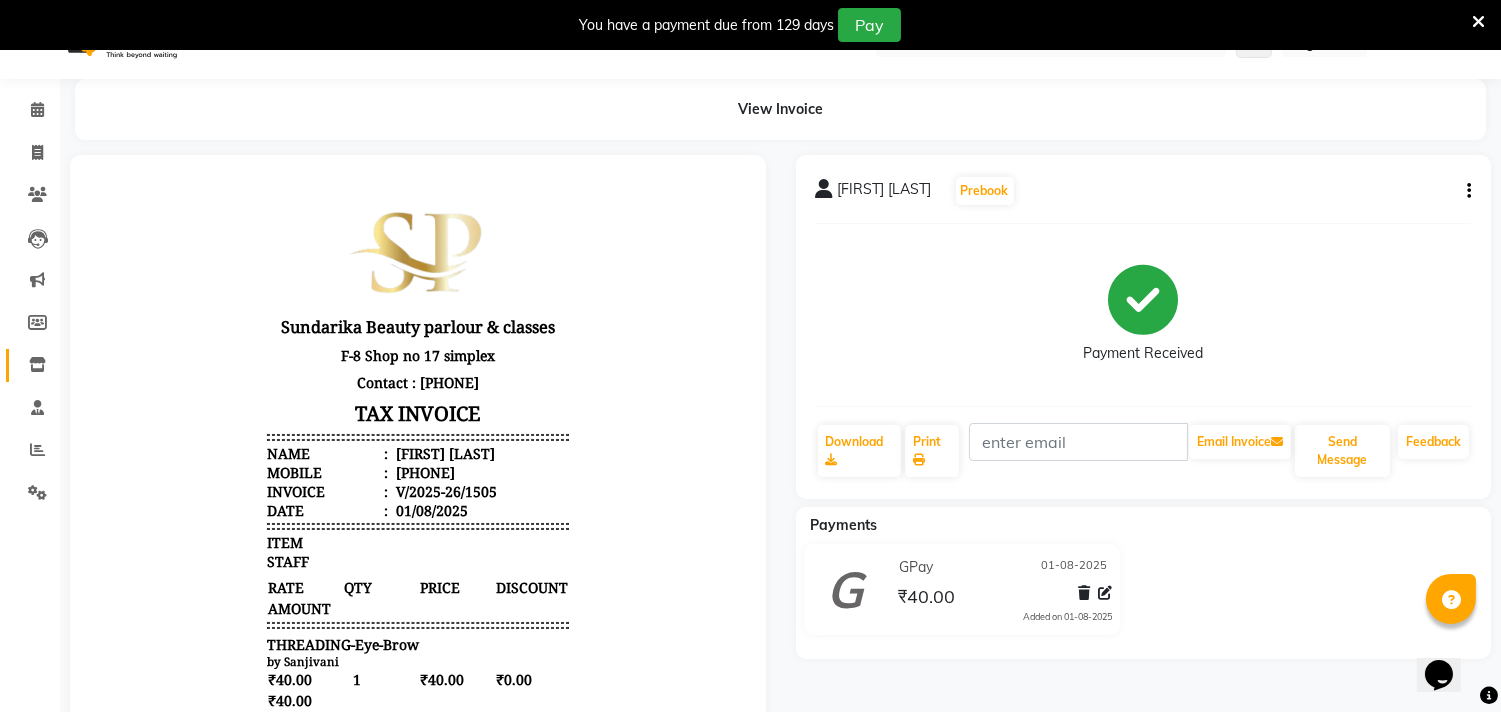 scroll, scrollTop: 0, scrollLeft: 0, axis: both 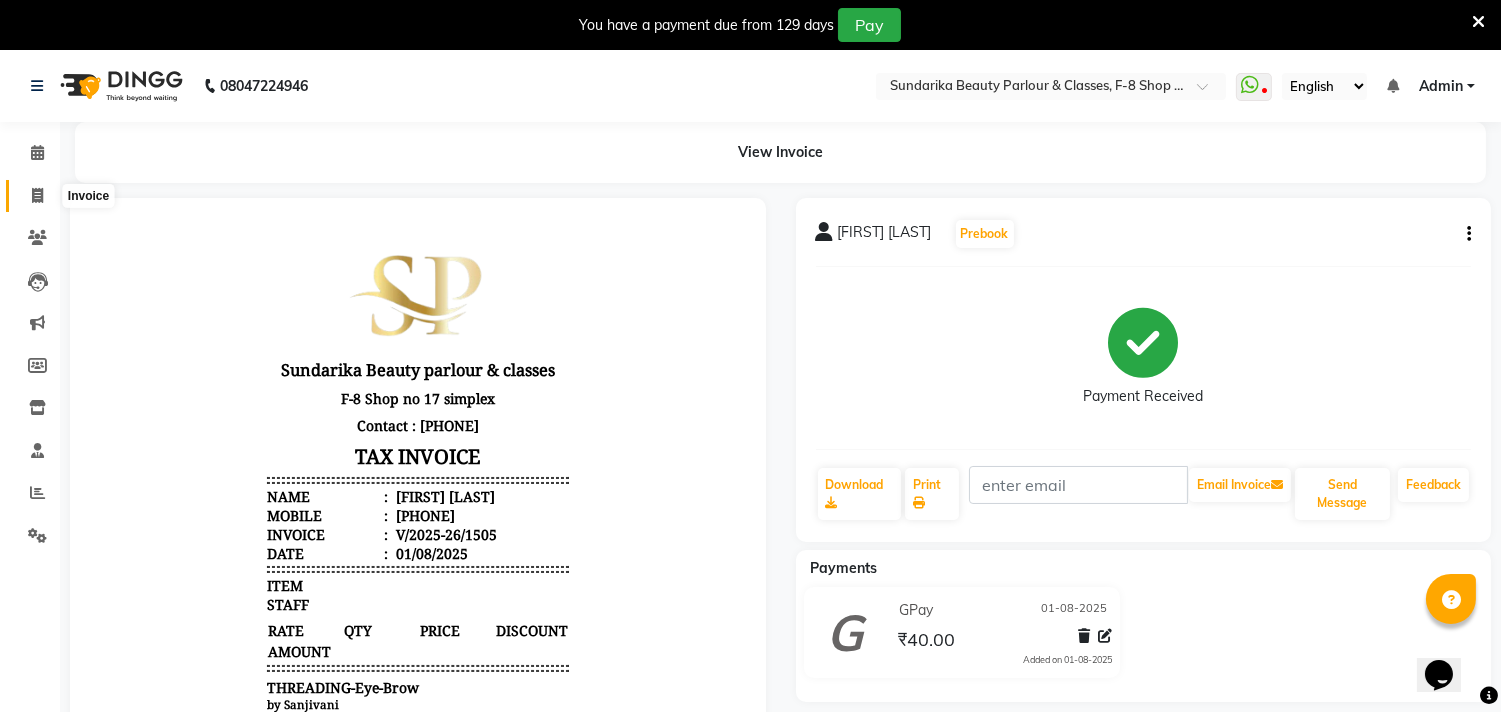 click 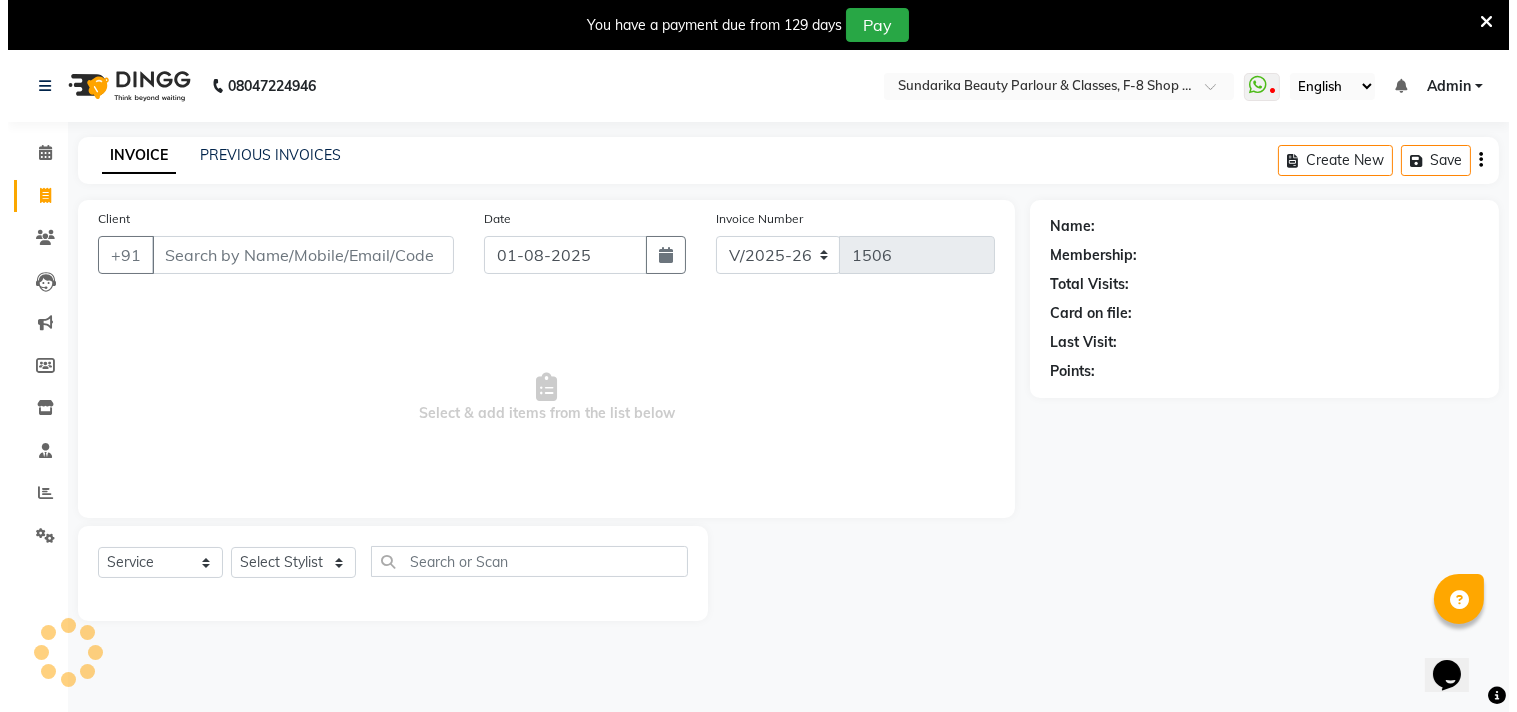 scroll, scrollTop: 50, scrollLeft: 0, axis: vertical 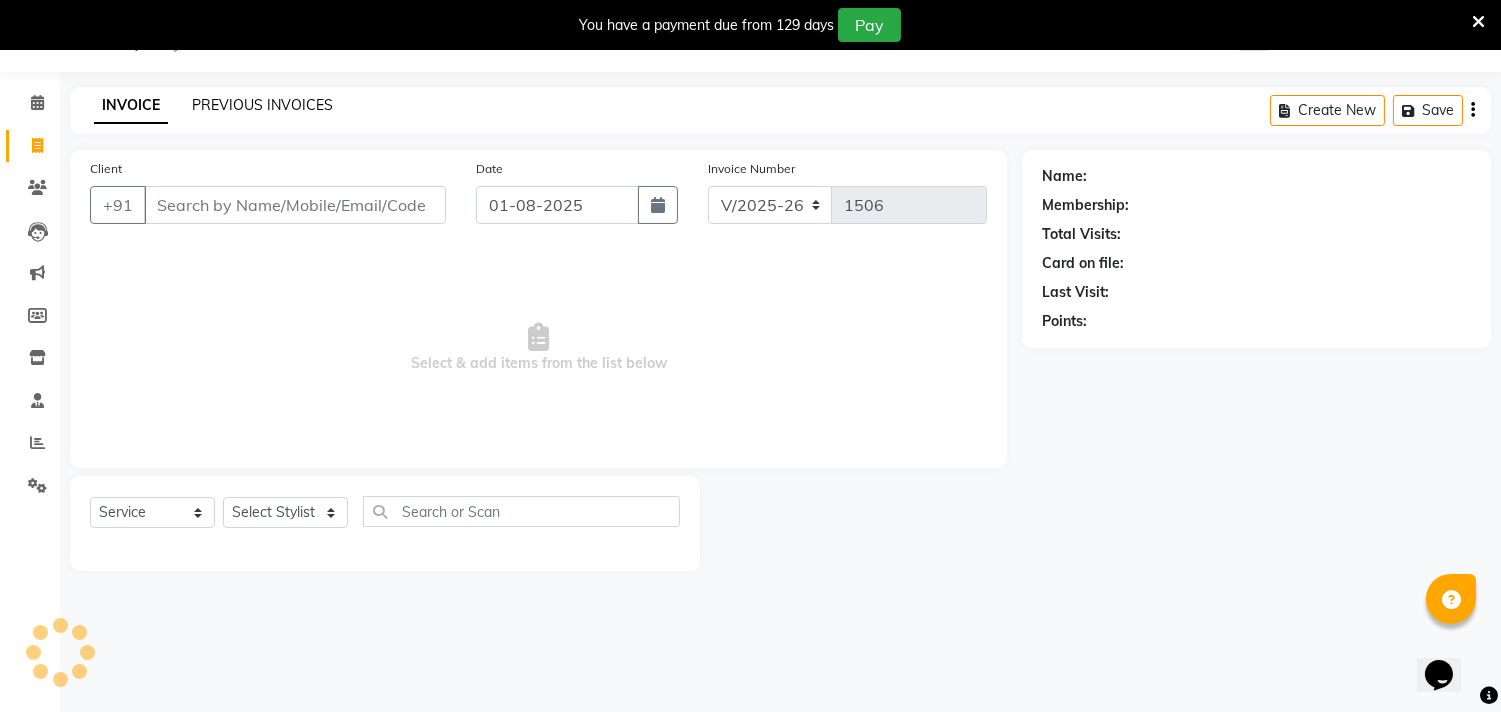 click on "PREVIOUS INVOICES" 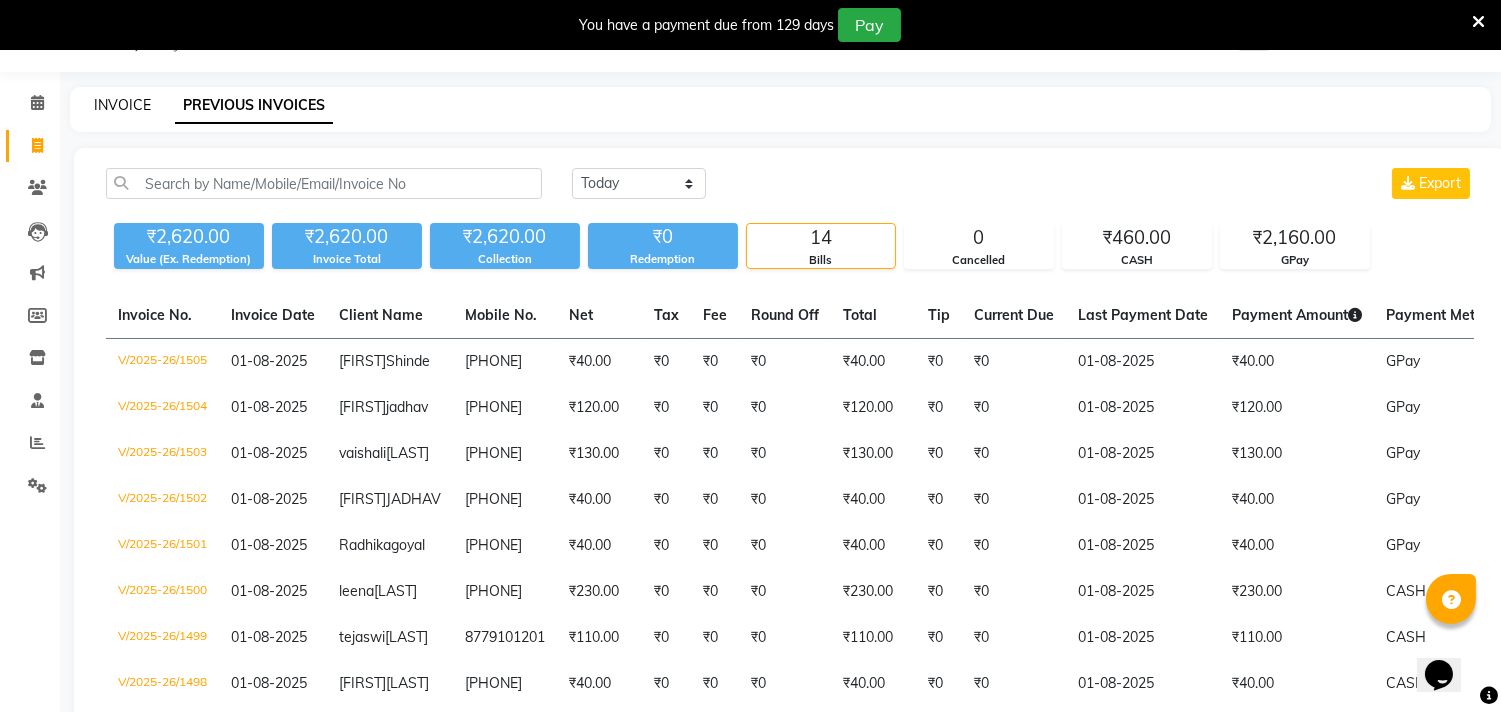 click on "INVOICE" 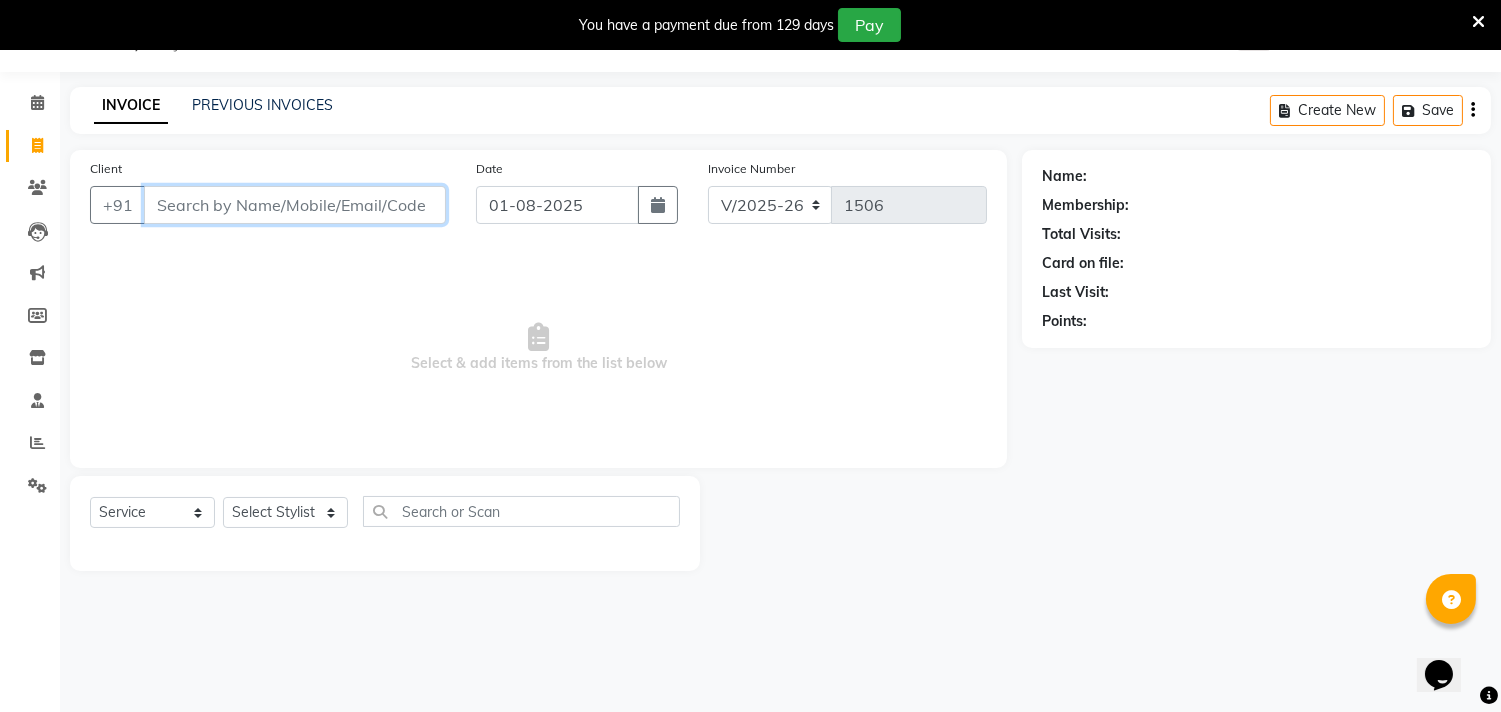 click on "Client" at bounding box center [295, 205] 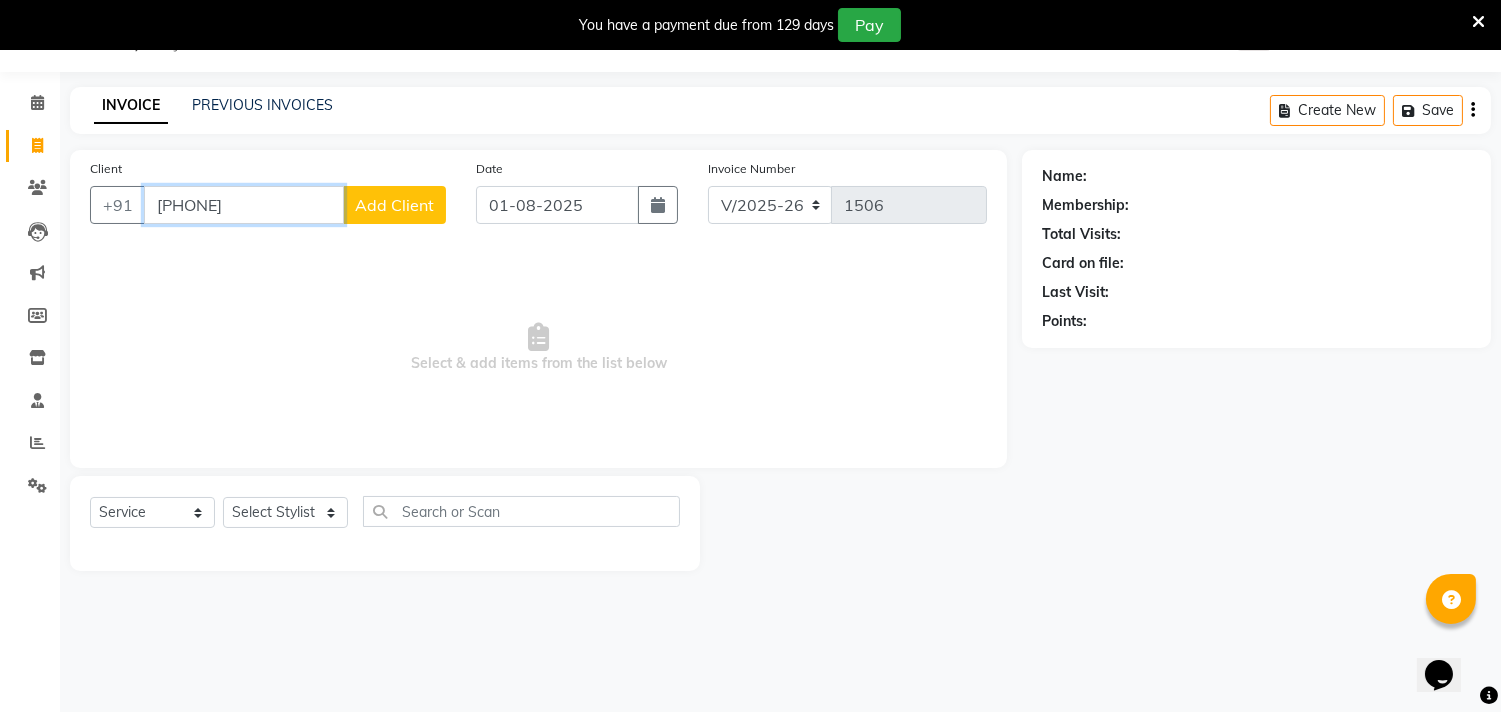 type on "9373976384" 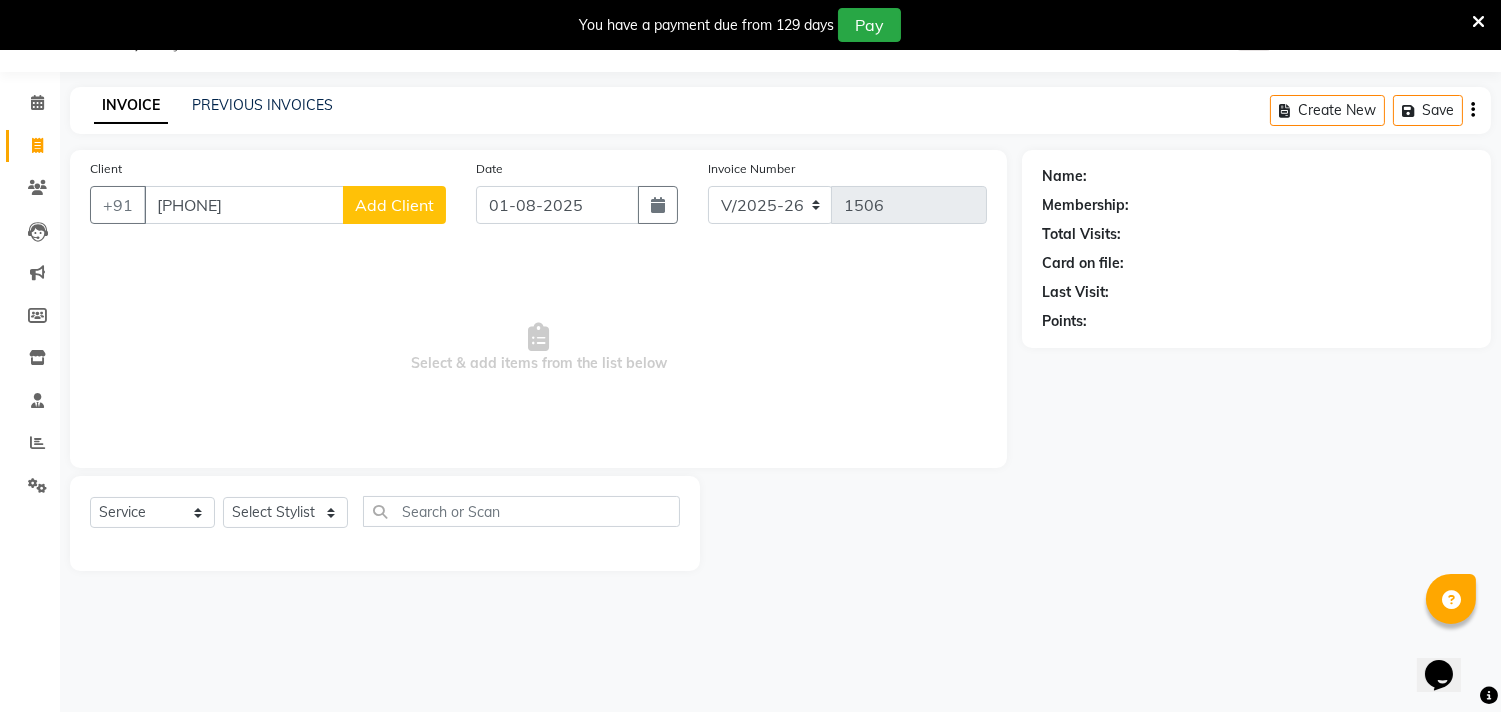 click on "Add Client" 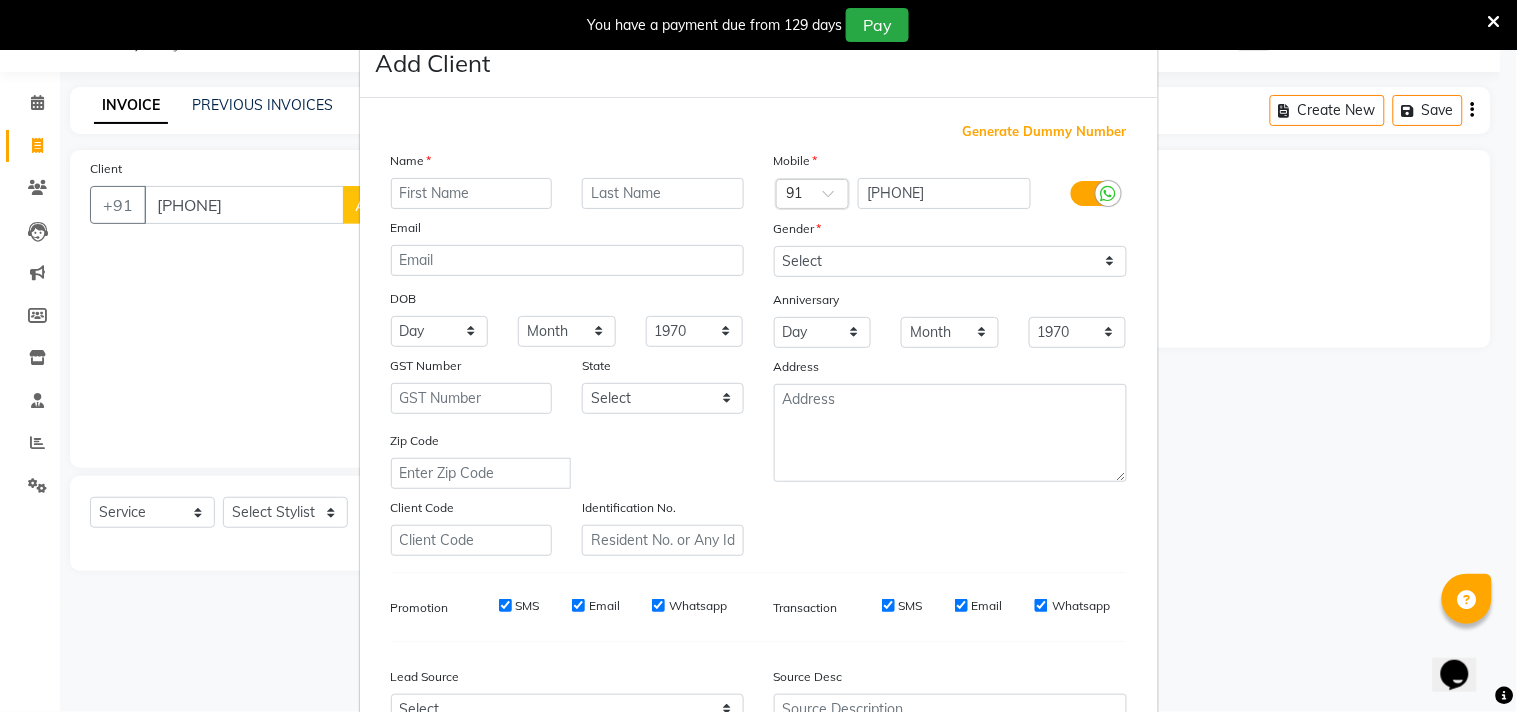drag, startPoint x: 411, startPoint y: 200, endPoint x: 405, endPoint y: 183, distance: 18.027756 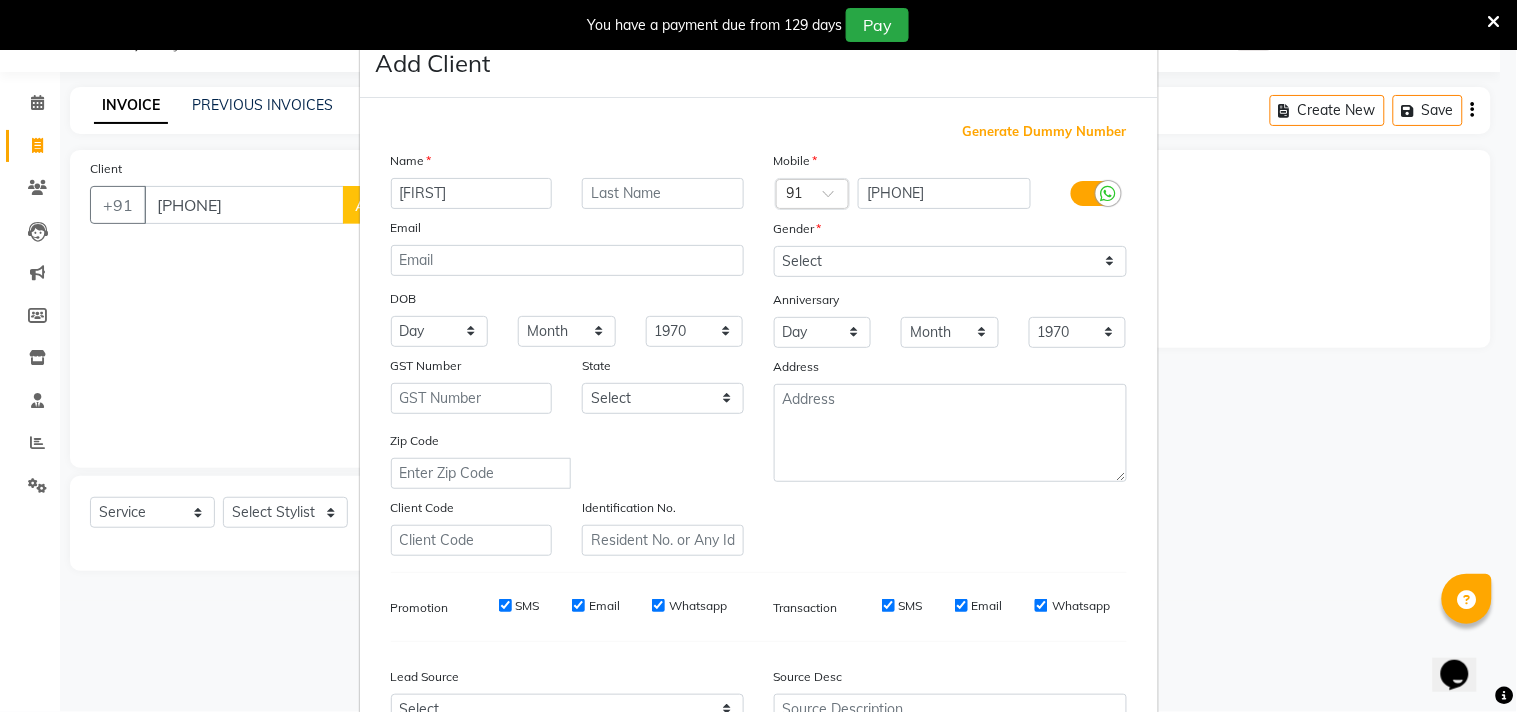 type on "rutuja" 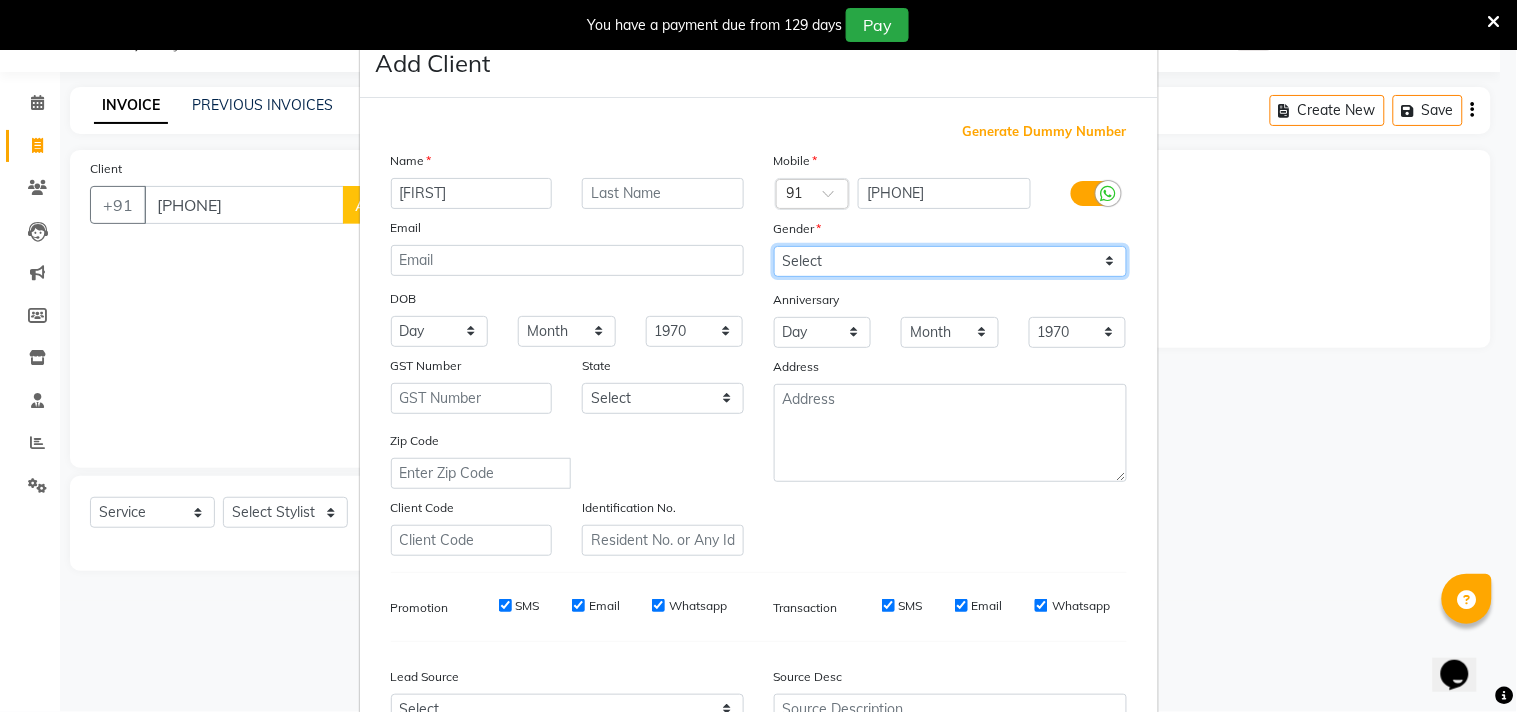 click on "Select Male Female Other Prefer Not To Say" at bounding box center [950, 261] 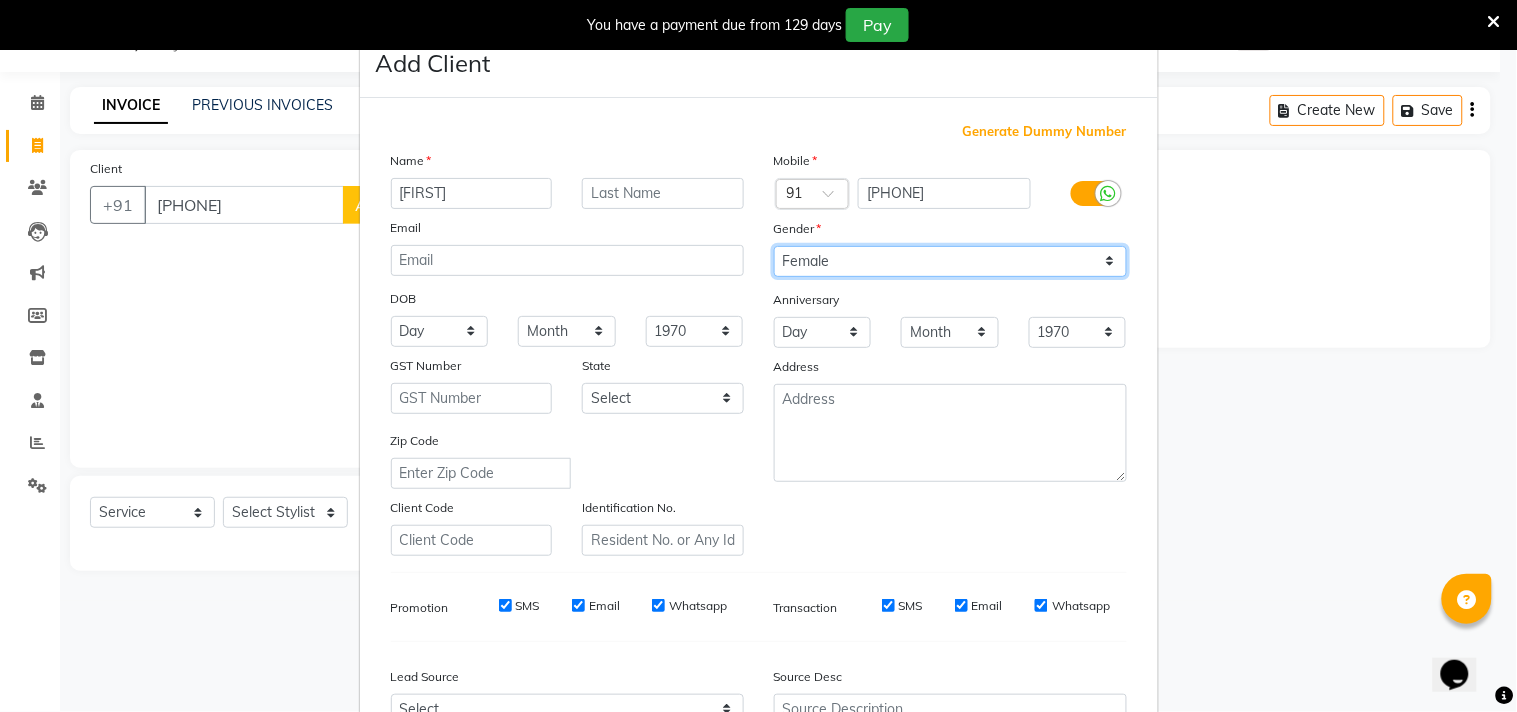 click on "Select Male Female Other Prefer Not To Say" at bounding box center (950, 261) 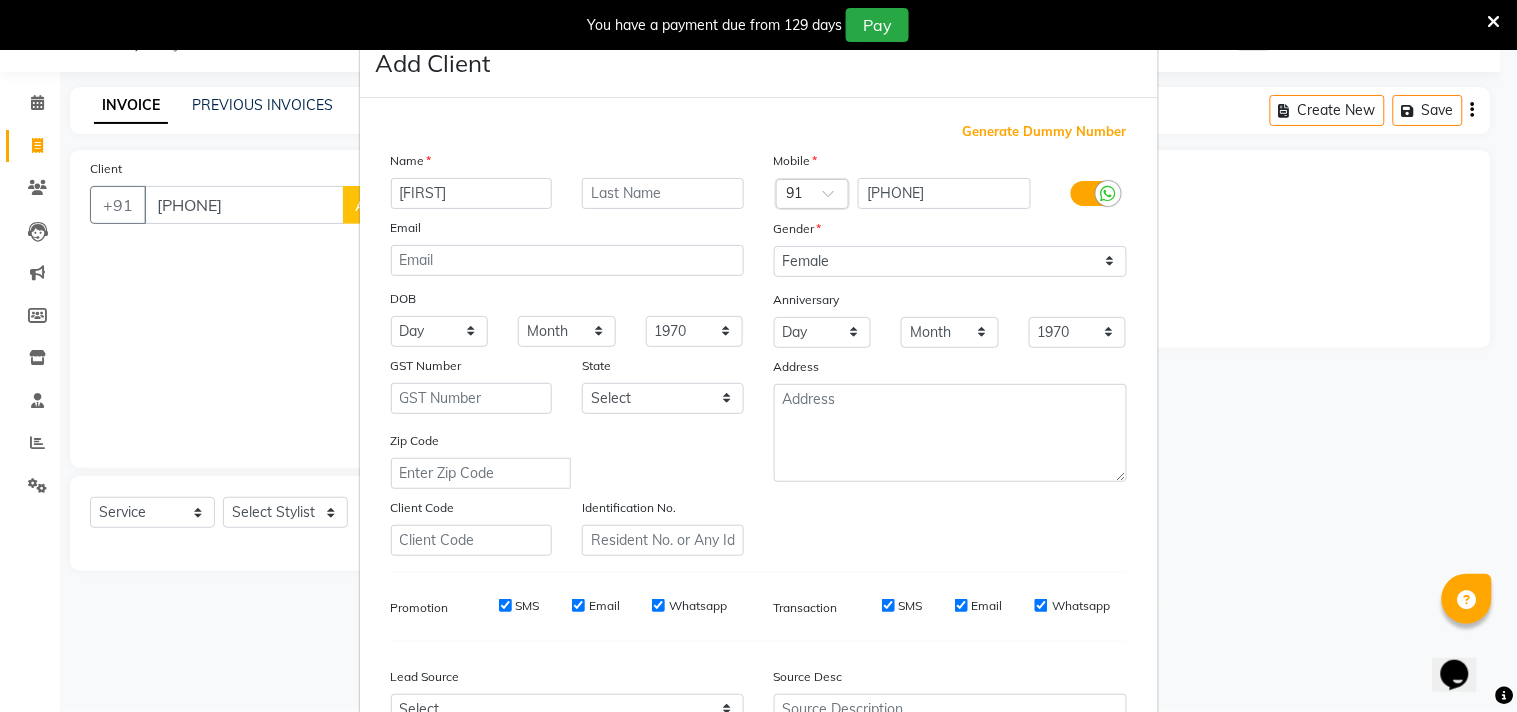 click on "Mobile Country Code × 91 9373976384 Gender Select Male Female Other Prefer Not To Say Anniversary Day 01 02 03 04 05 06 07 08 09 10 11 12 13 14 15 16 17 18 19 20 21 22 23 24 25 26 27 28 29 30 31 Month January February March April May June July August September October November December 1970 1971 1972 1973 1974 1975 1976 1977 1978 1979 1980 1981 1982 1983 1984 1985 1986 1987 1988 1989 1990 1991 1992 1993 1994 1995 1996 1997 1998 1999 2000 2001 2002 2003 2004 2005 2006 2007 2008 2009 2010 2011 2012 2013 2014 2015 2016 2017 2018 2019 2020 2021 2022 2023 2024 2025 Address" at bounding box center (950, 353) 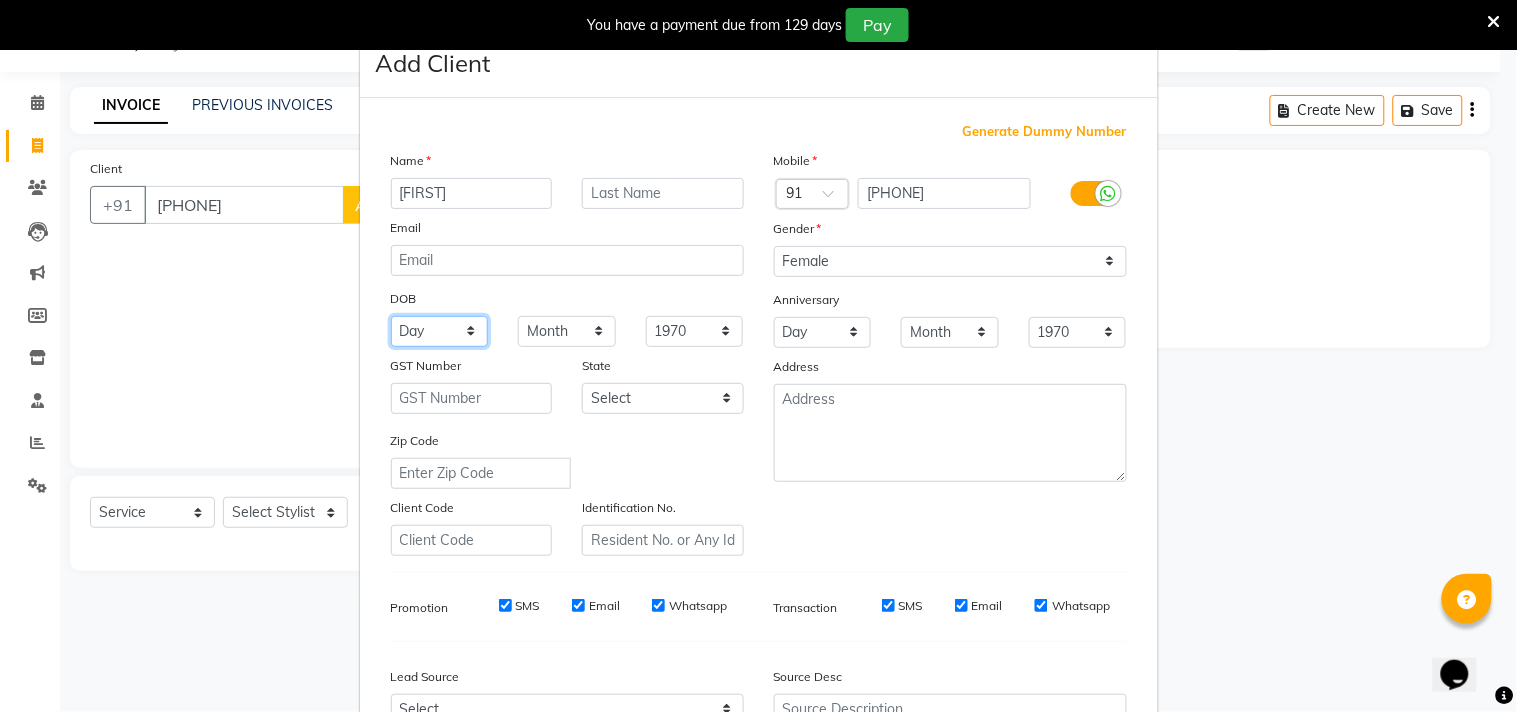 click on "Day 01 02 03 04 05 06 07 08 09 10 11 12 13 14 15 16 17 18 19 20 21 22 23 24 25 26 27 28 29 30 31" at bounding box center [440, 331] 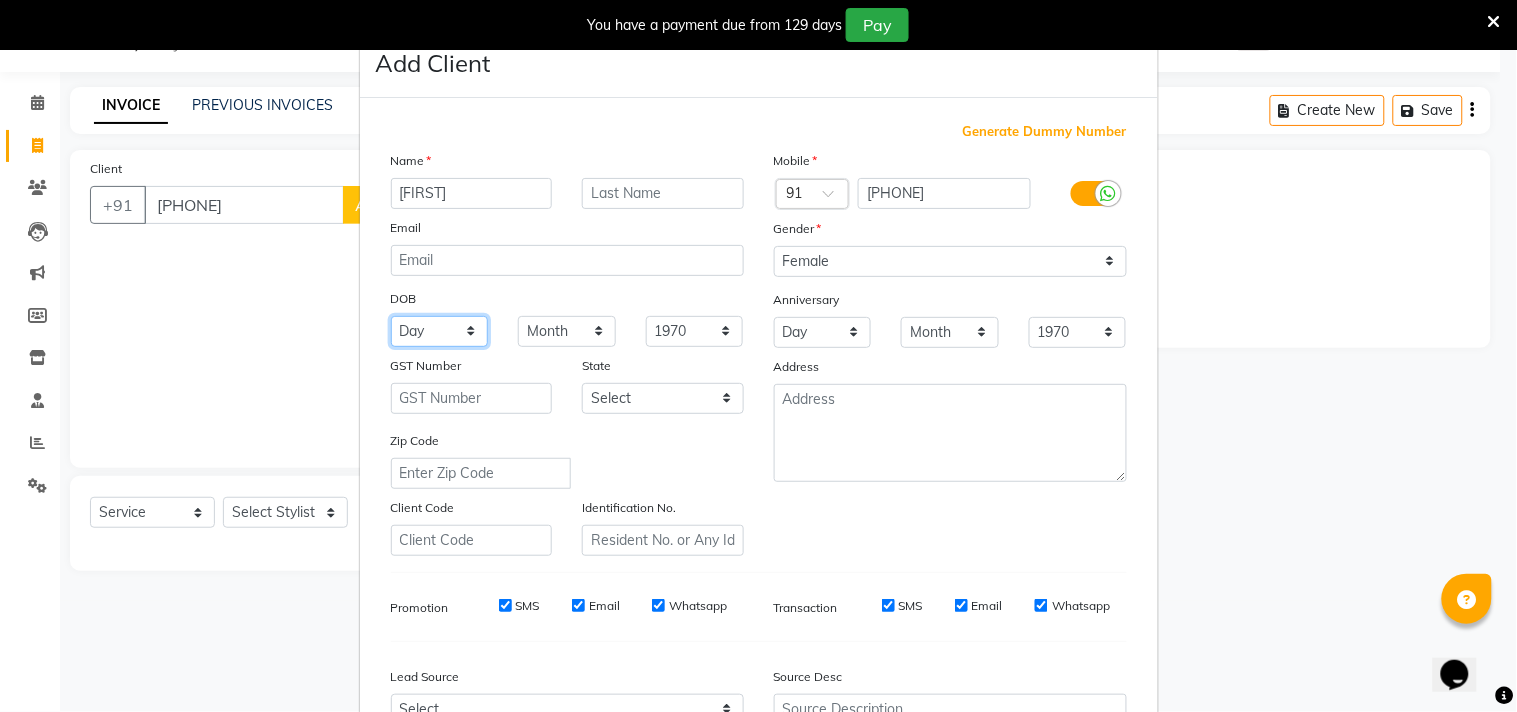click on "Day 01 02 03 04 05 06 07 08 09 10 11 12 13 14 15 16 17 18 19 20 21 22 23 24 25 26 27 28 29 30 31" at bounding box center [440, 331] 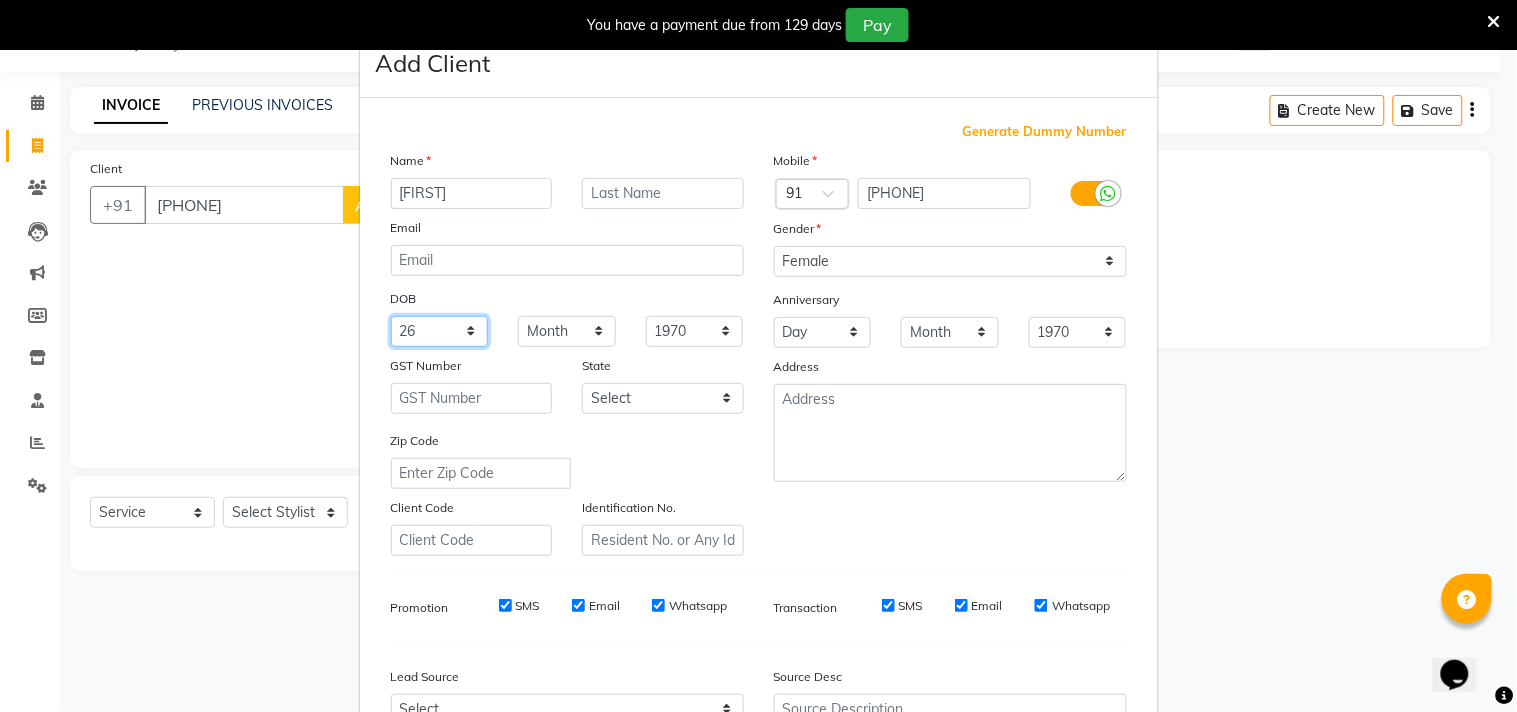 click on "Day 01 02 03 04 05 06 07 08 09 10 11 12 13 14 15 16 17 18 19 20 21 22 23 24 25 26 27 28 29 30 31" at bounding box center (440, 331) 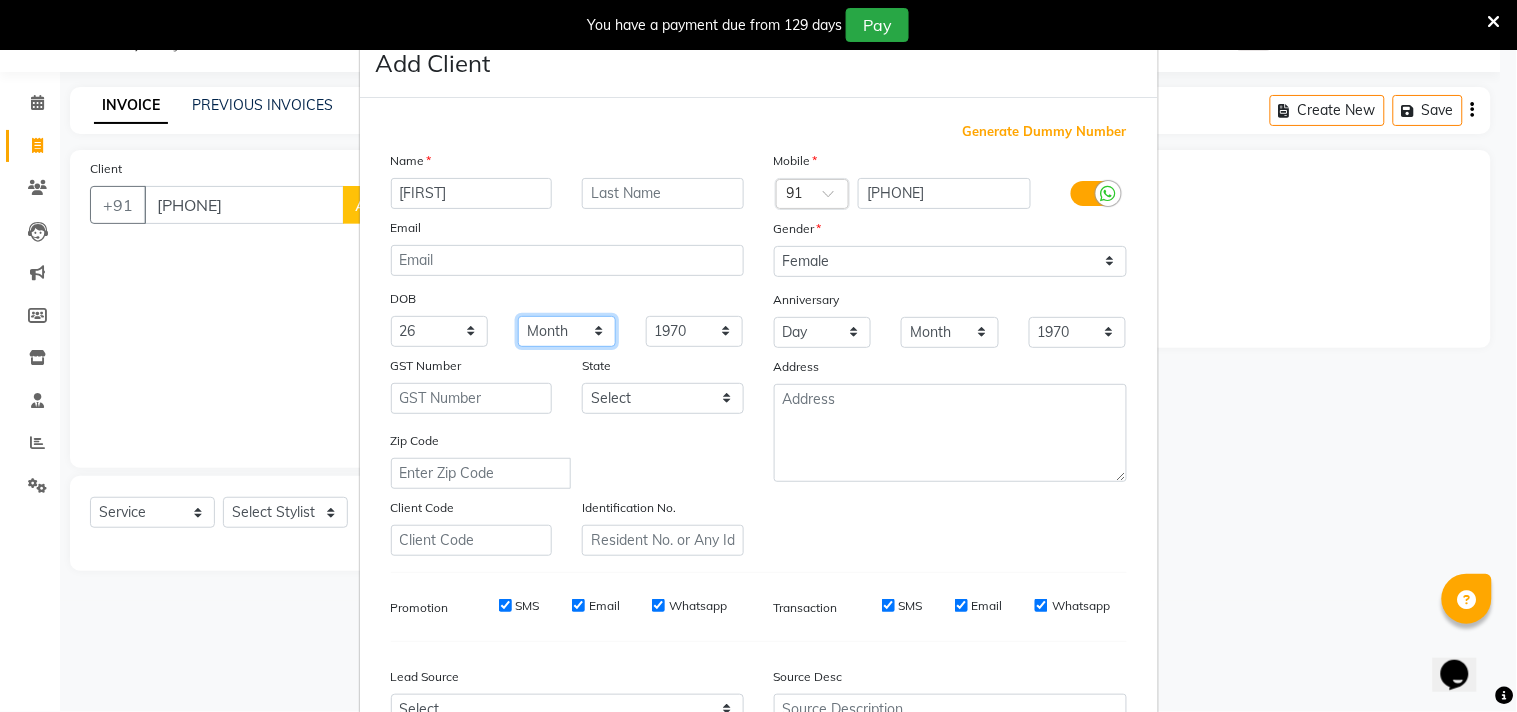 click on "Month January February March April May June July August September October November December" at bounding box center (567, 331) 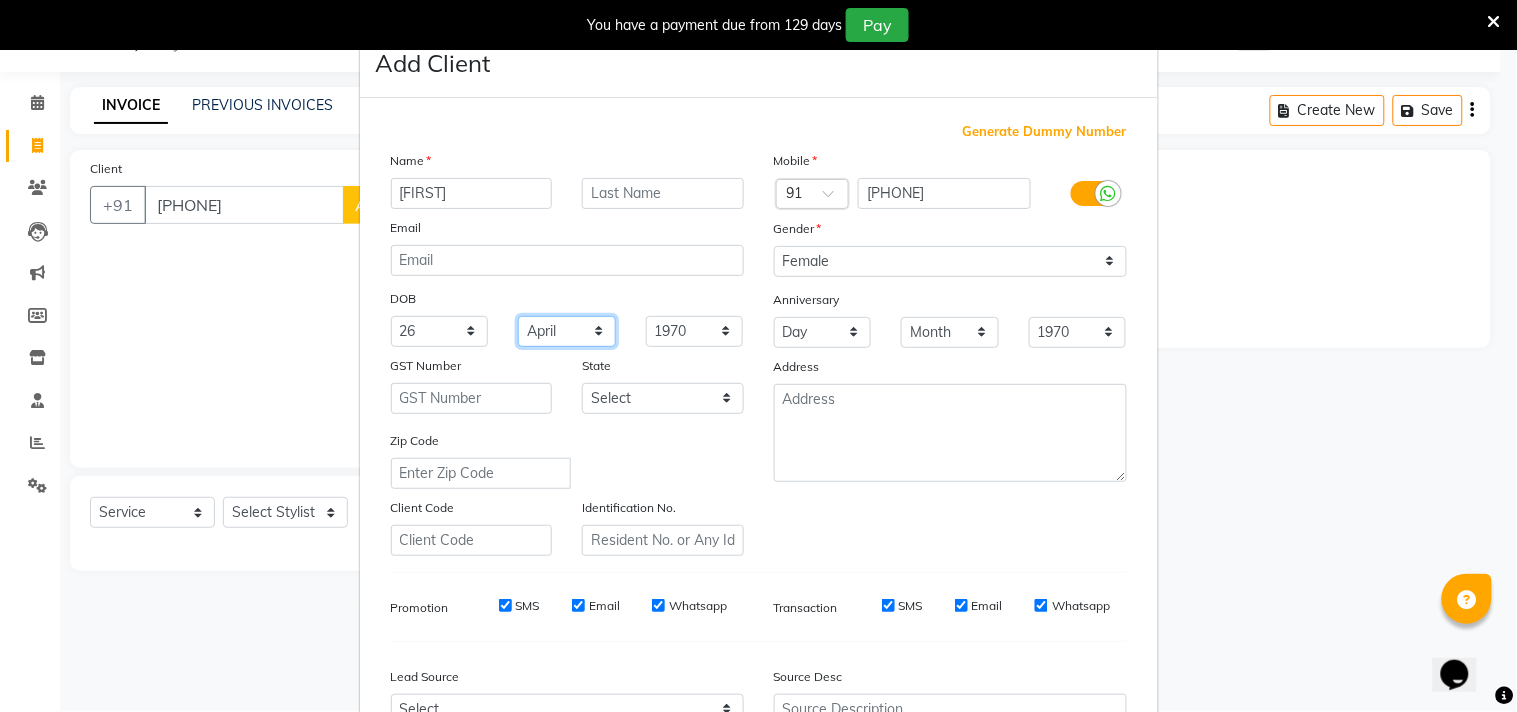 click on "Month January February March April May June July August September October November December" at bounding box center (567, 331) 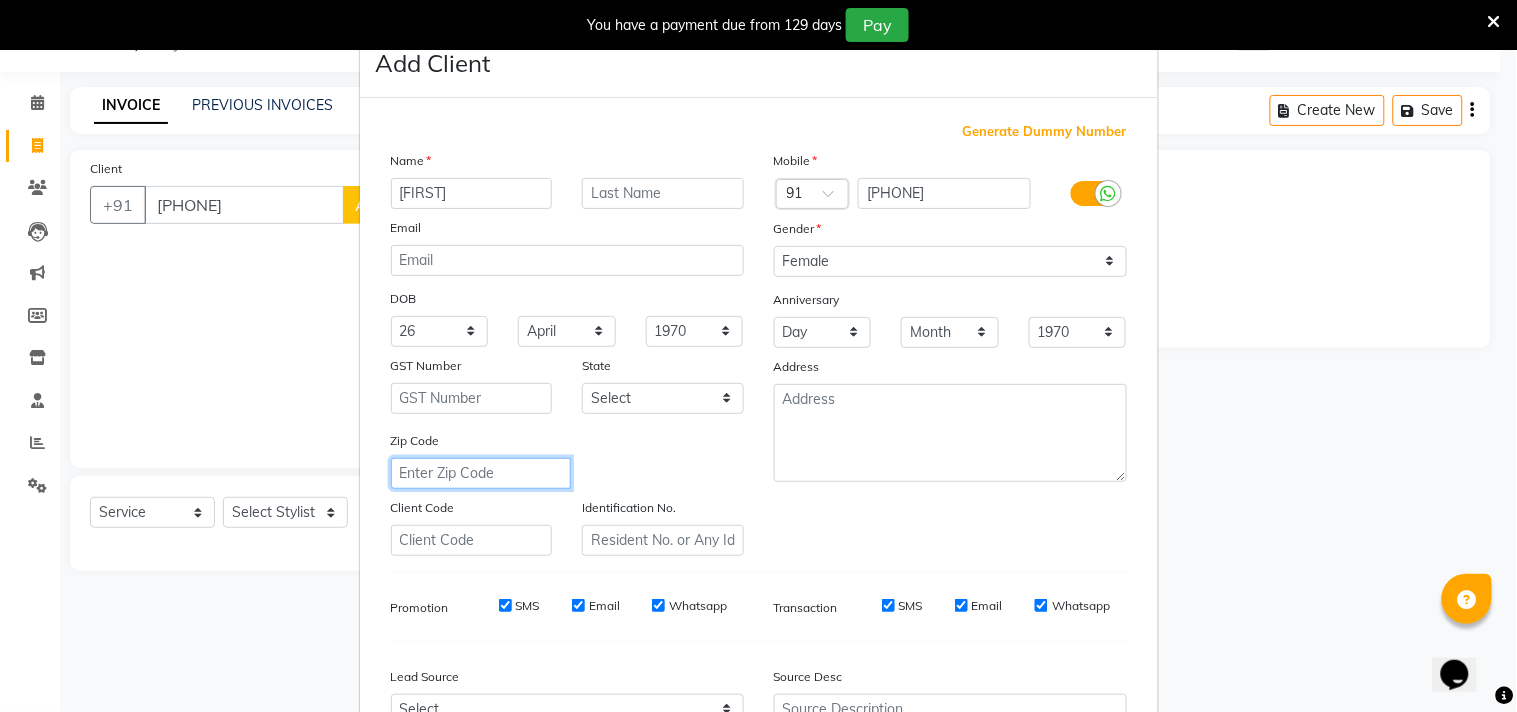 click at bounding box center [481, 473] 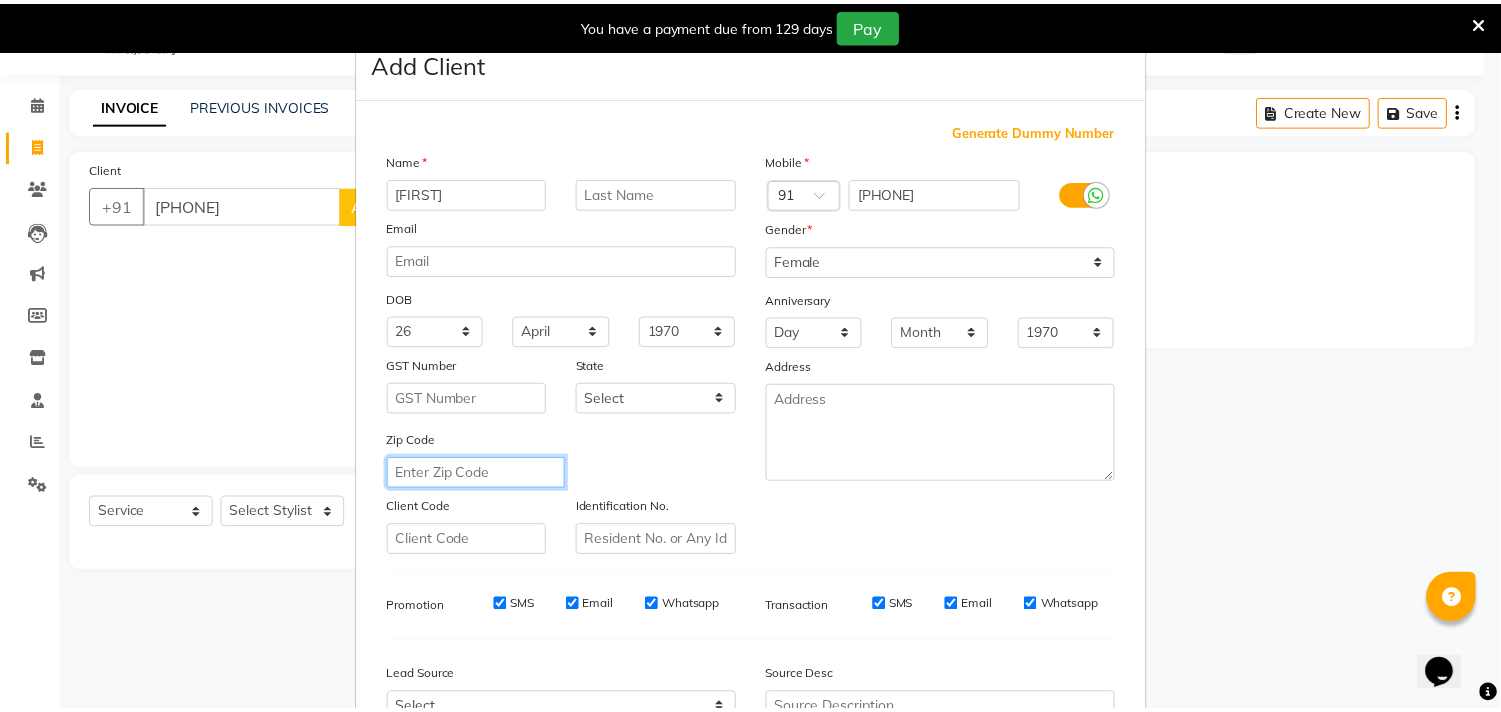scroll, scrollTop: 212, scrollLeft: 0, axis: vertical 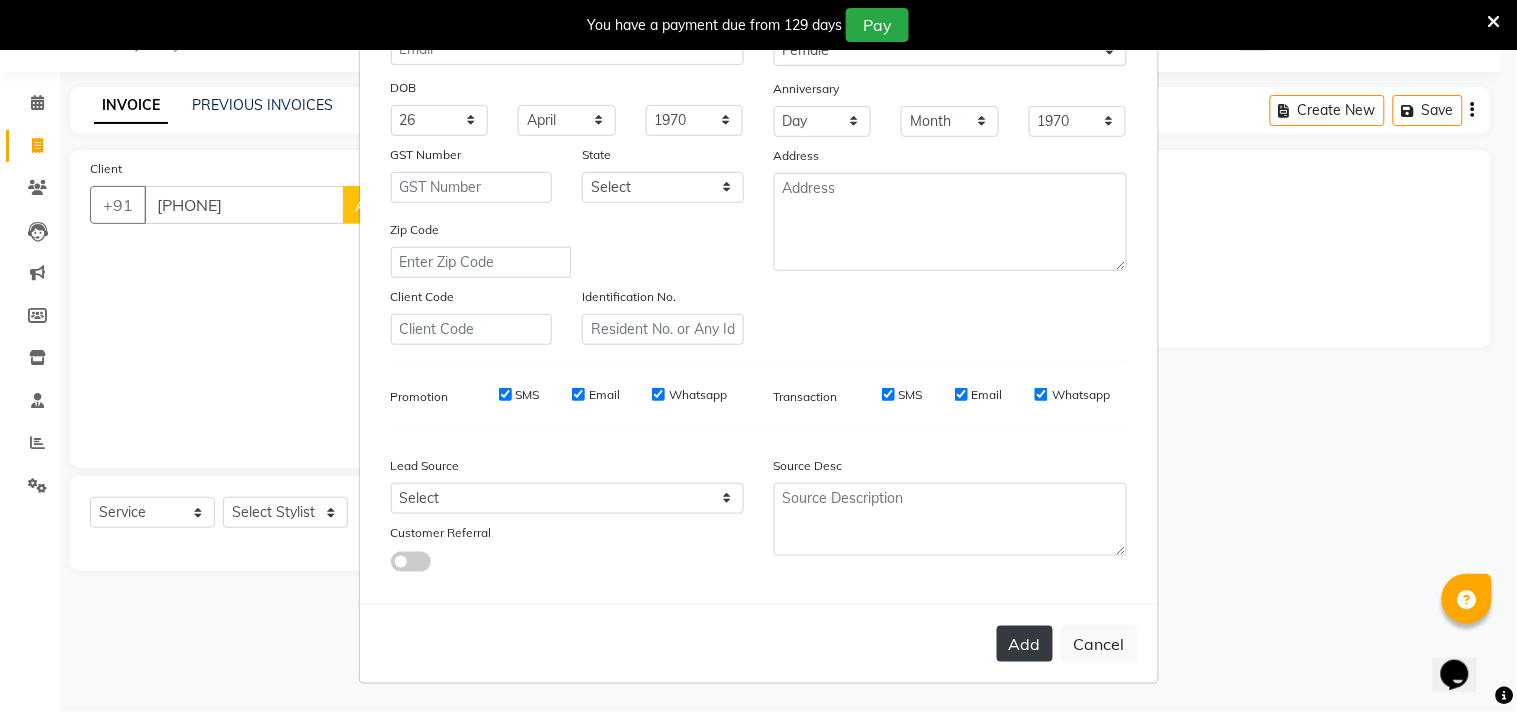 click on "Add" at bounding box center [1025, 644] 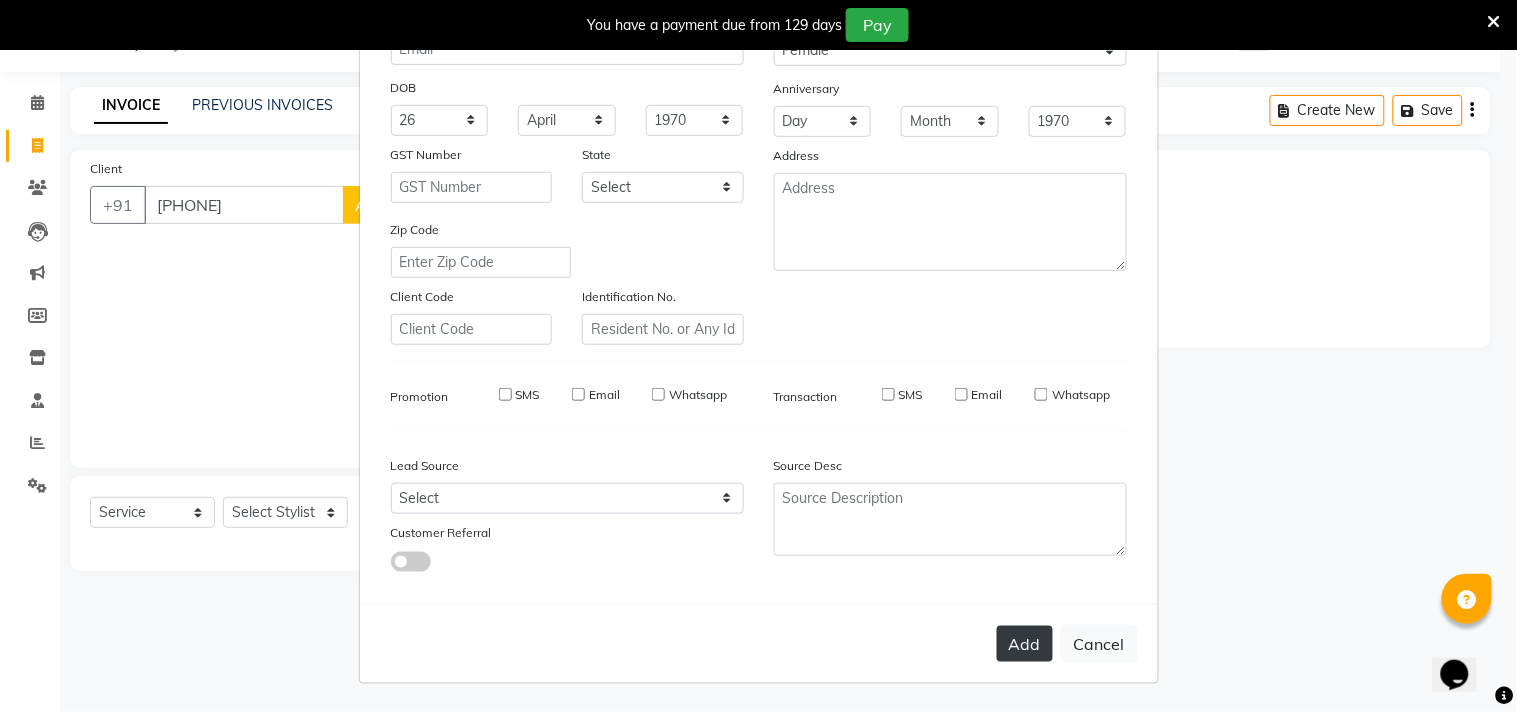 type 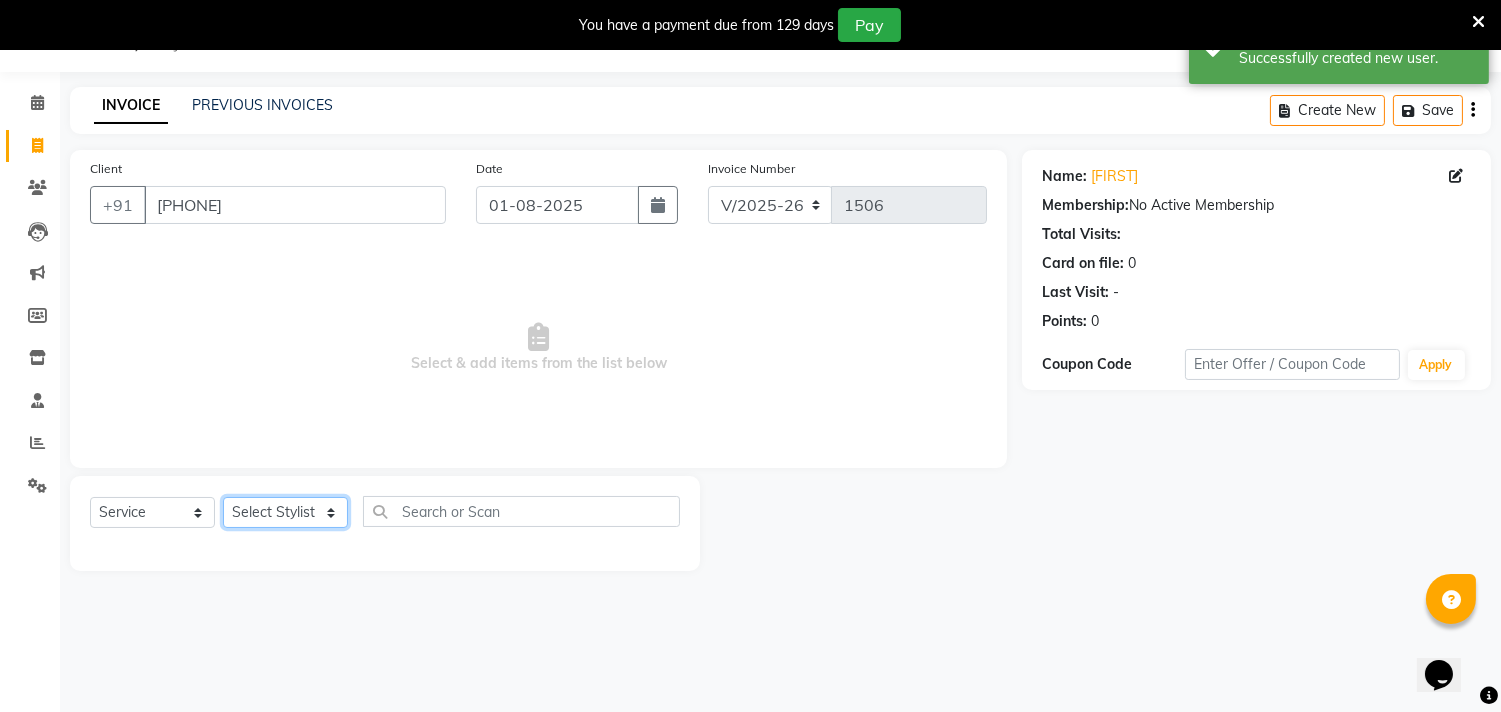 click on "Select Stylist Gita mala Sanjivani Vaishali Mam" 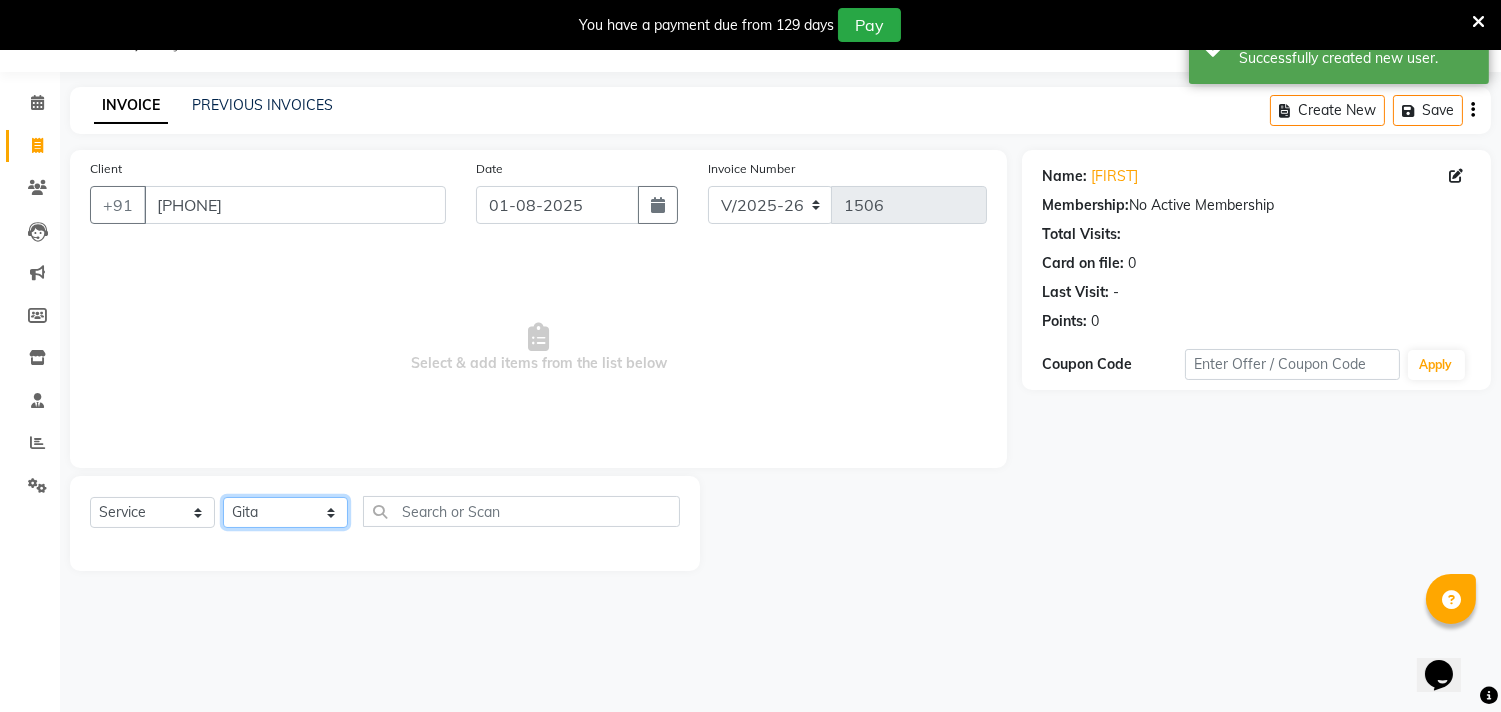 click on "Select Stylist Gita mala Sanjivani Vaishali Mam" 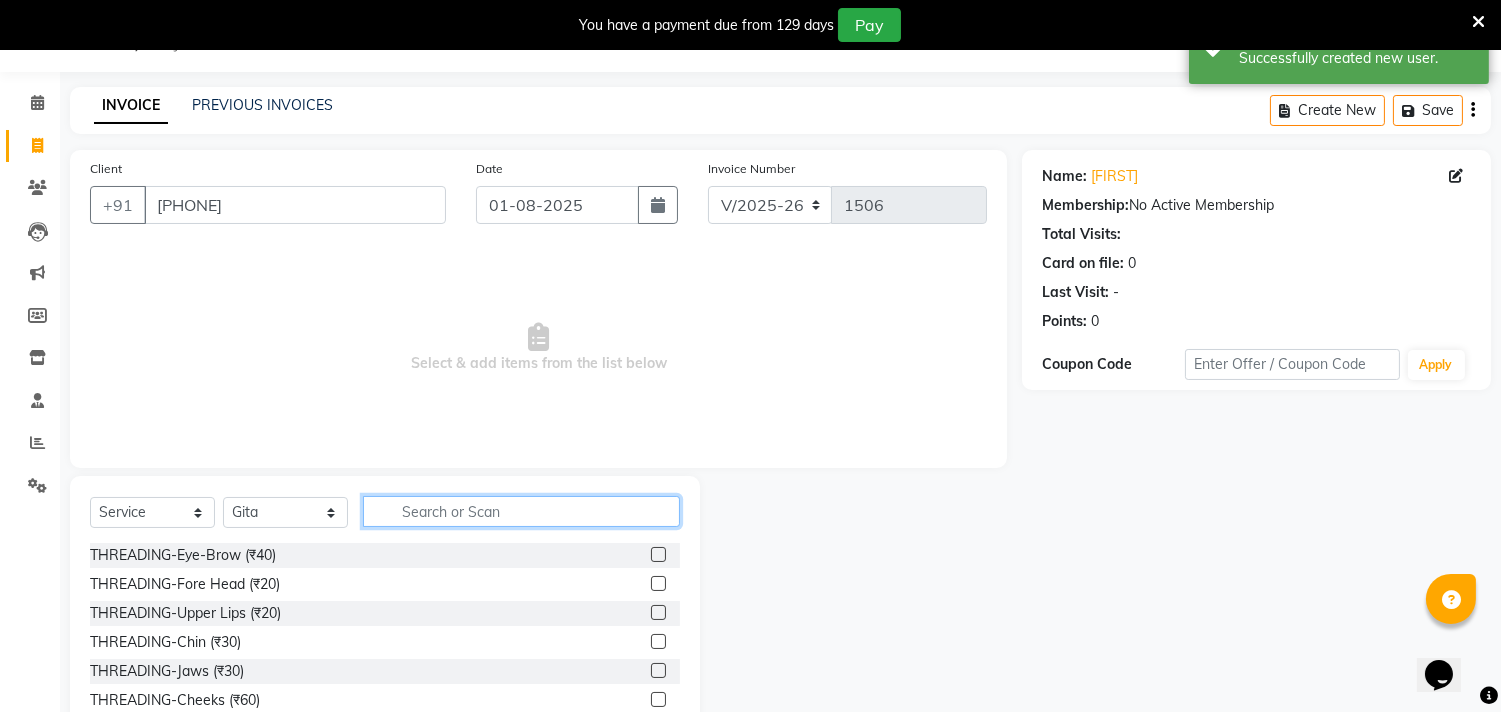 click 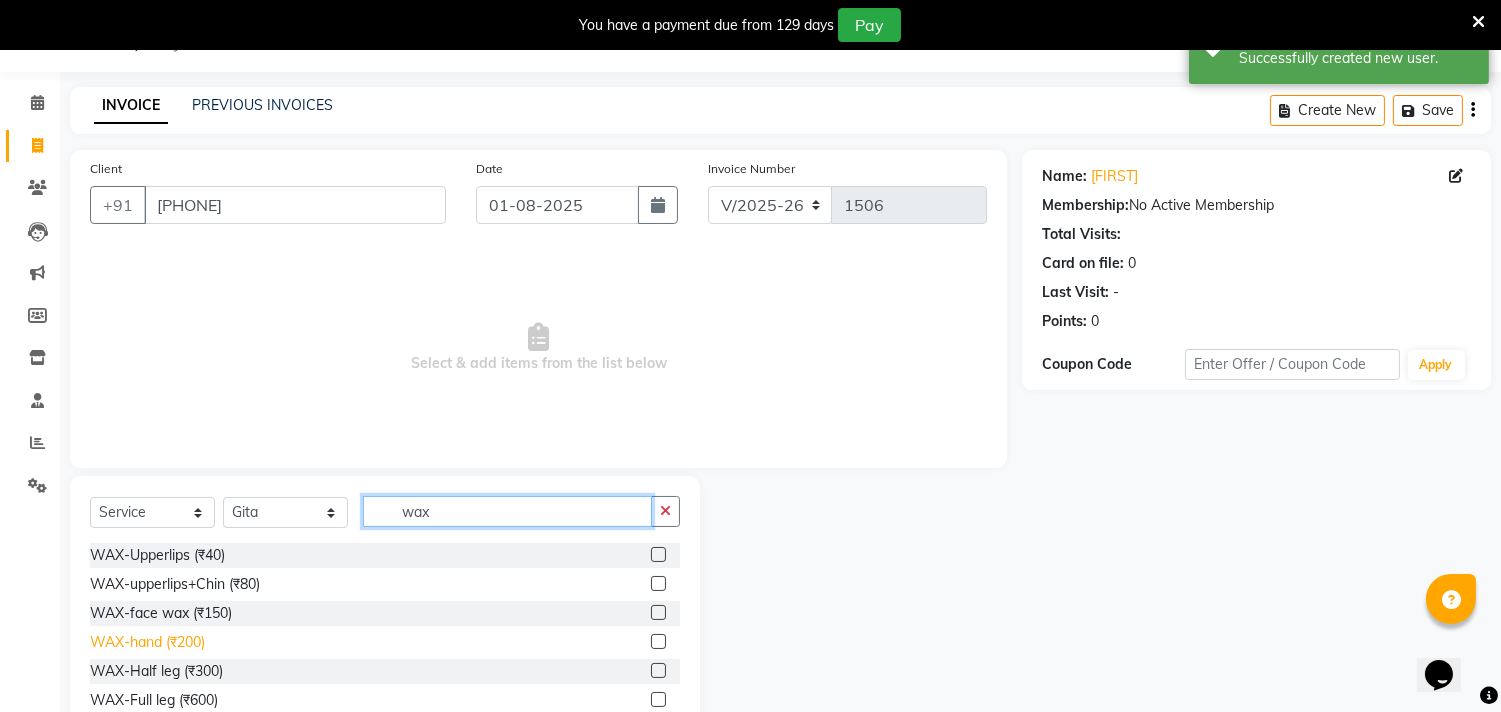 type on "wax" 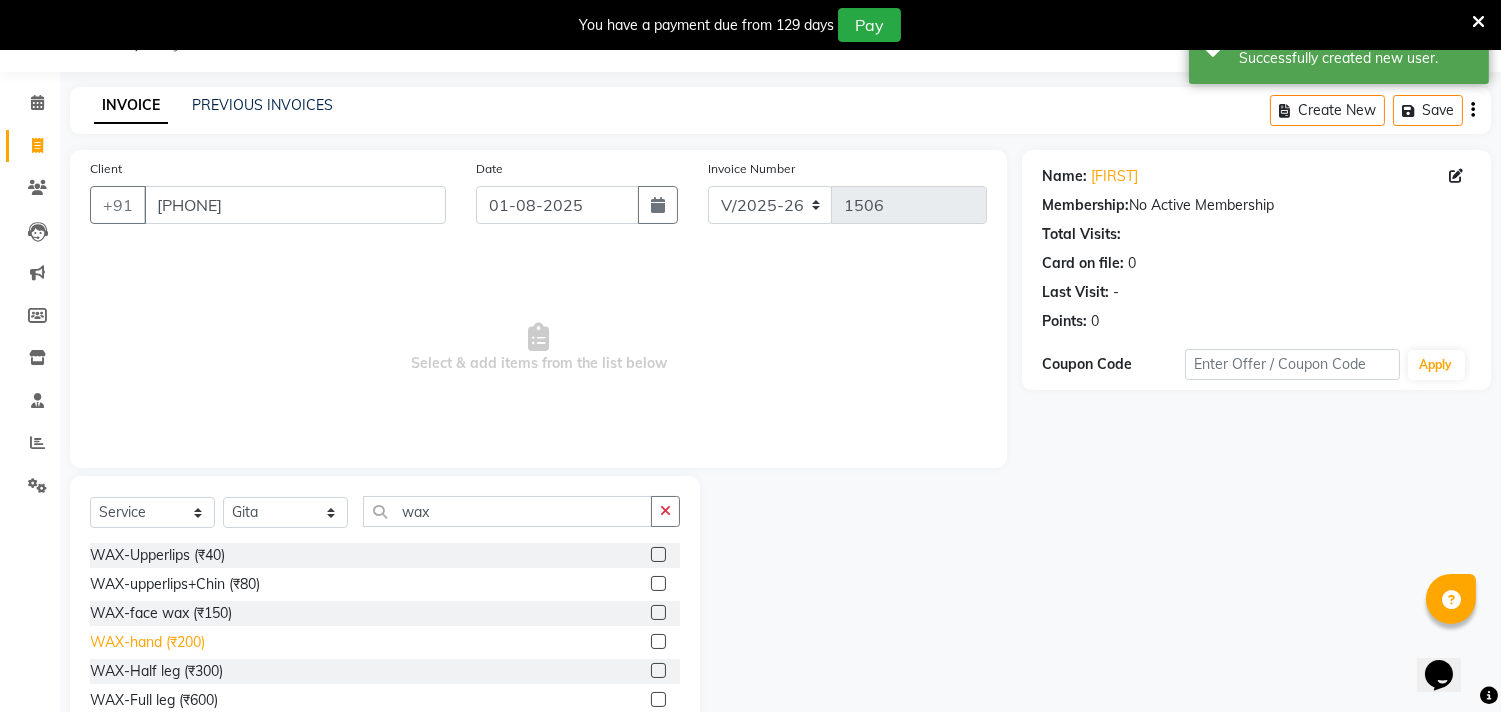 click on "WAX-hand  (₹200)" 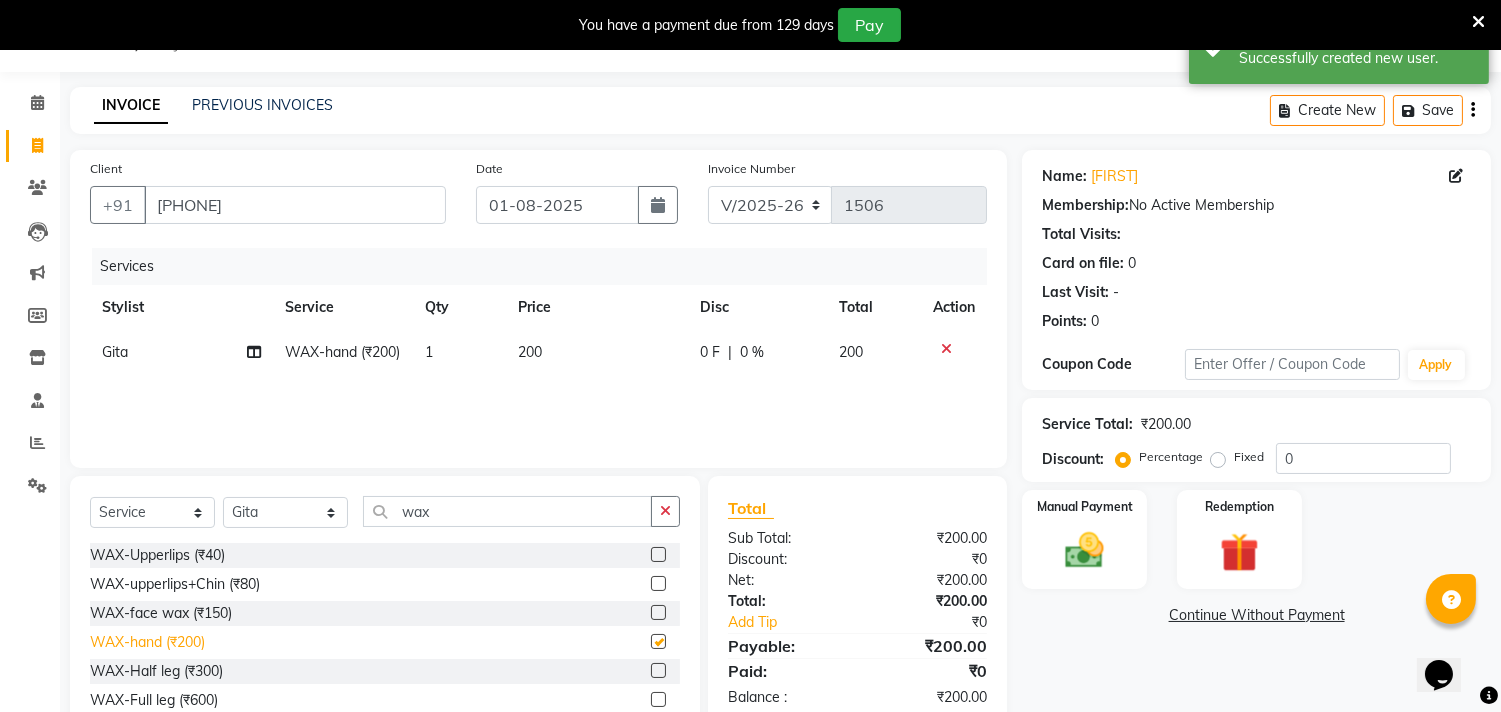 checkbox on "false" 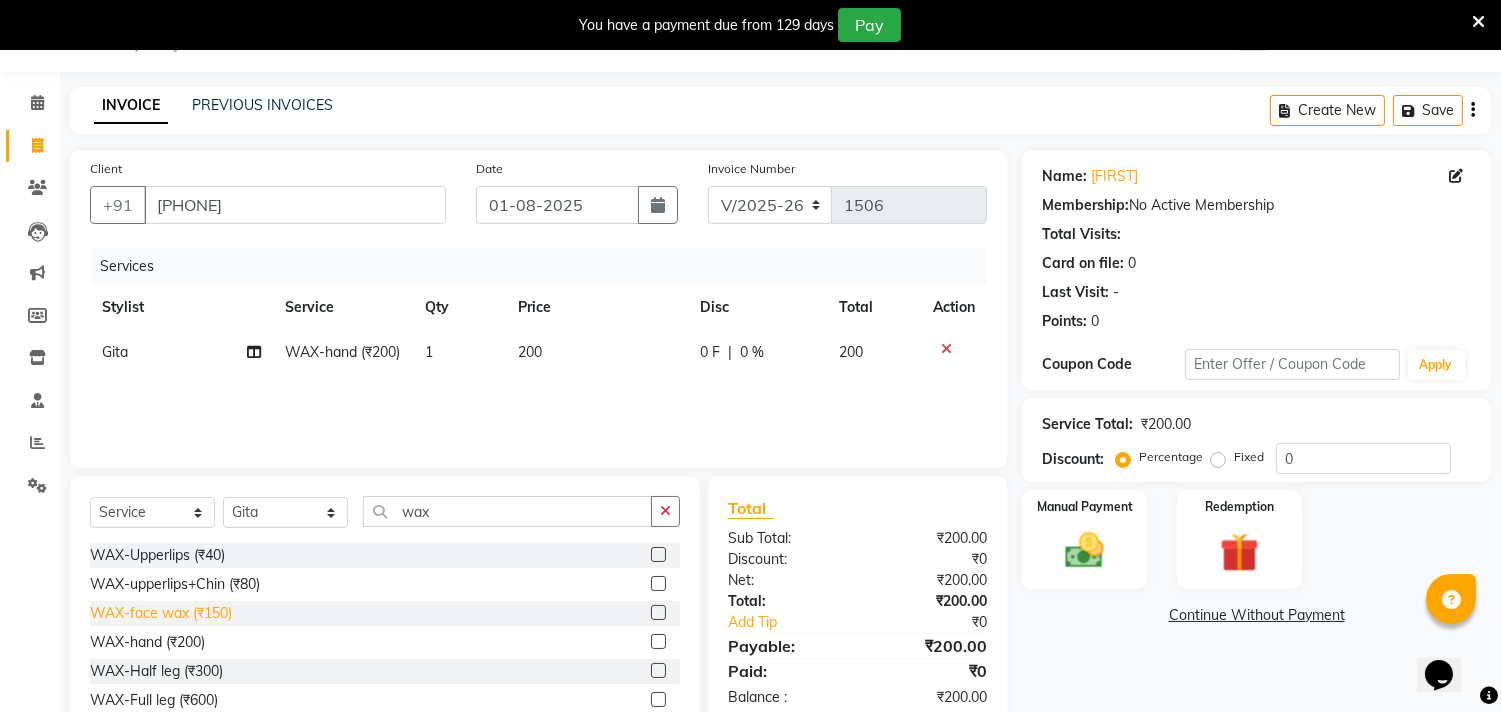 scroll, scrollTop: 138, scrollLeft: 0, axis: vertical 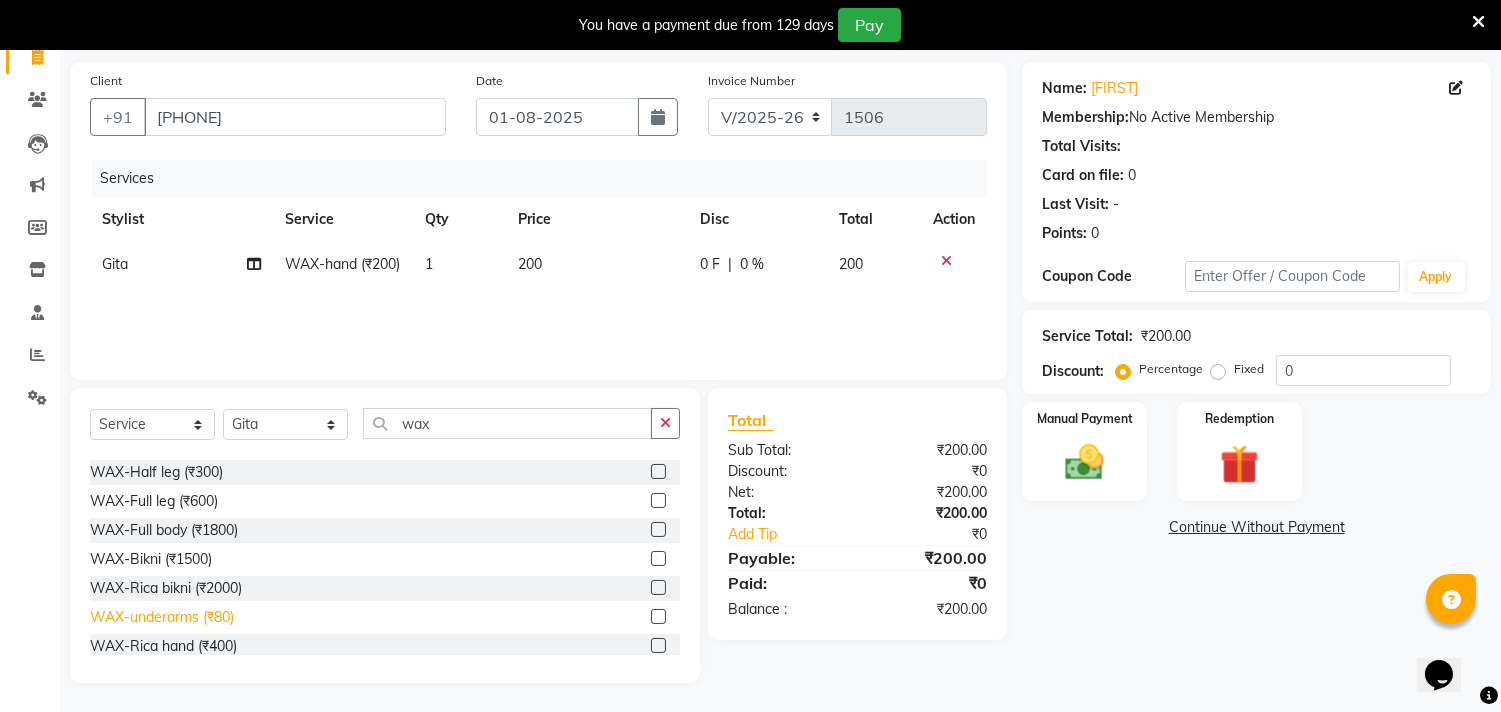 click on "WAX-underarms  (₹80)" 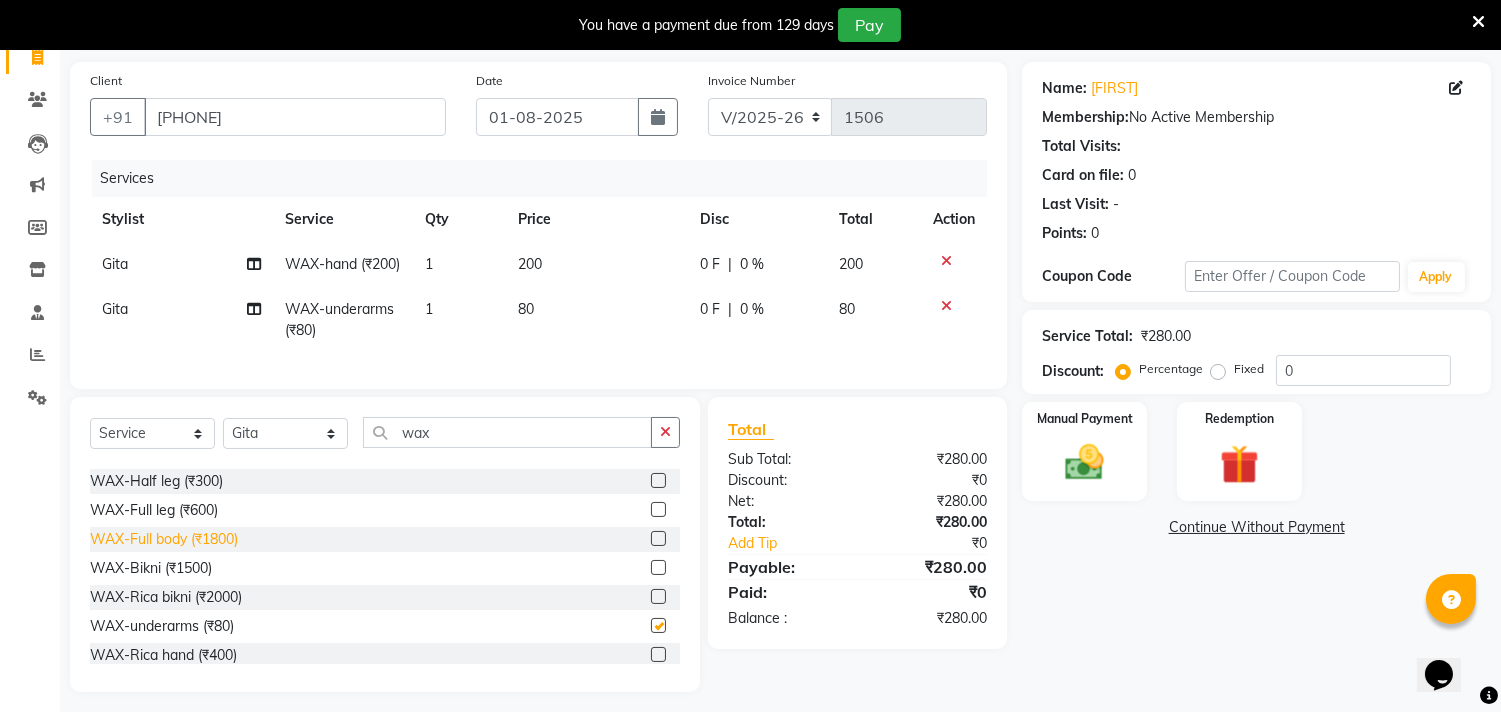 checkbox on "false" 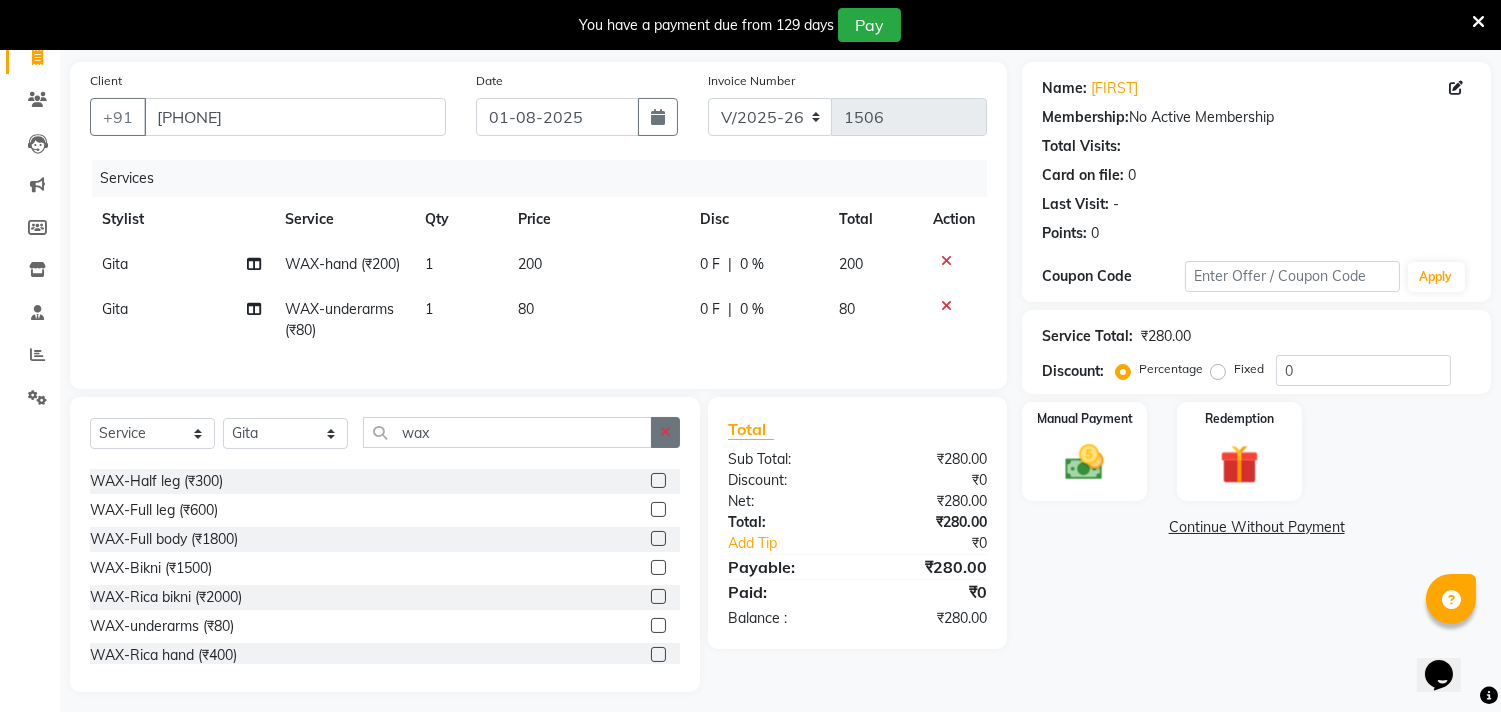 click 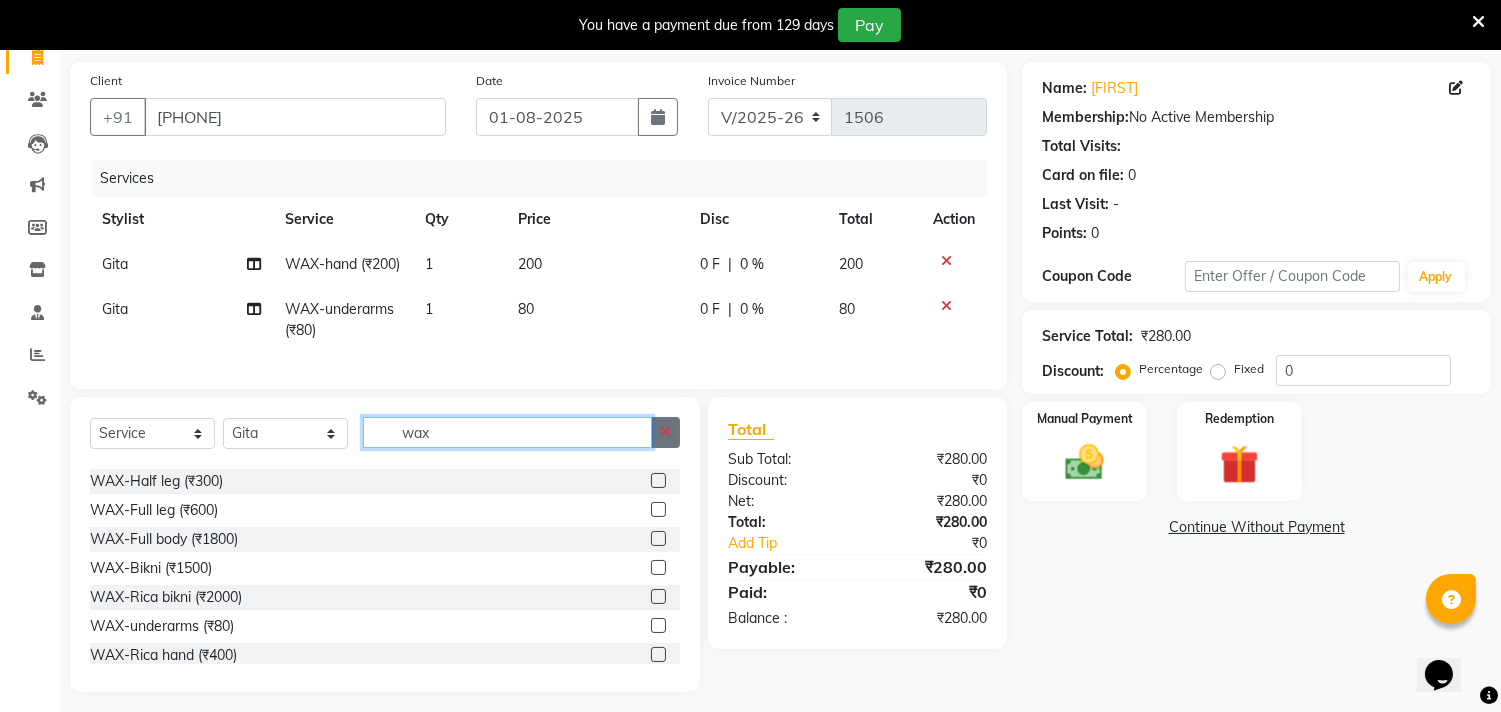 type 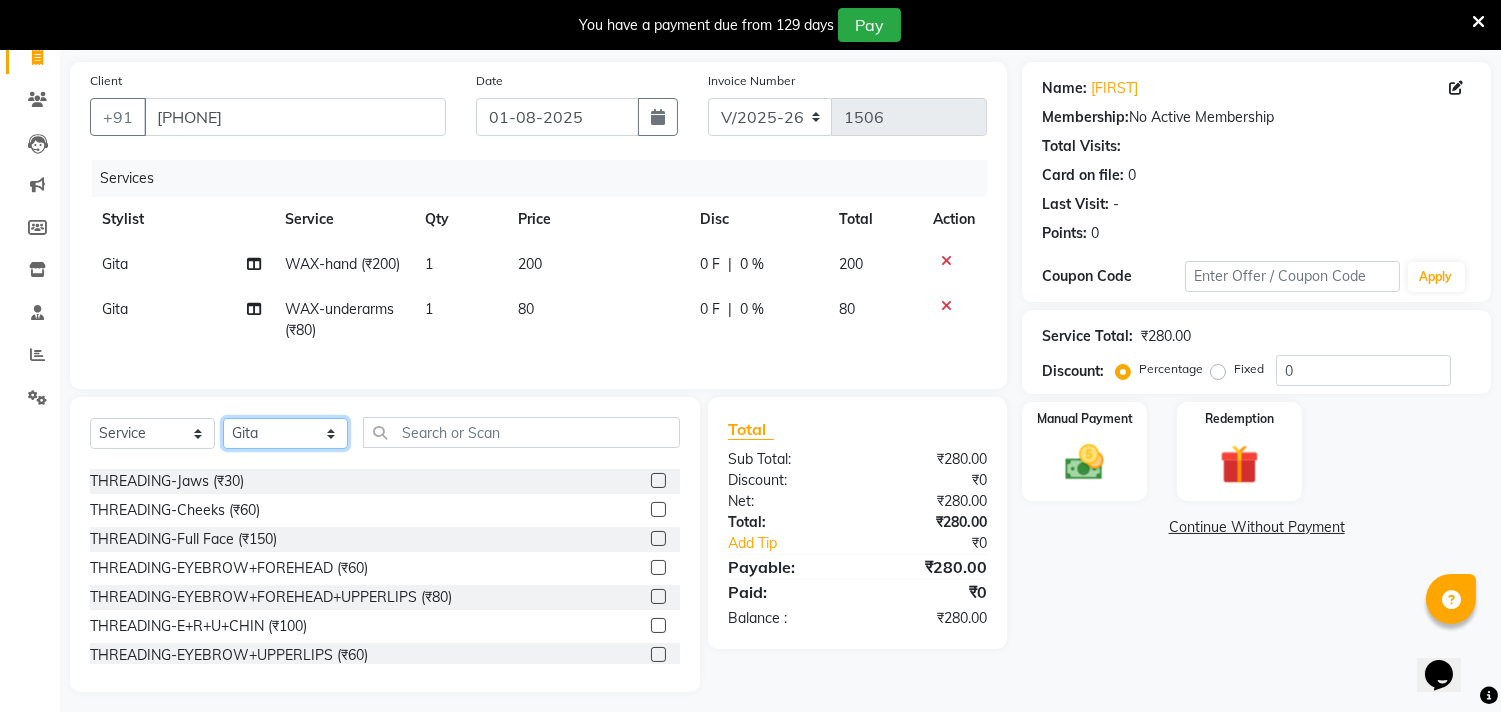 click on "Select Stylist Gita mala Sanjivani Vaishali Mam" 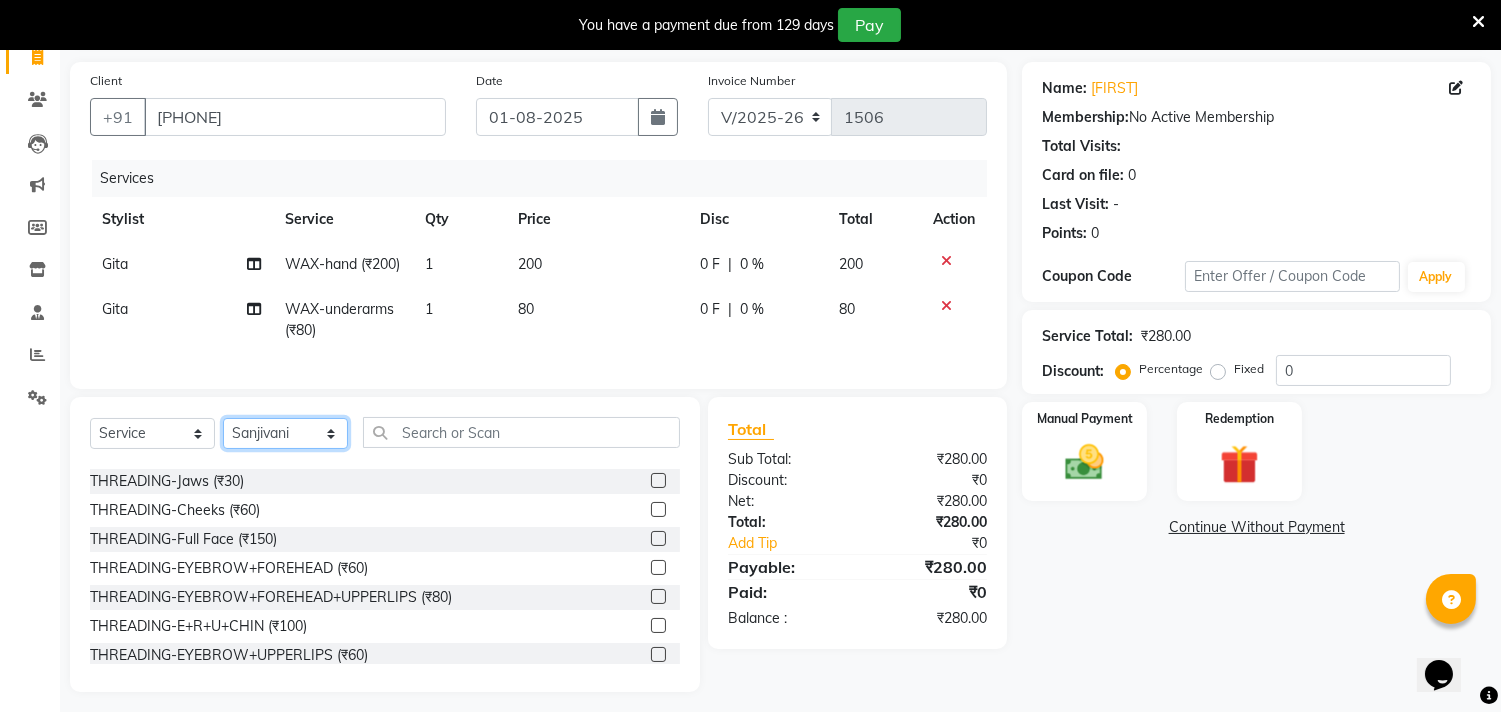 click on "Select Stylist Gita mala Sanjivani Vaishali Mam" 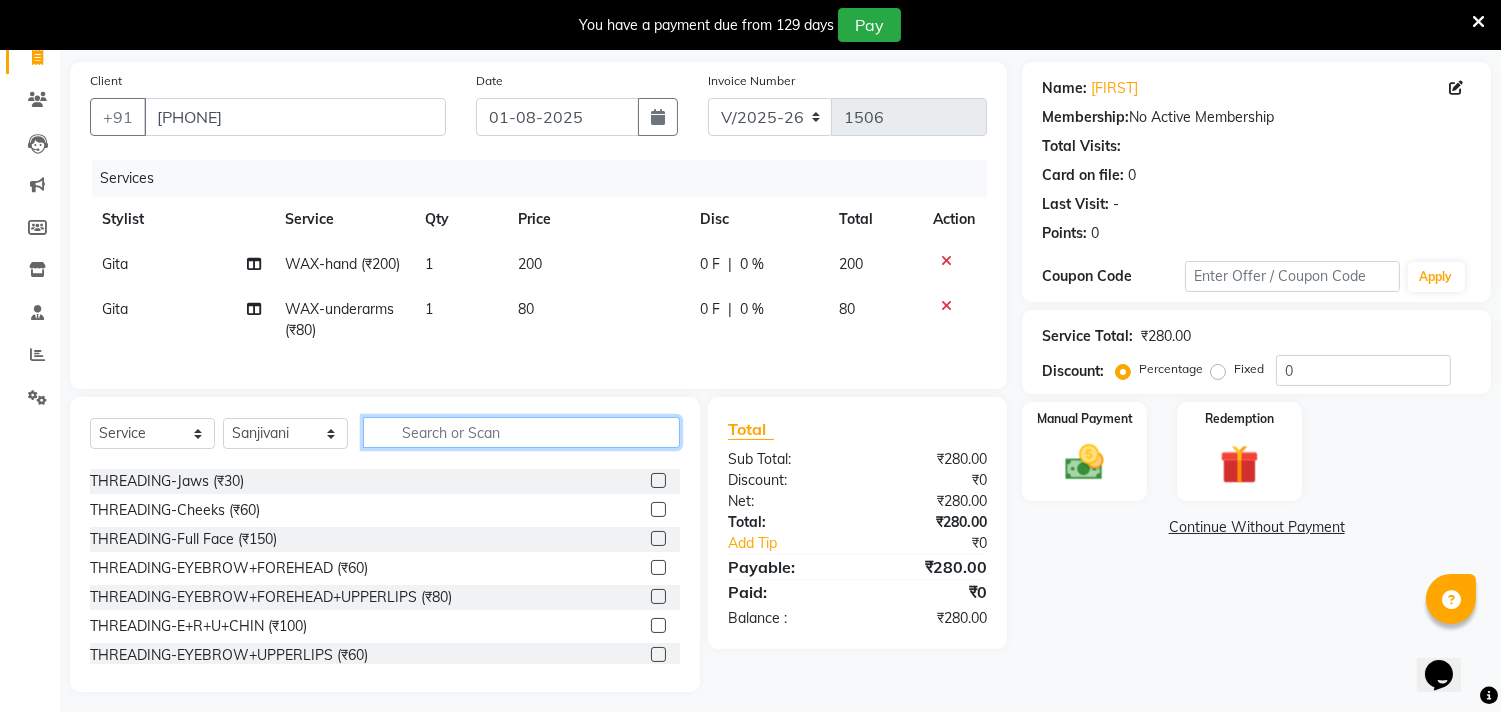 click 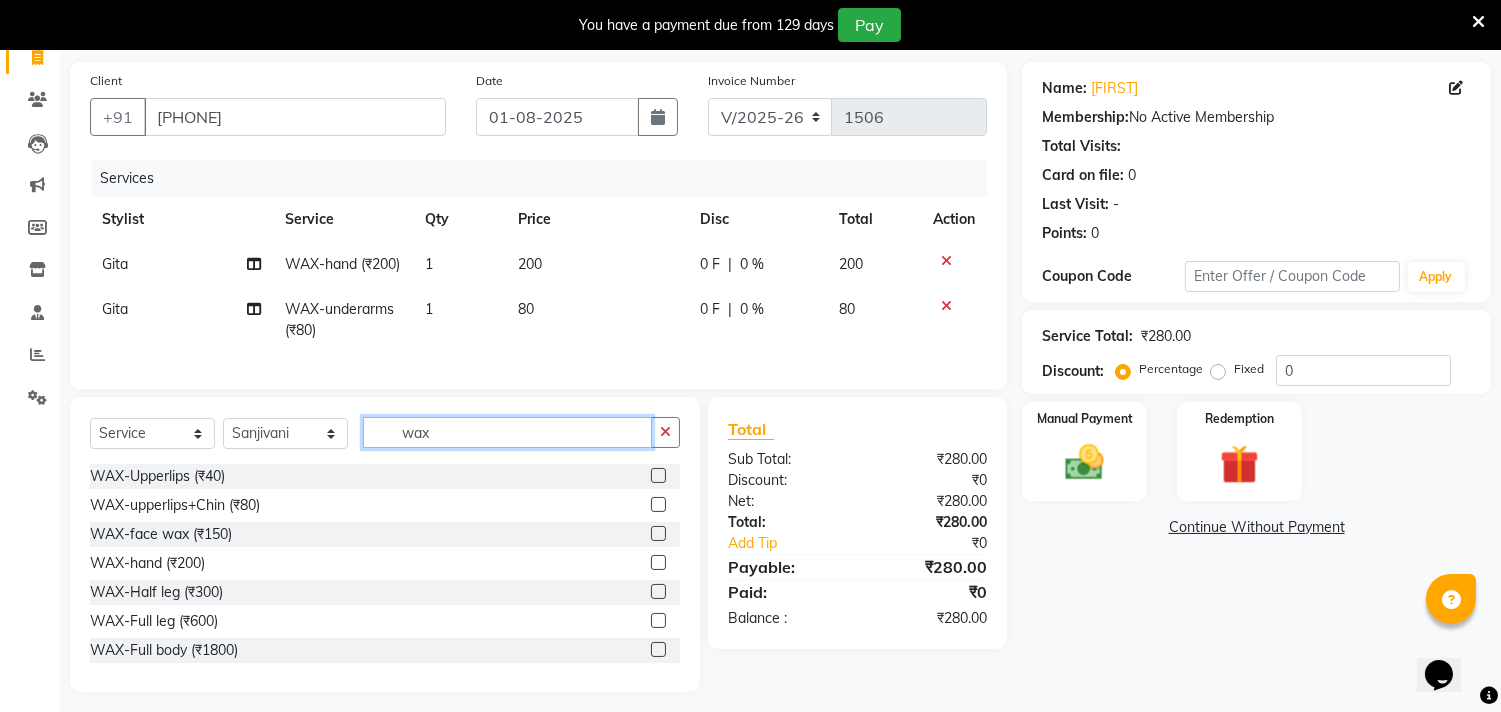 scroll, scrollTop: 111, scrollLeft: 0, axis: vertical 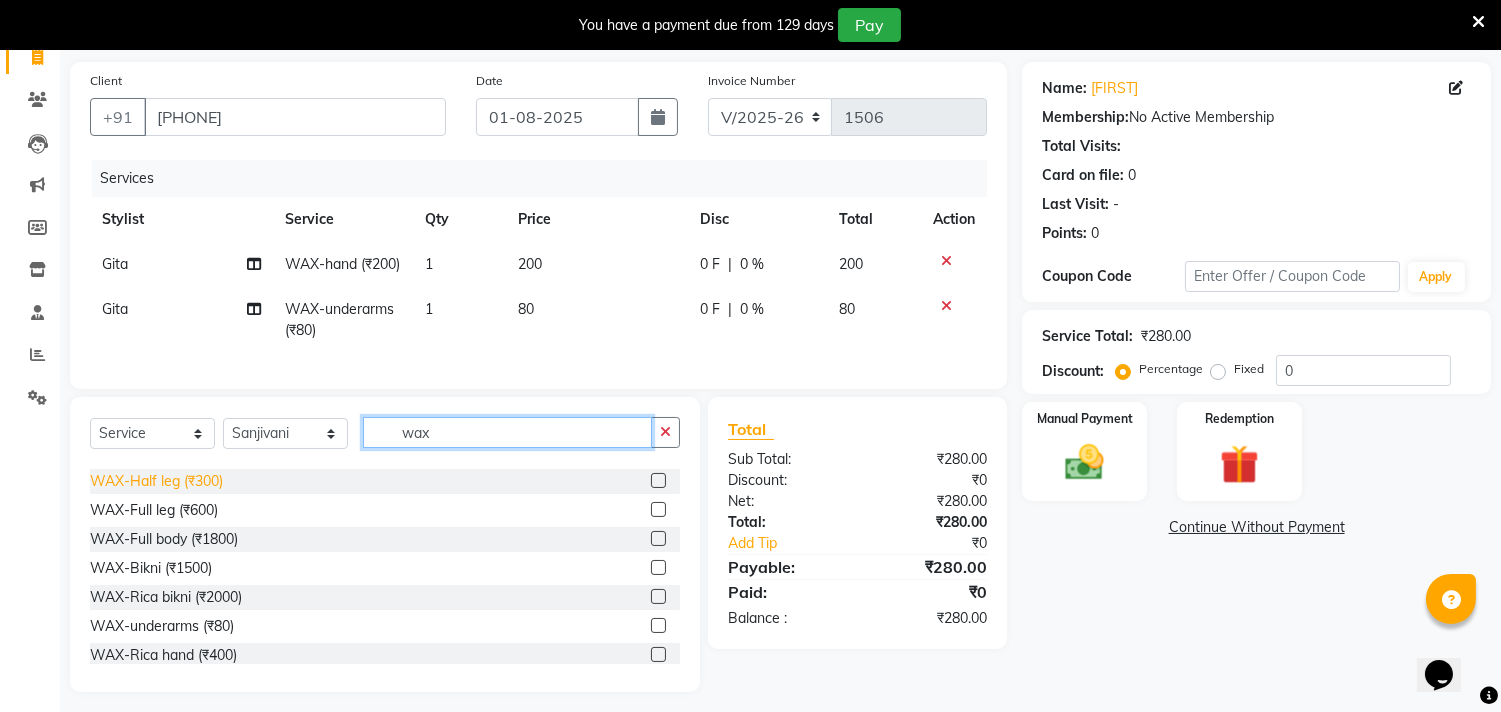 type on "wax" 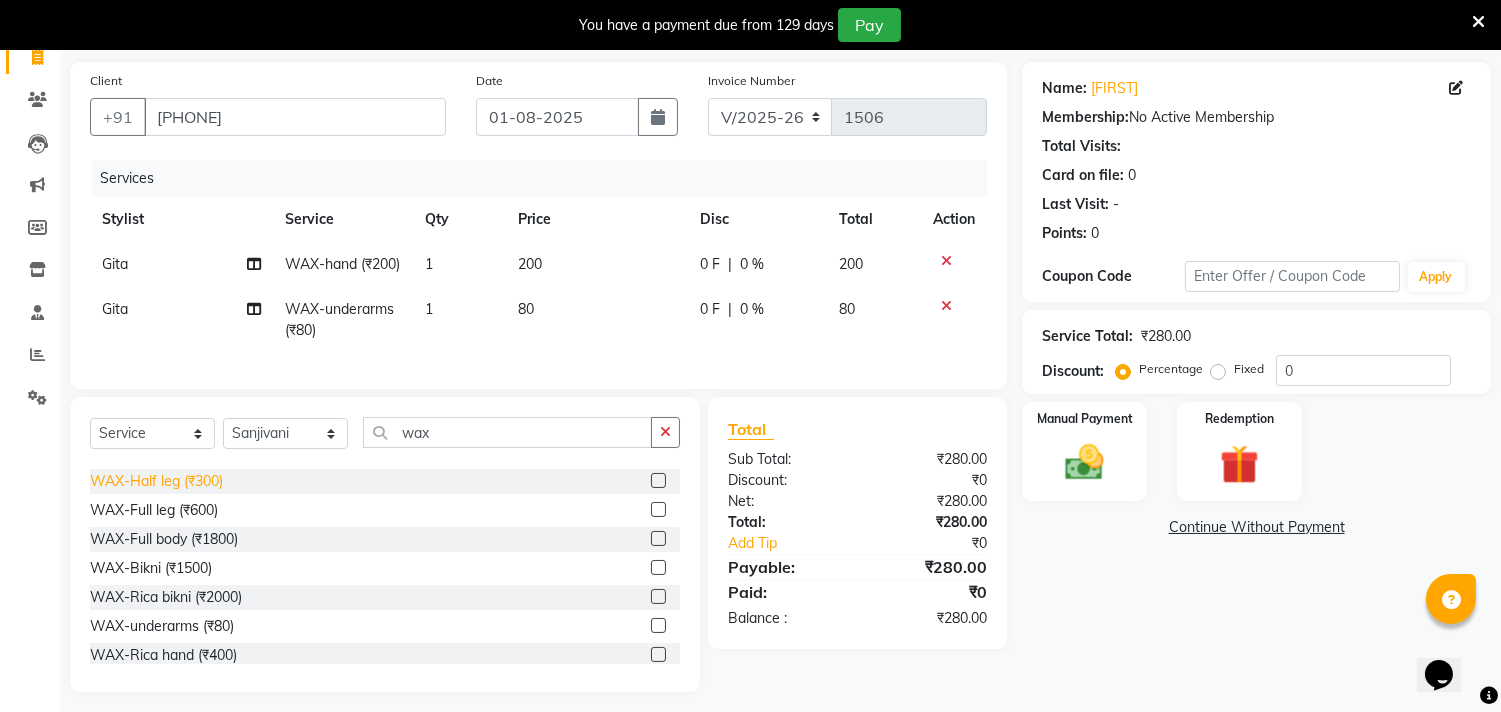 click on "WAX-Half leg (₹300)" 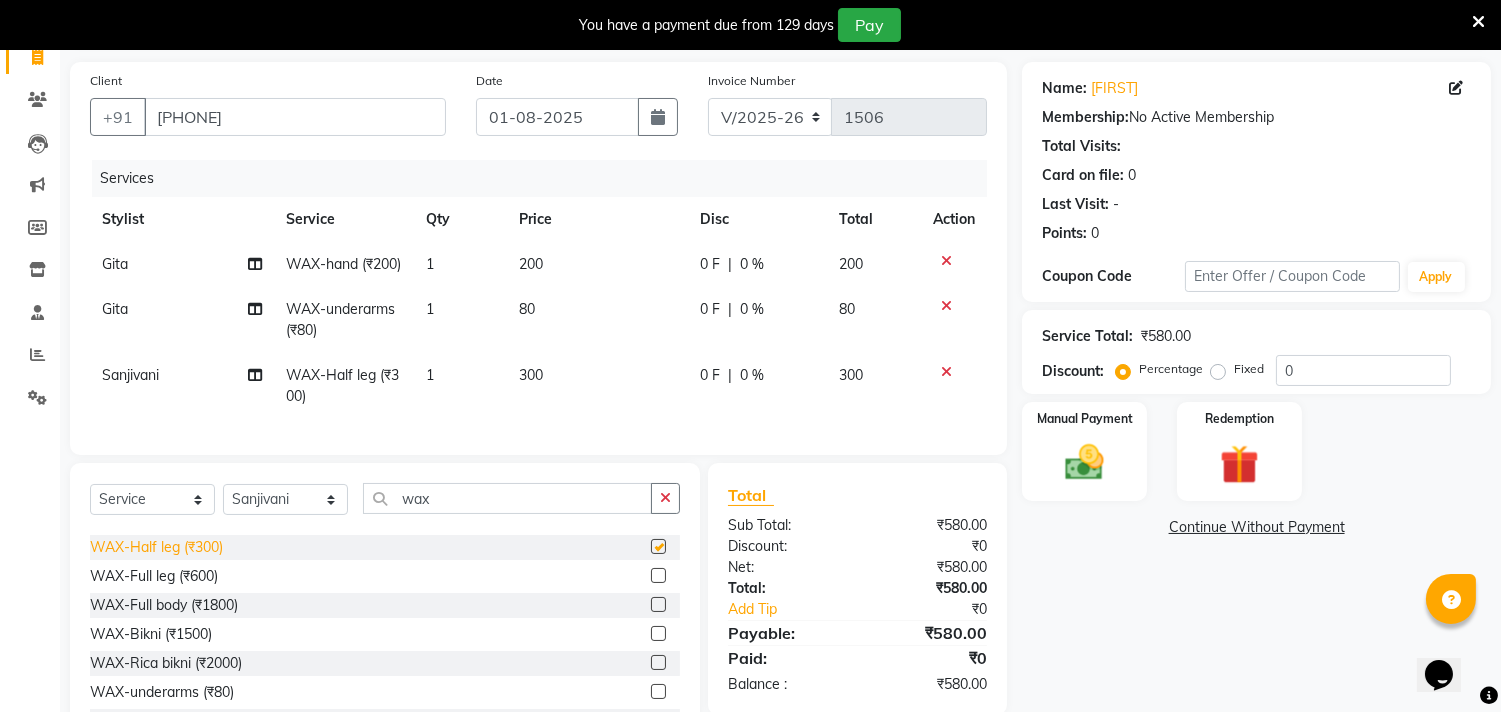 checkbox on "false" 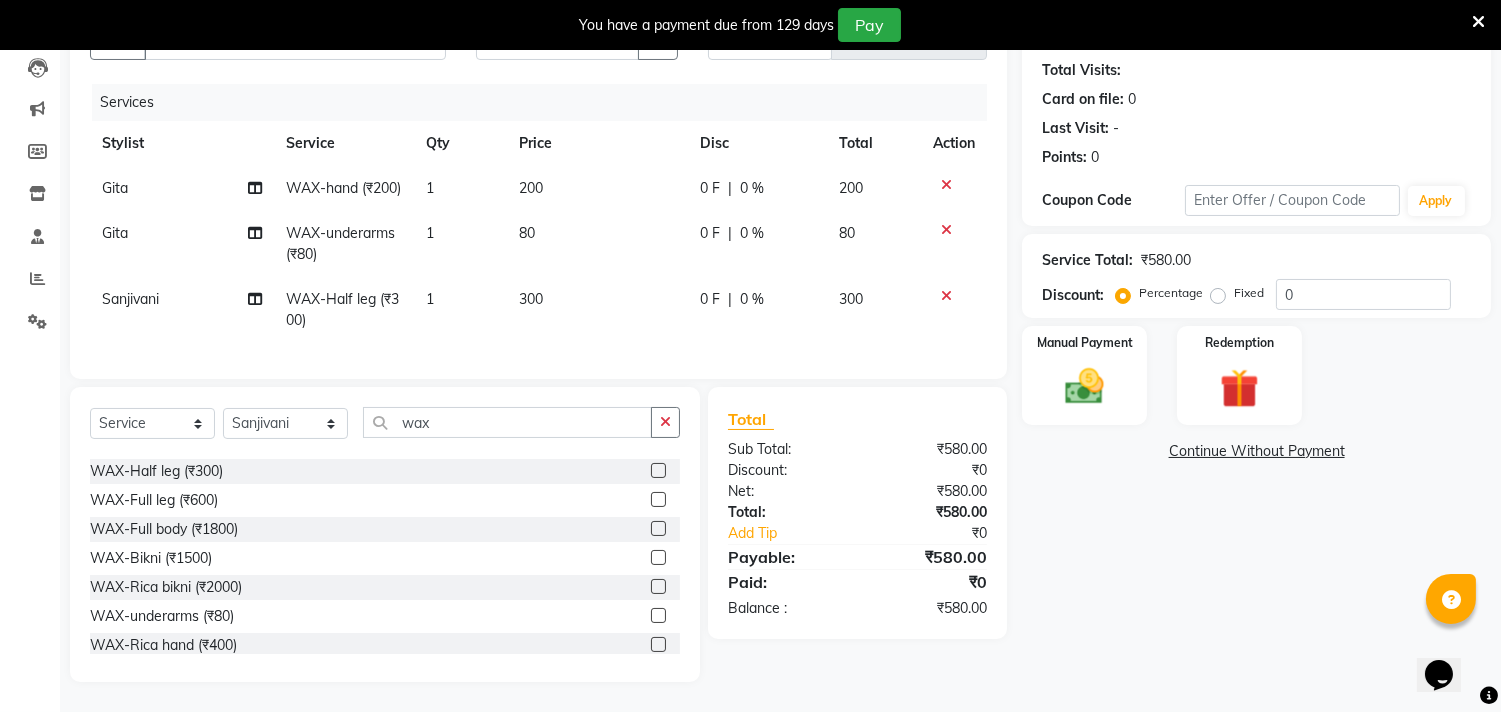 scroll, scrollTop: 252, scrollLeft: 0, axis: vertical 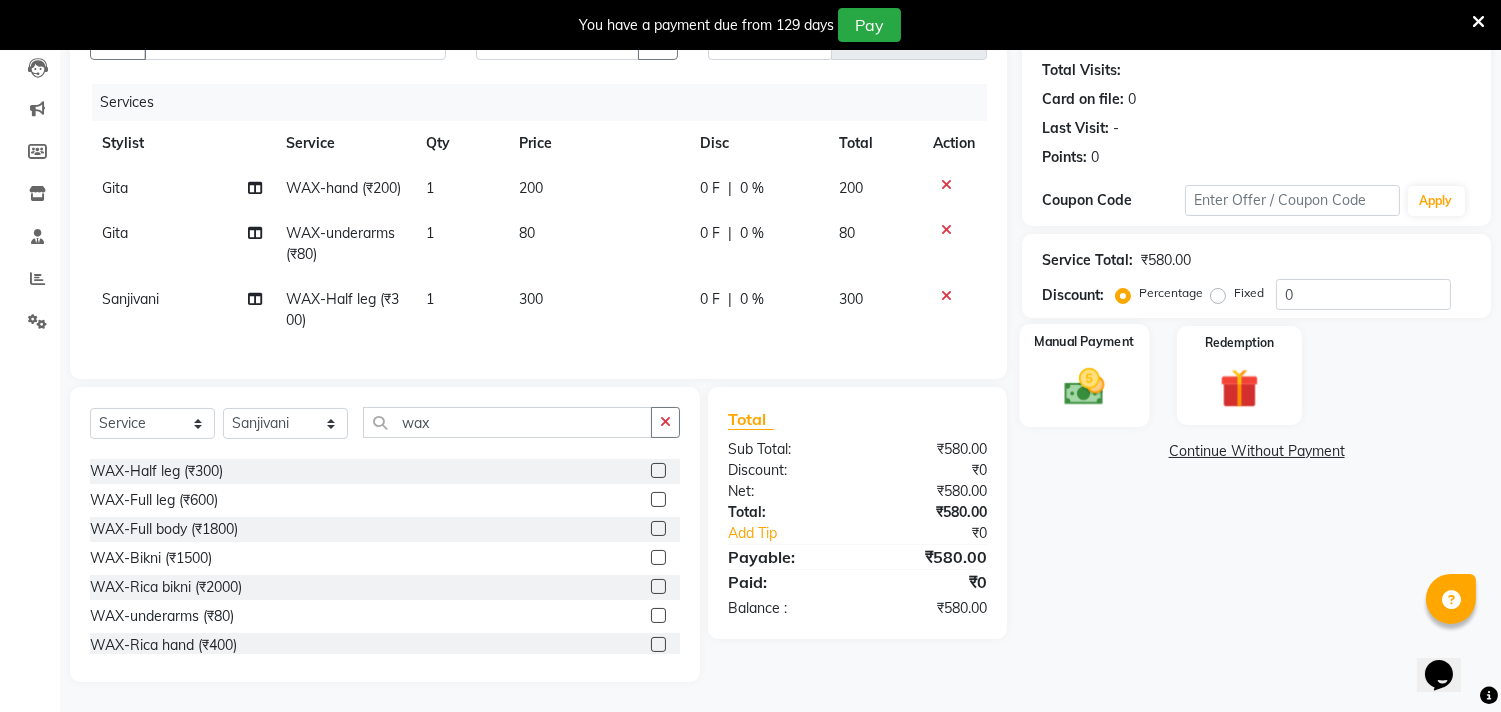 click on "Manual Payment" 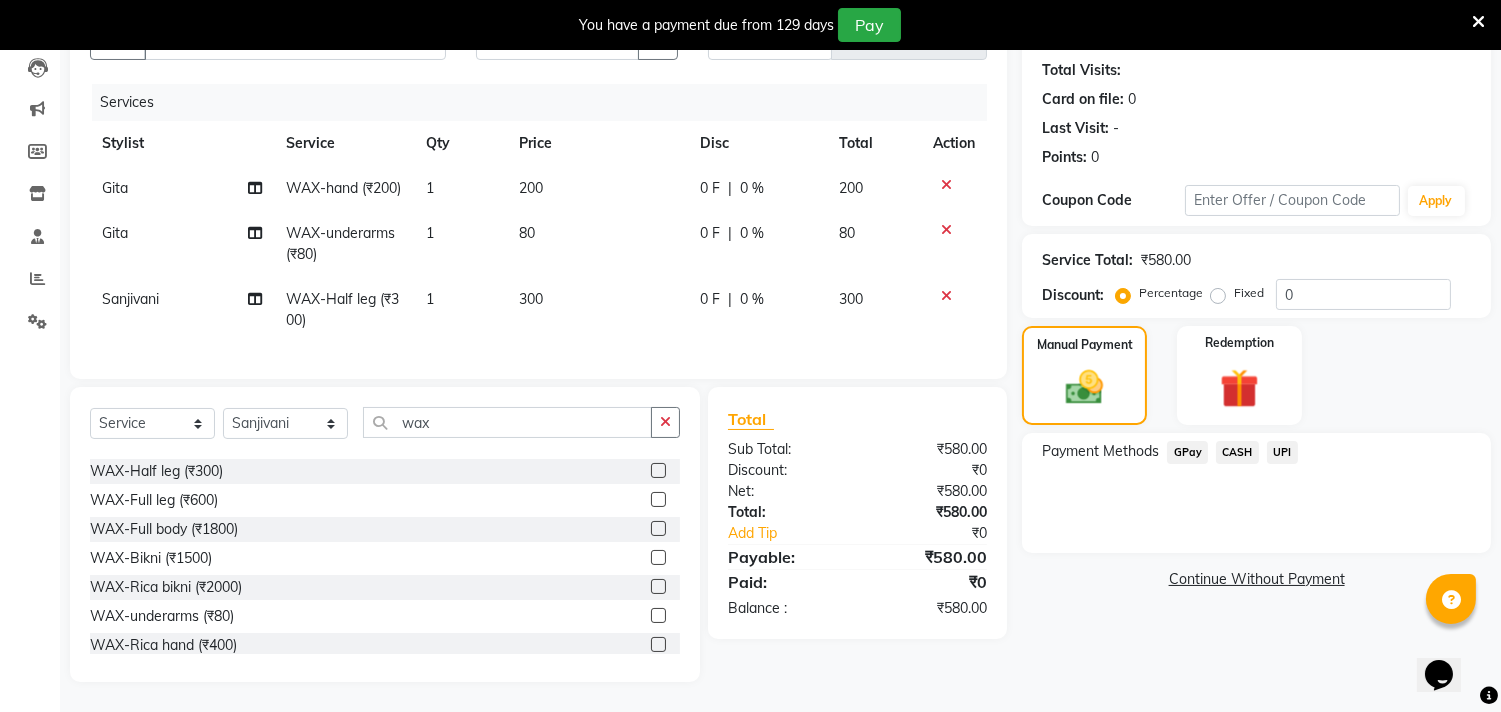 click on "GPay" 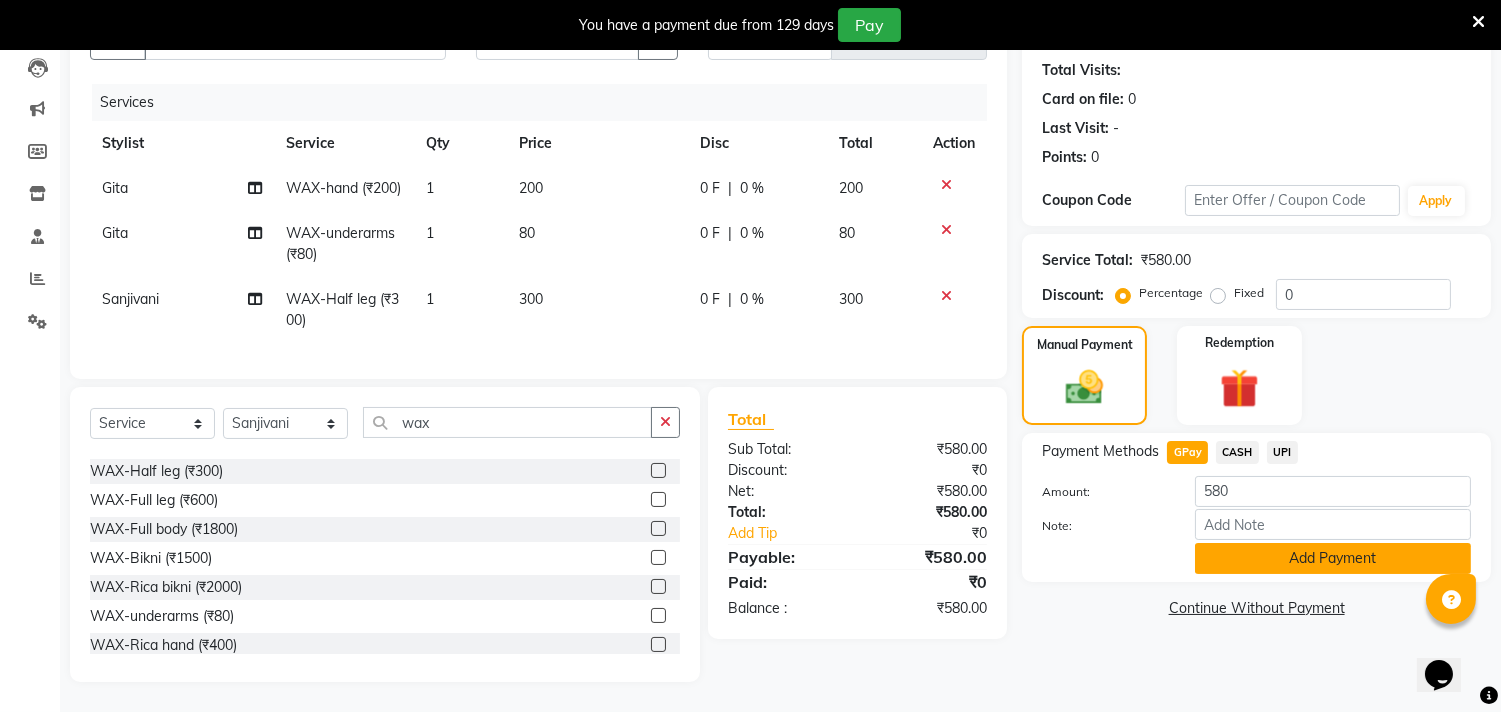 click on "Add Payment" 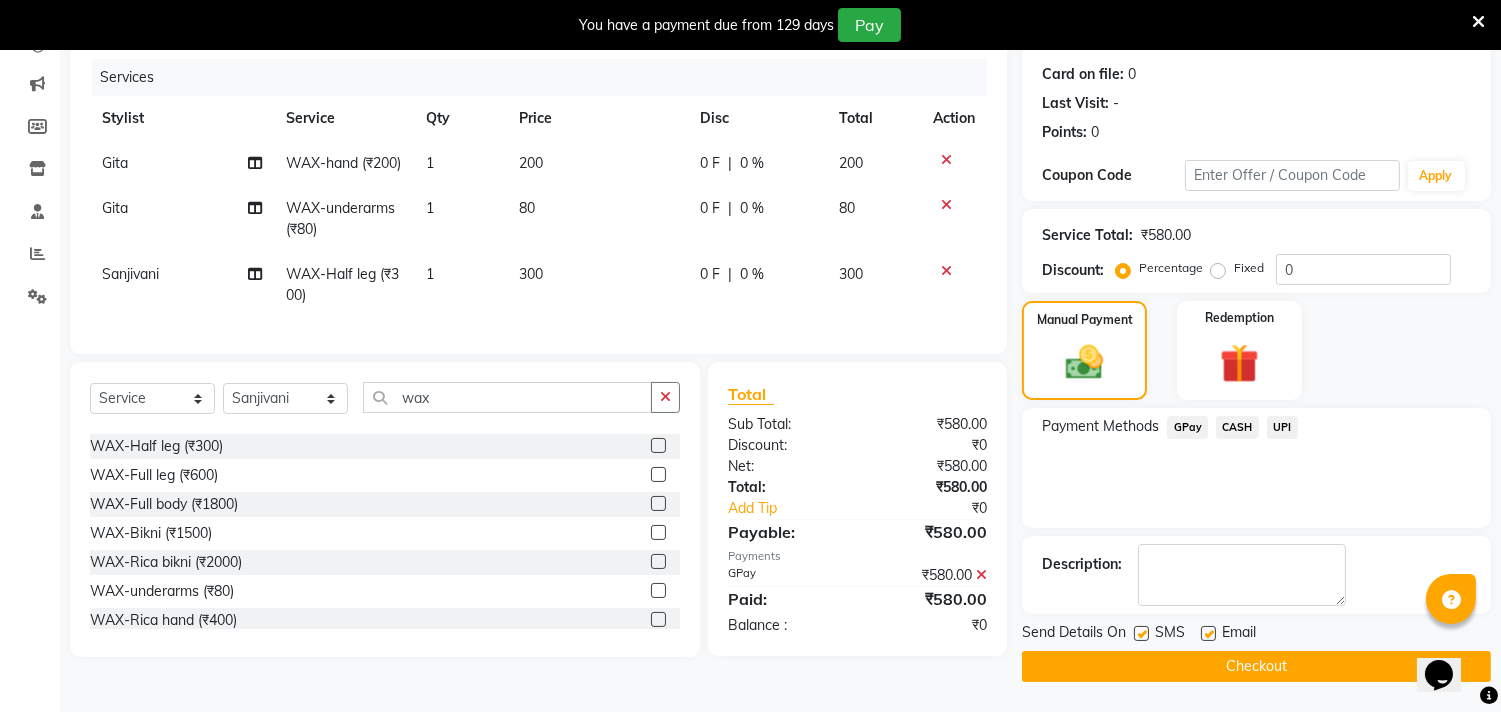 click on "Checkout" 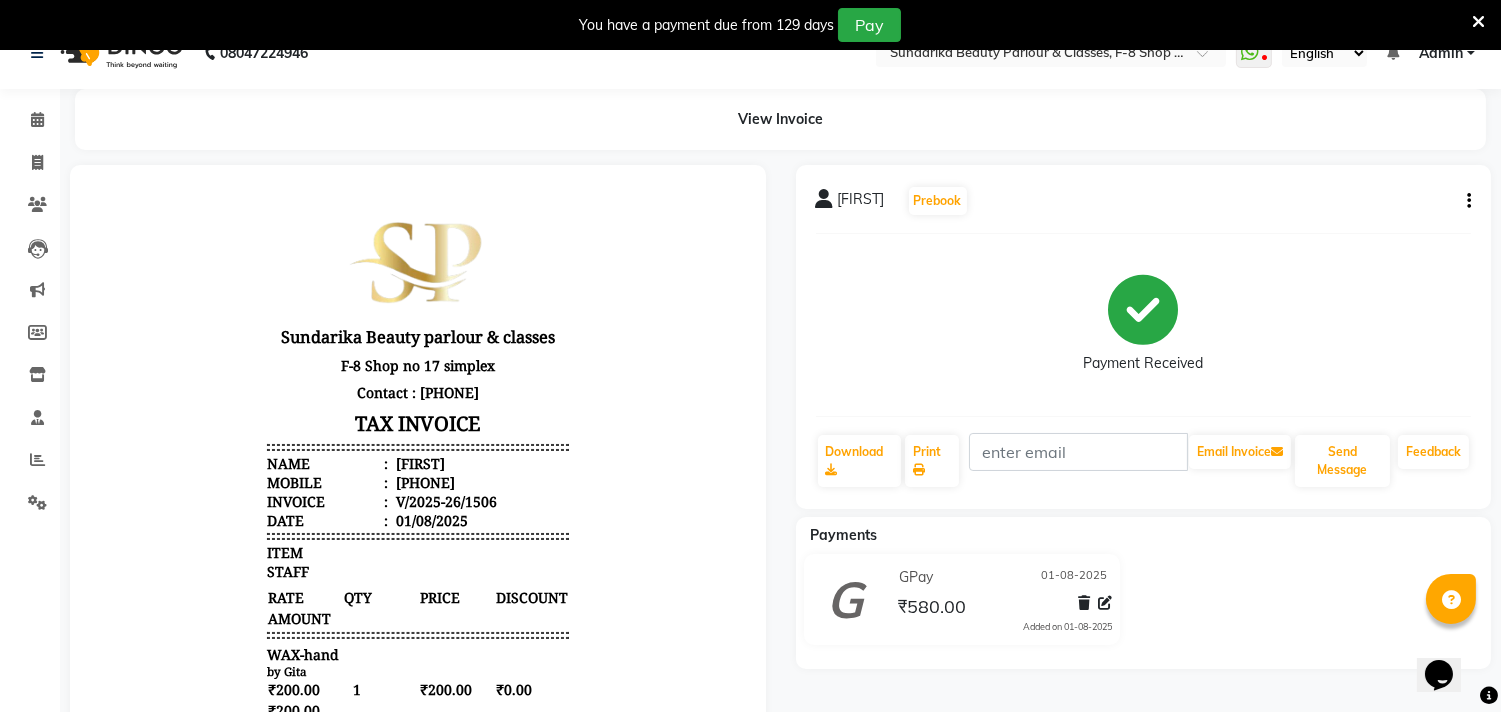 scroll, scrollTop: 0, scrollLeft: 0, axis: both 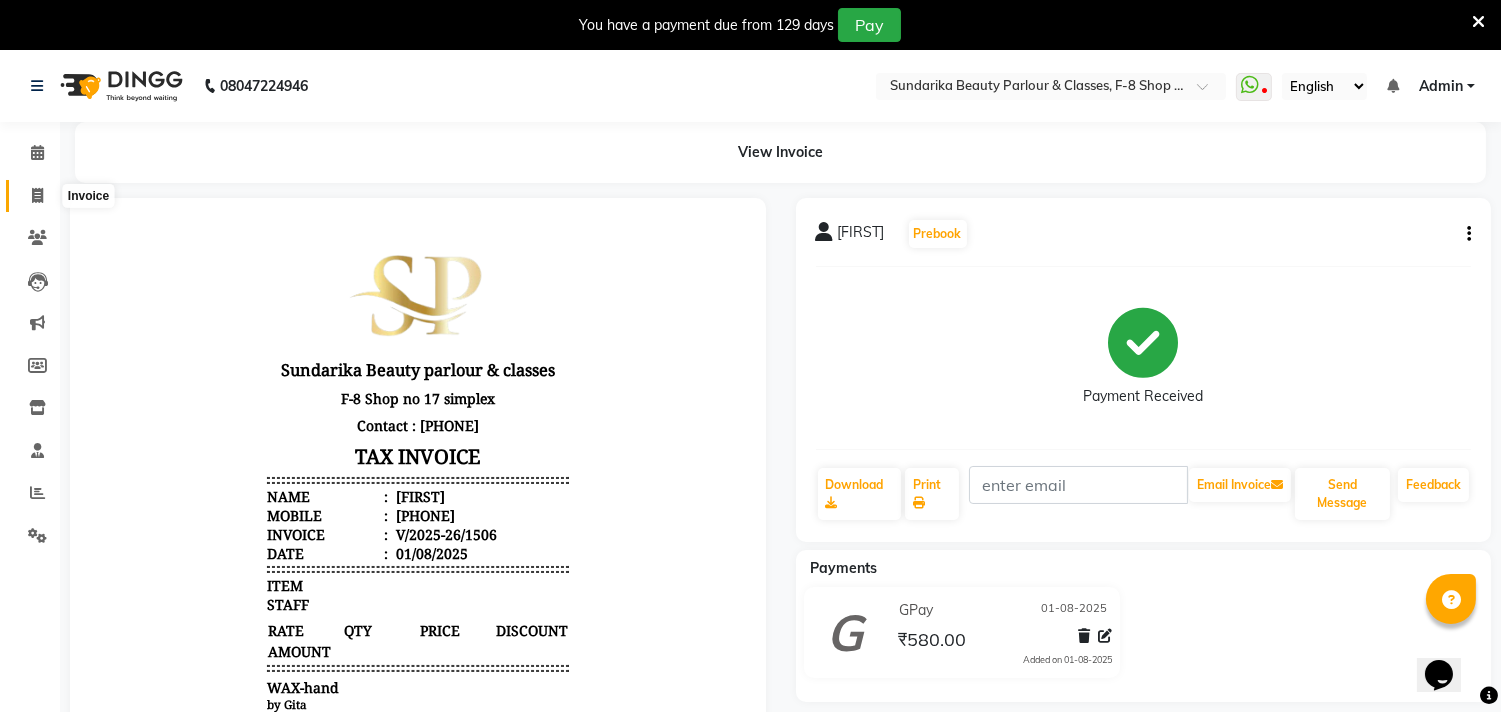 click 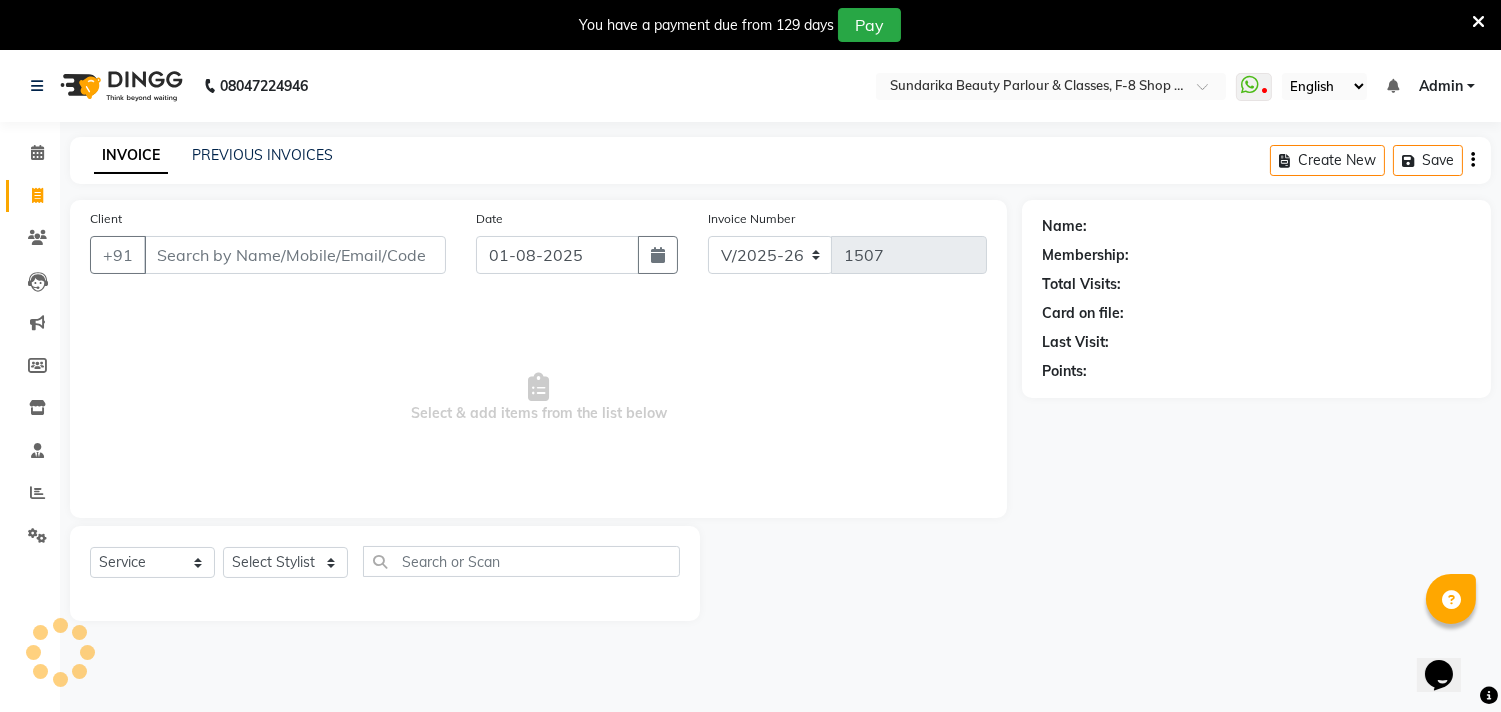 scroll, scrollTop: 50, scrollLeft: 0, axis: vertical 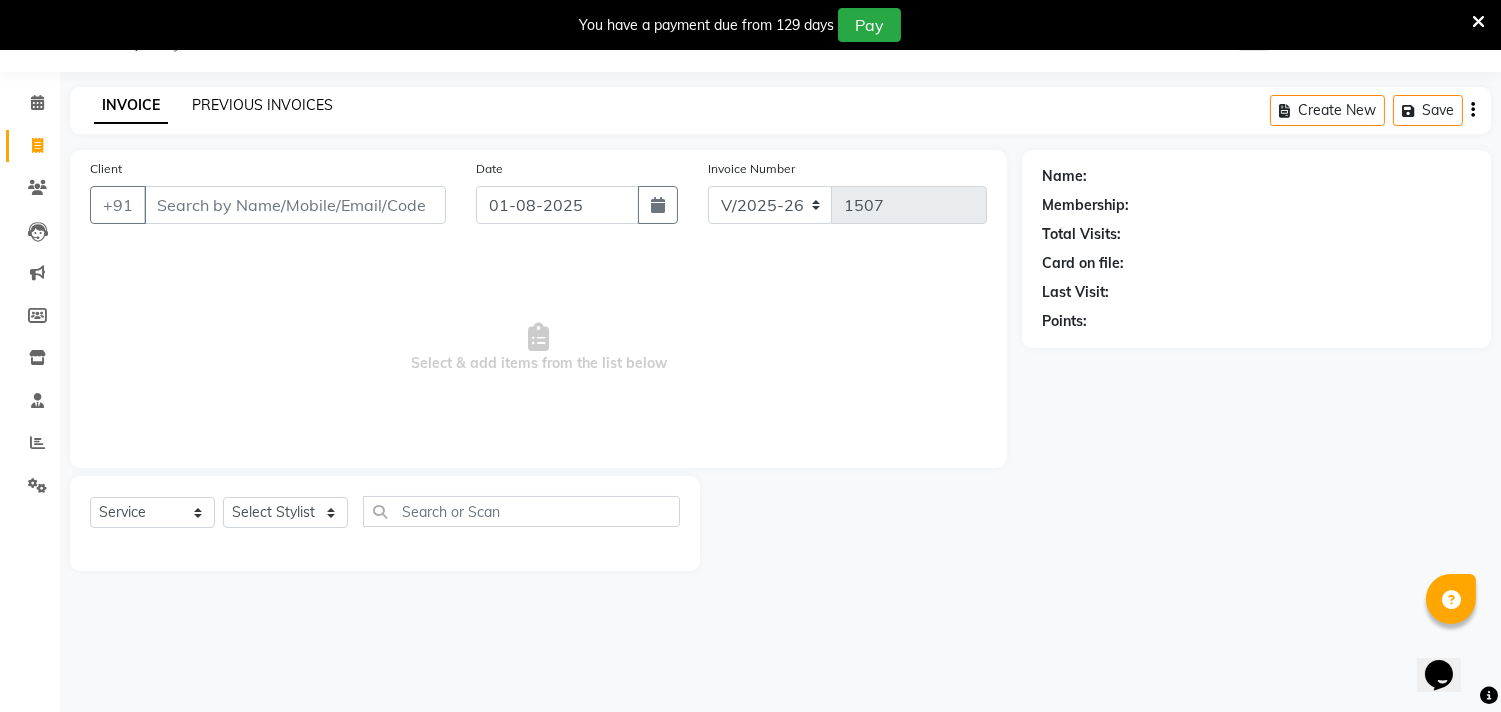click on "PREVIOUS INVOICES" 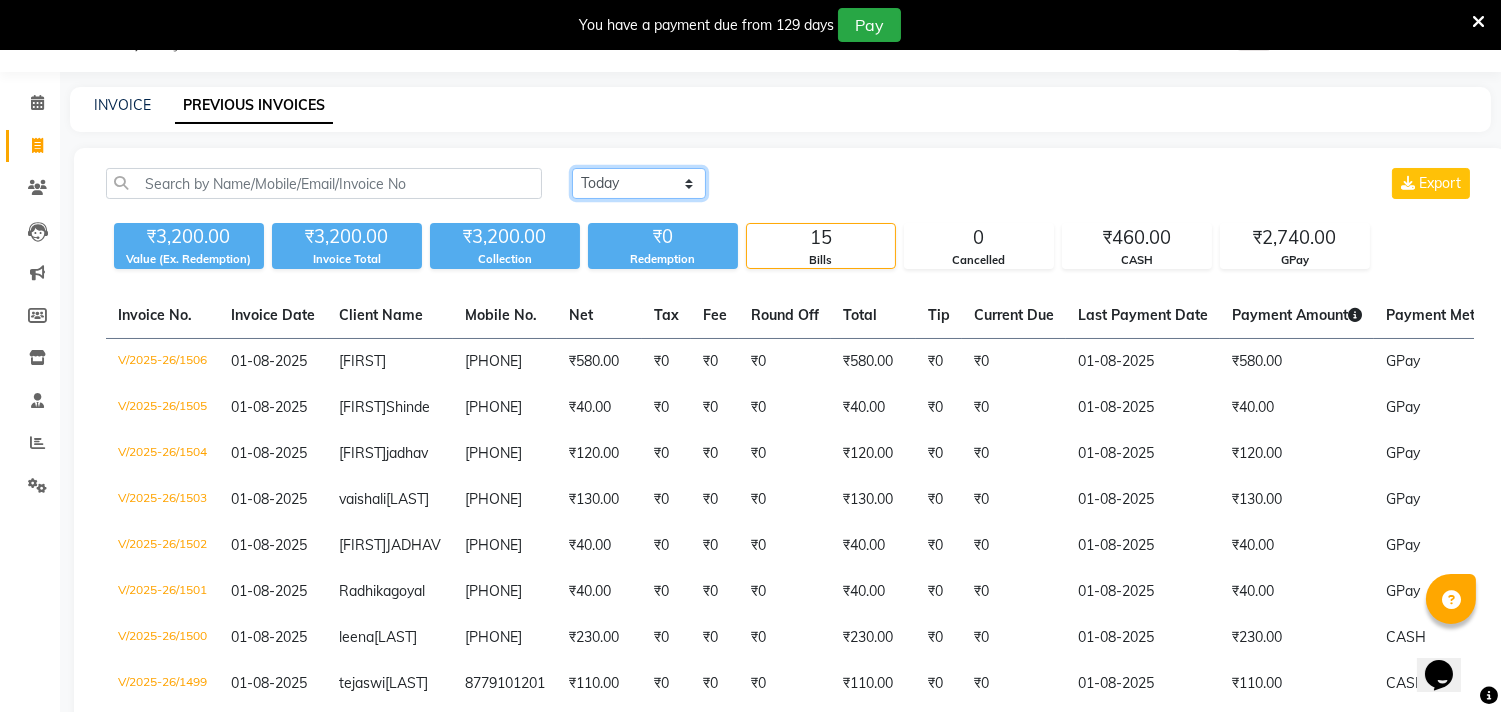 click on "Today Yesterday Custom Range" 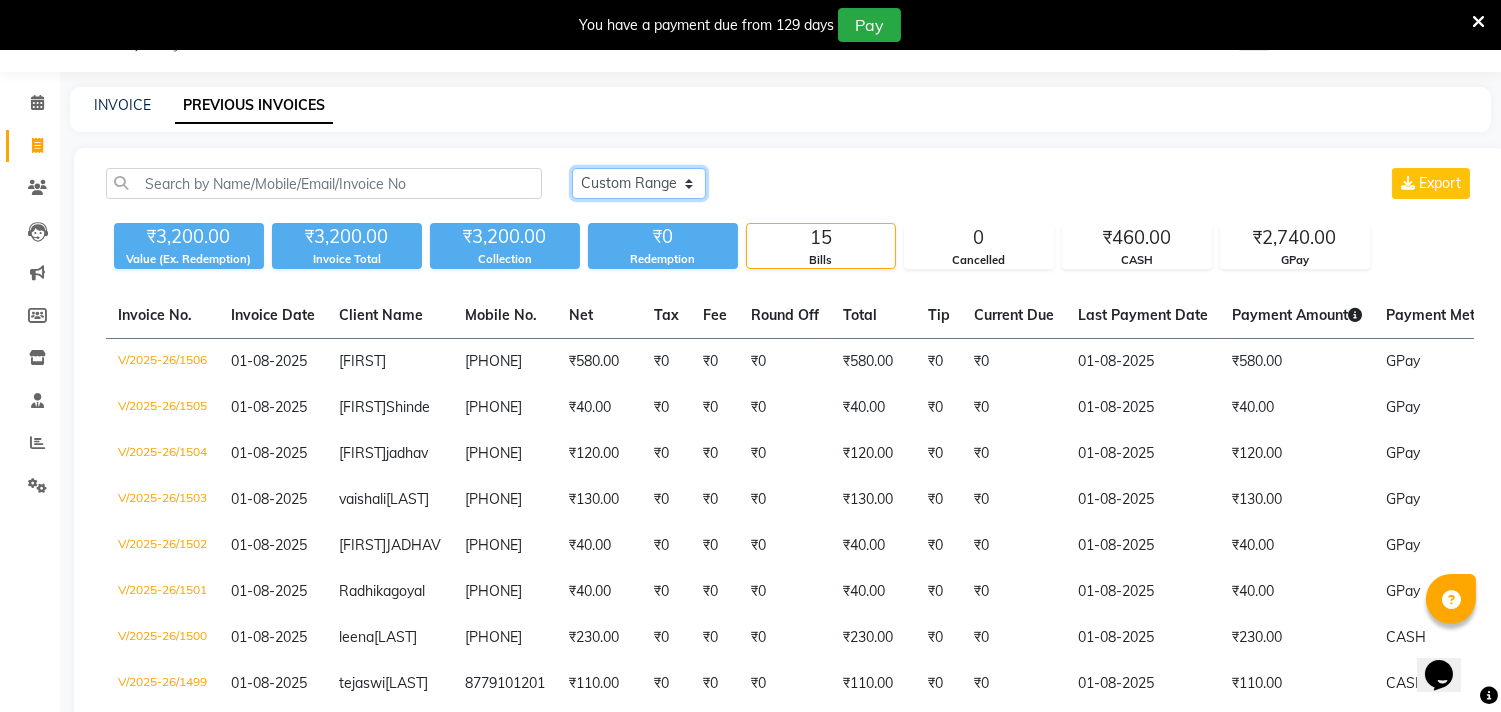 click on "Today Yesterday Custom Range" 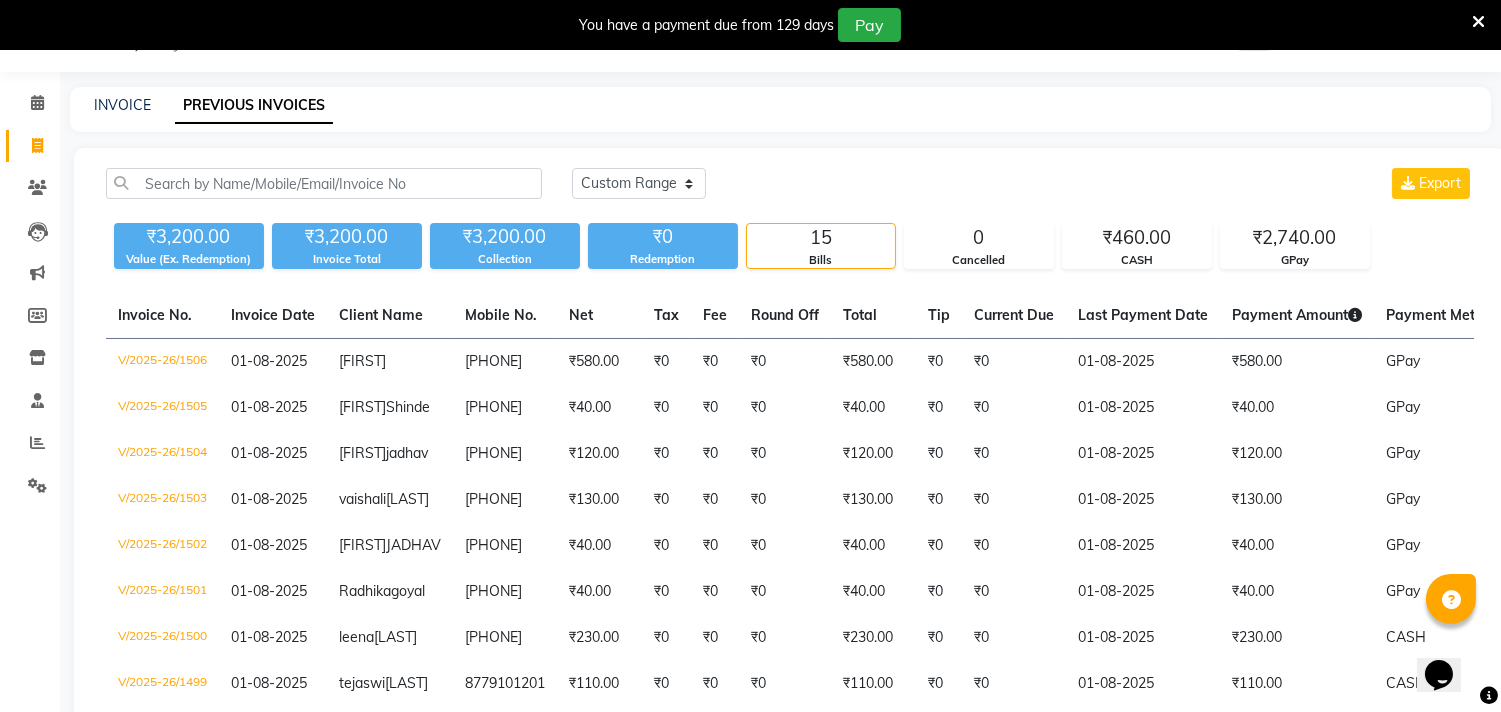 click on "₹0 Redemption" 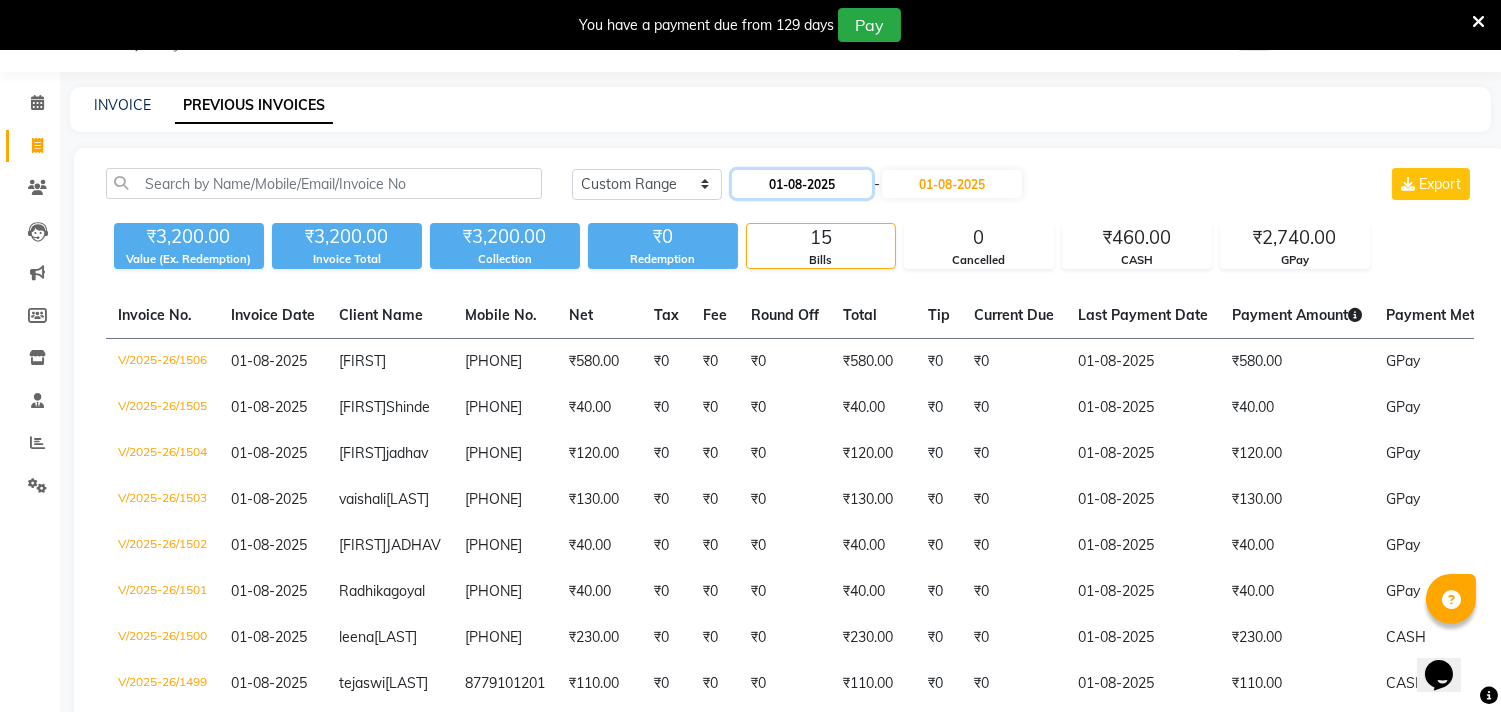 click on "01-08-2025" 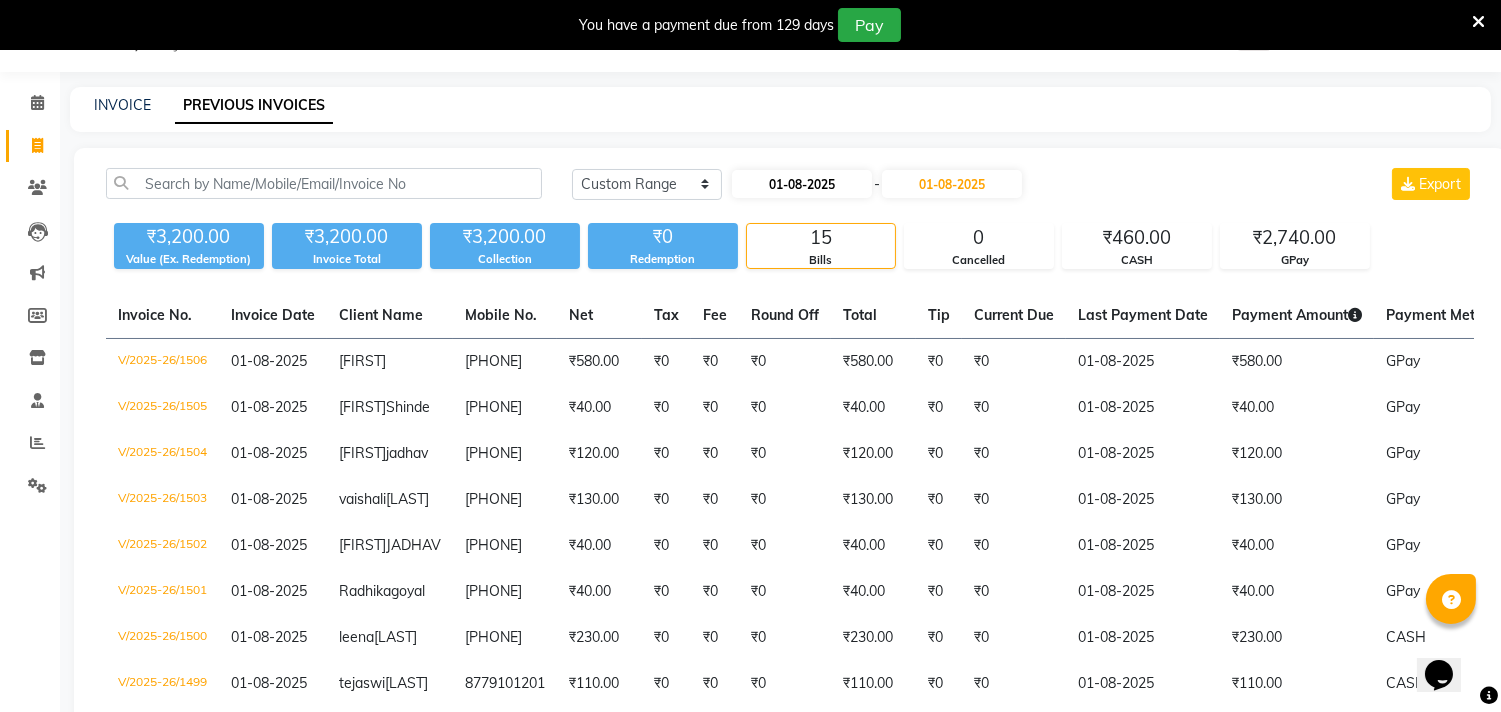 select on "8" 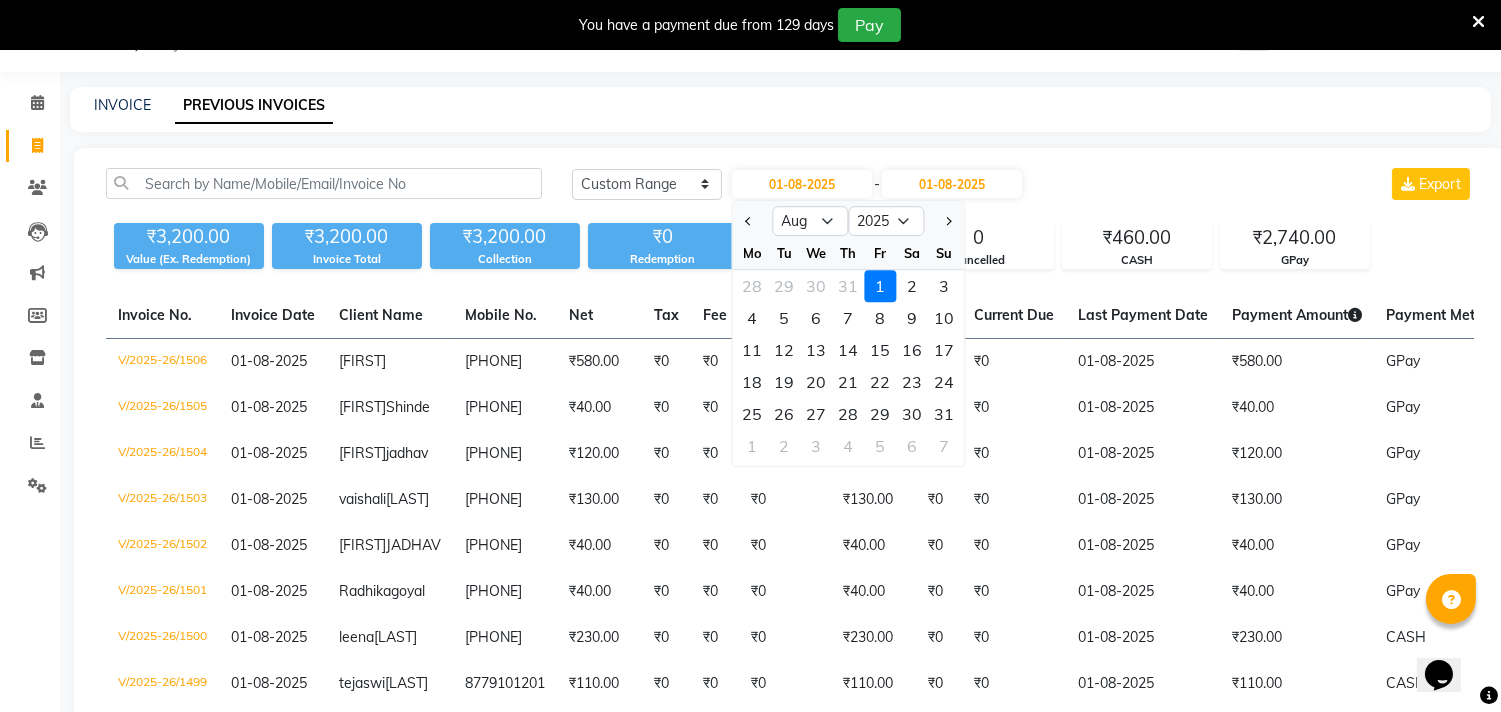click 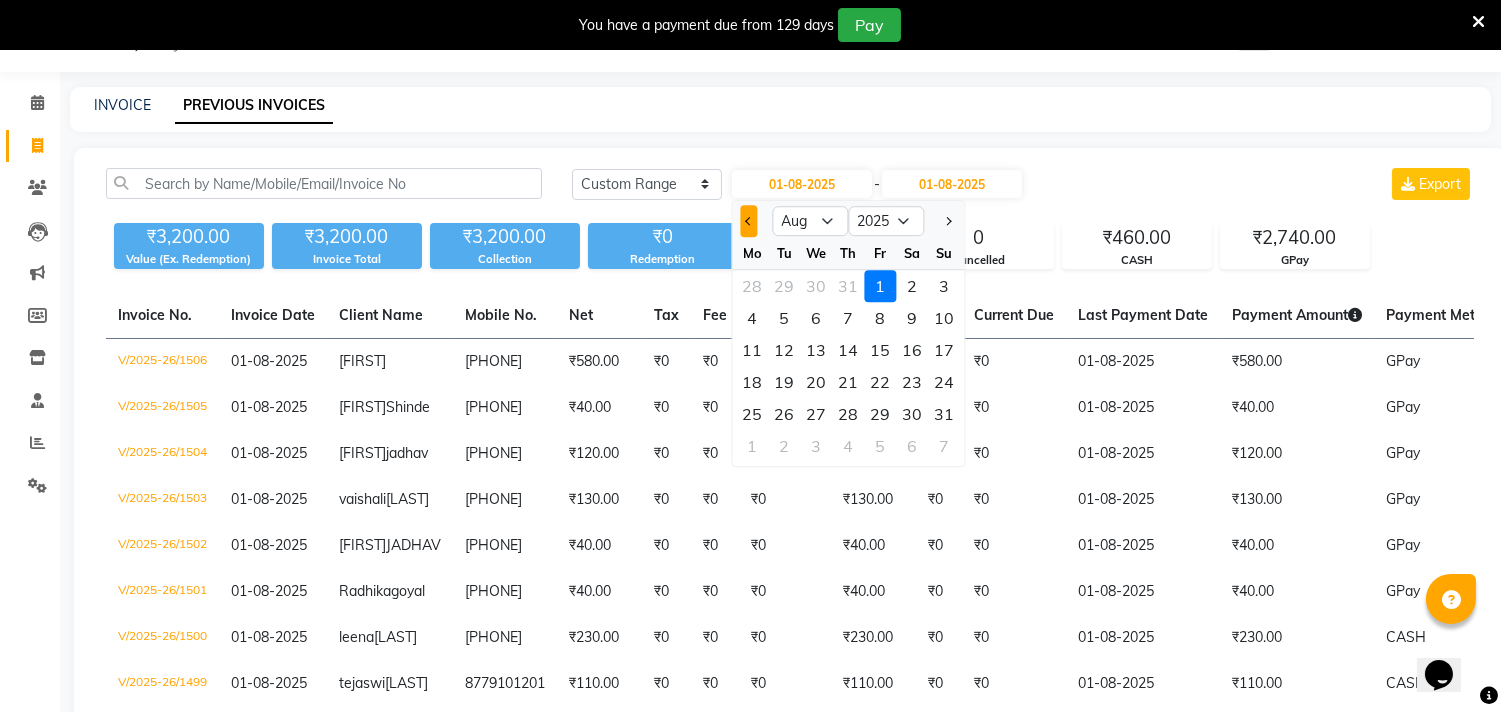 click 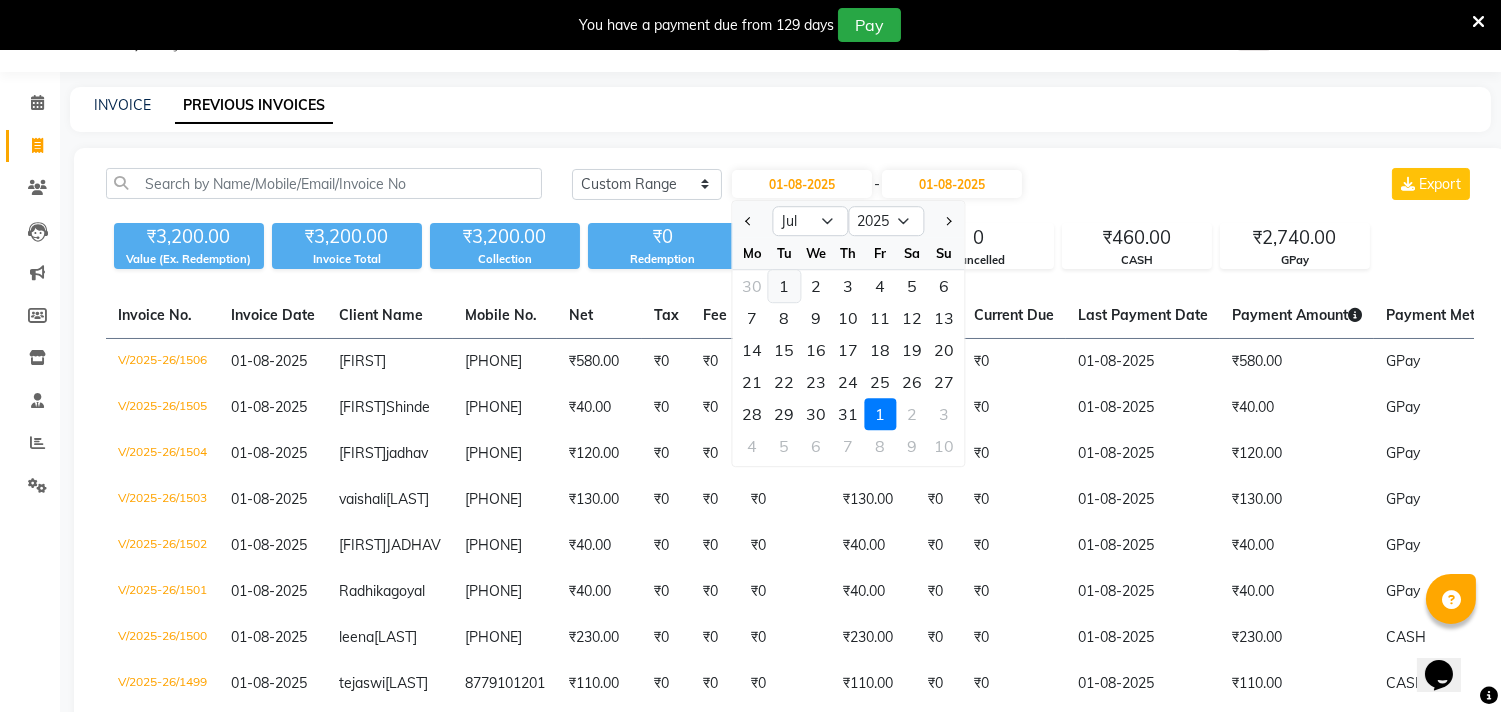 click on "1" 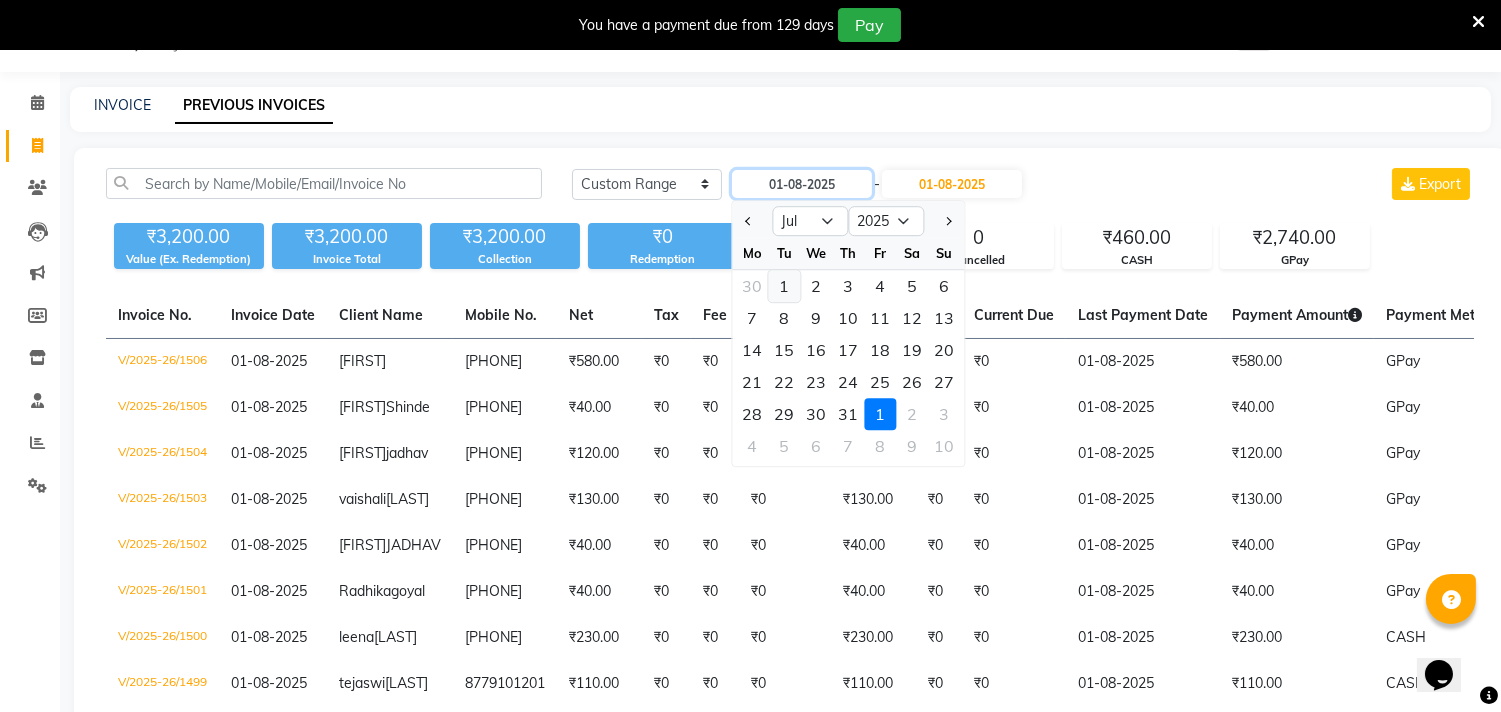 type on "01-07-2025" 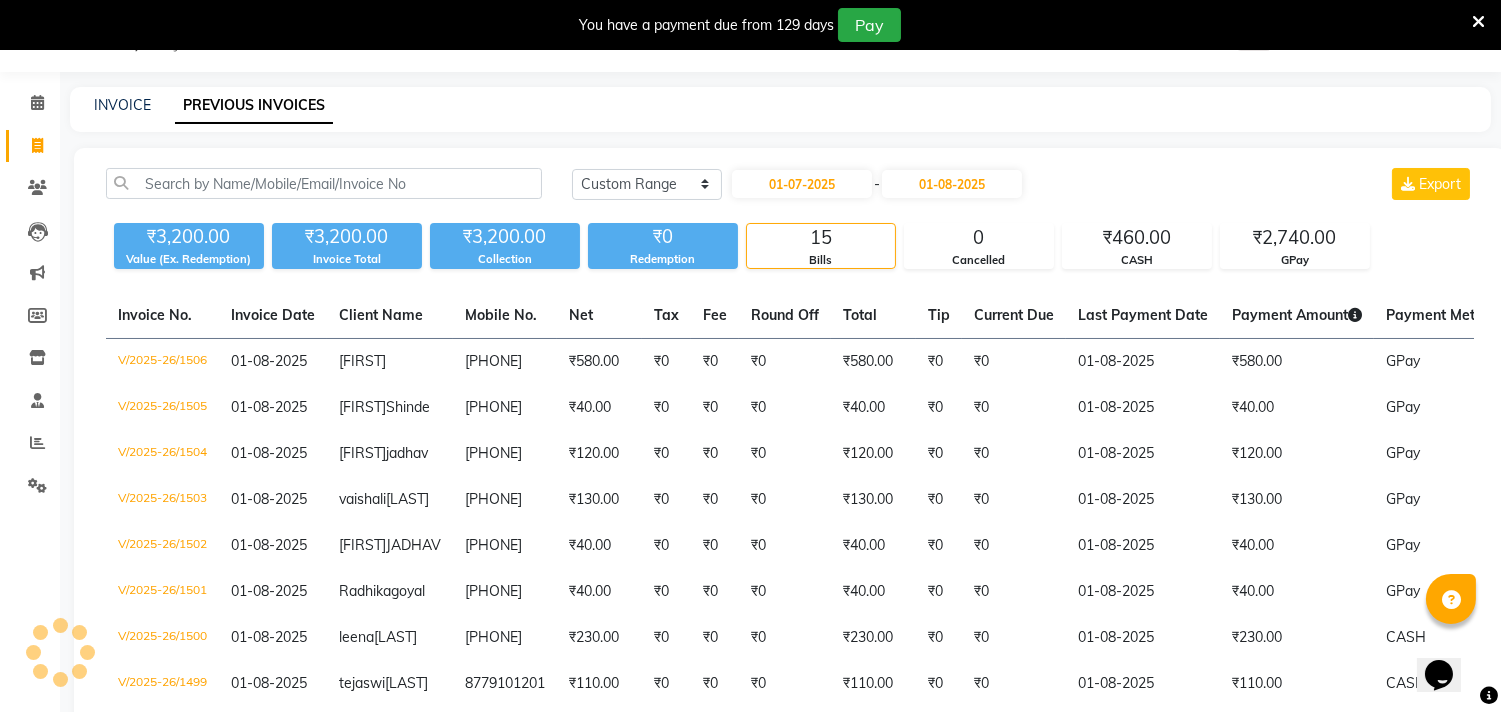 click on "Today Yesterday Custom Range 01-07-2025 - 01-08-2025 Export ₹3,200.00 Value (Ex. Redemption) ₹3,200.00 Invoice Total  ₹3,200.00 Collection ₹0 Redemption 15 Bills 0 Cancelled ₹460.00 CASH ₹2,740.00 GPay  Invoice No.   Invoice Date   Client Name   Mobile No.   Net   Tax   Fee   Round Off   Total   Tip   Current Due   Last Payment Date   Payment Amount   Payment Methods   Cancel Reason   Status   V/2025-26/1506  01-08-2025 rutuja   9373976384 ₹580.00 ₹0  ₹0  ₹0 ₹580.00 ₹0 ₹0 01-08-2025 ₹580.00  GPay - PAID  V/2025-26/1505  01-08-2025 Sarojni  Shinde 9975088214 ₹40.00 ₹0  ₹0  ₹0 ₹40.00 ₹0 ₹0 01-08-2025 ₹40.00  GPay - PAID  V/2025-26/1504  01-08-2025 suchita  jadhav 8355988575 ₹120.00 ₹0  ₹0  ₹0 ₹120.00 ₹0 ₹0 01-08-2025 ₹120.00  GPay - PAID  V/2025-26/1503  01-08-2025 vaishali  jadhaV 9730561590 ₹130.00 ₹0  ₹0  ₹0 ₹130.00 ₹0 ₹0 01-08-2025 ₹130.00  GPay - PAID  V/2025-26/1502  01-08-2025 latika  JADHAV 9136270485 ₹40.00 ₹0  ₹0  ₹0 -" 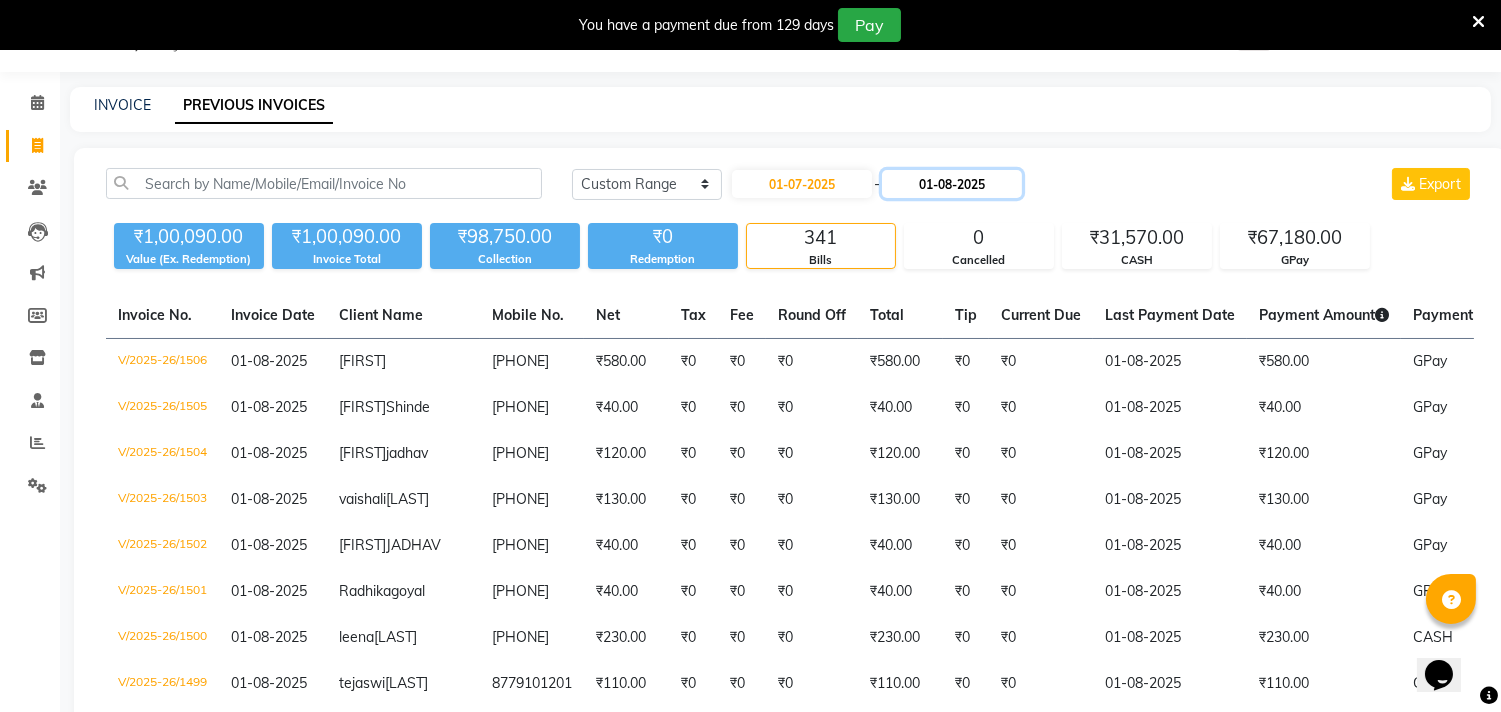 click on "01-08-2025" 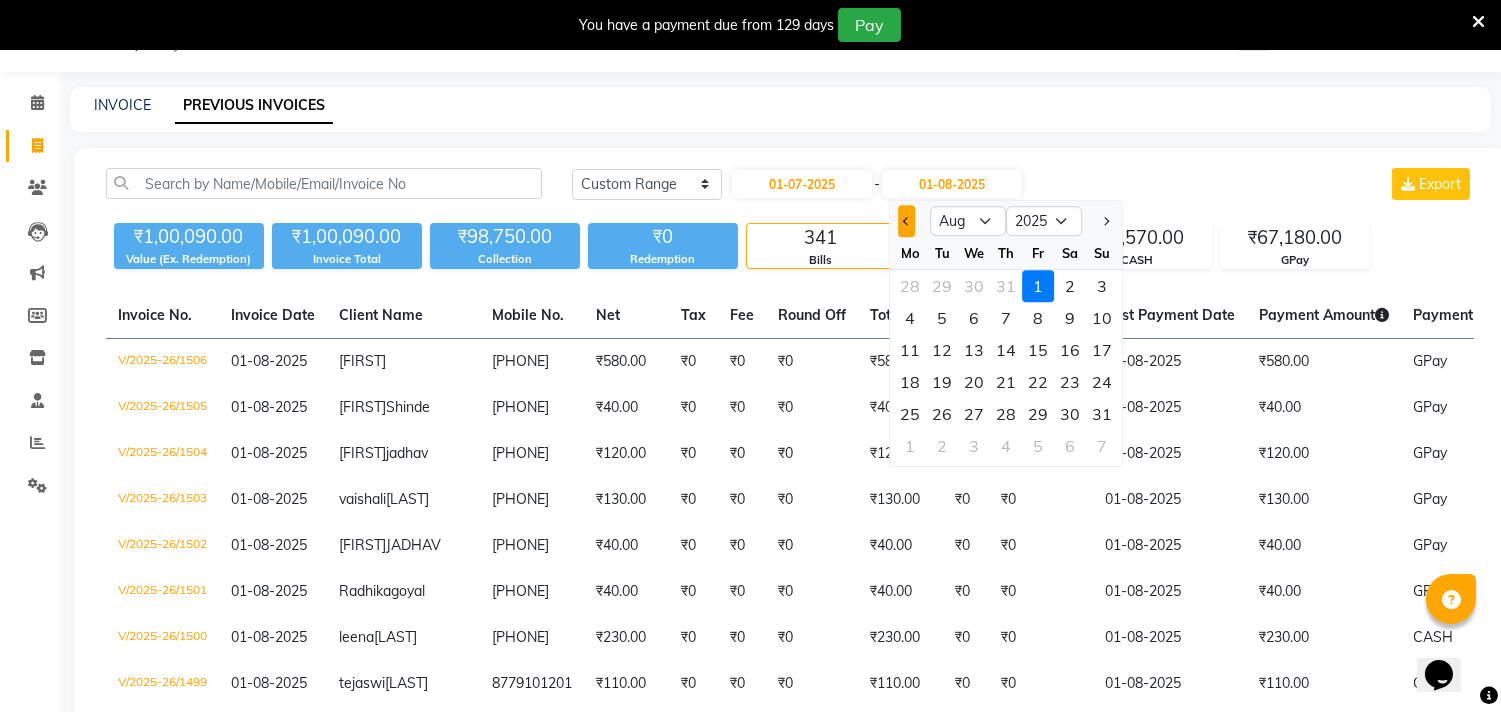 click 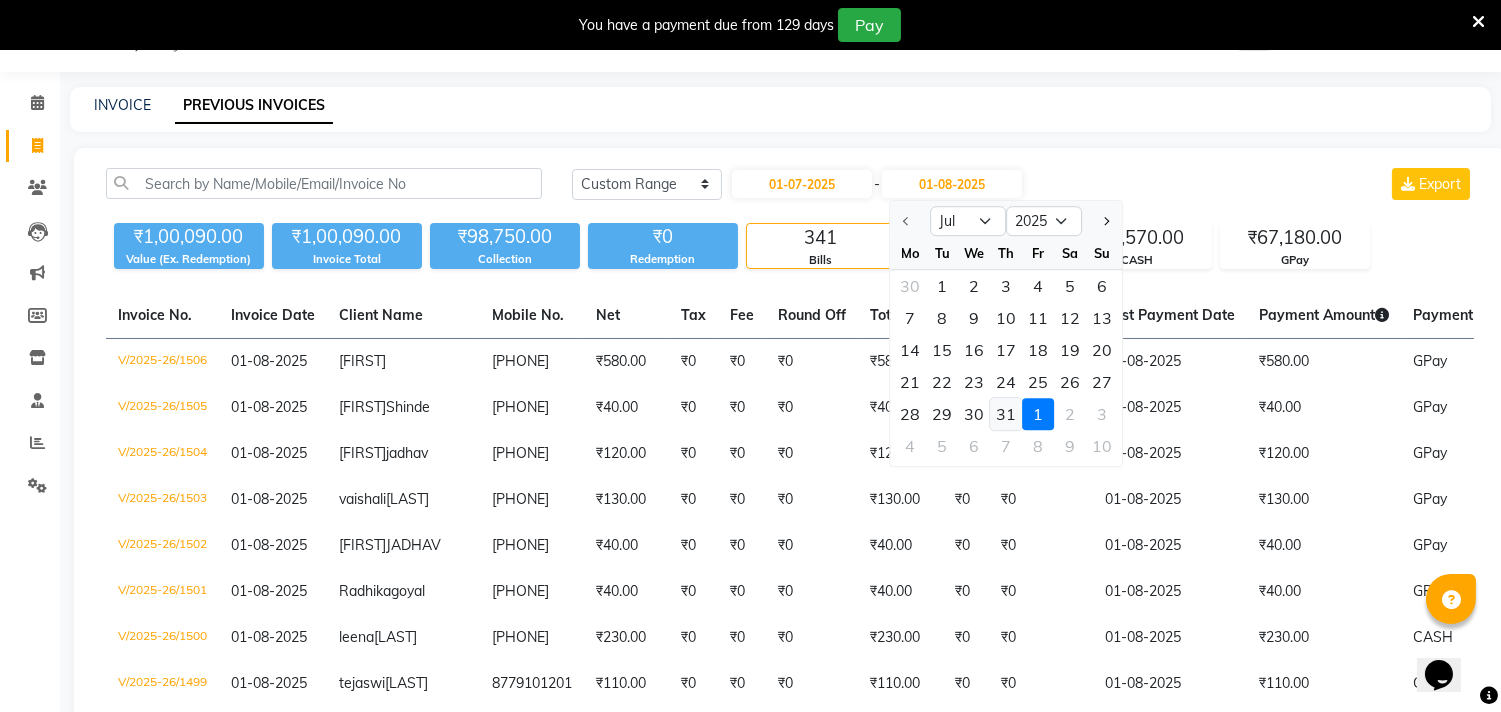 click on "31" 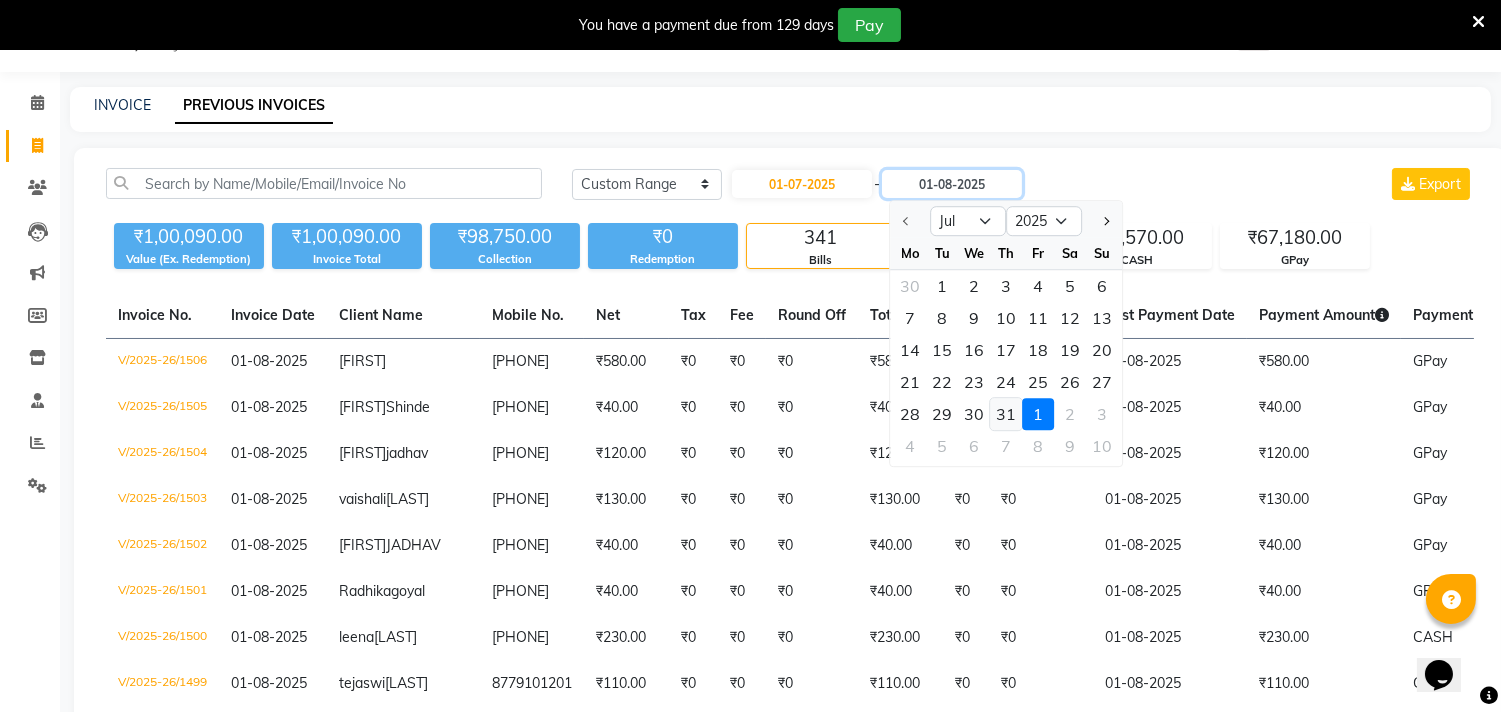 type on "31-07-2025" 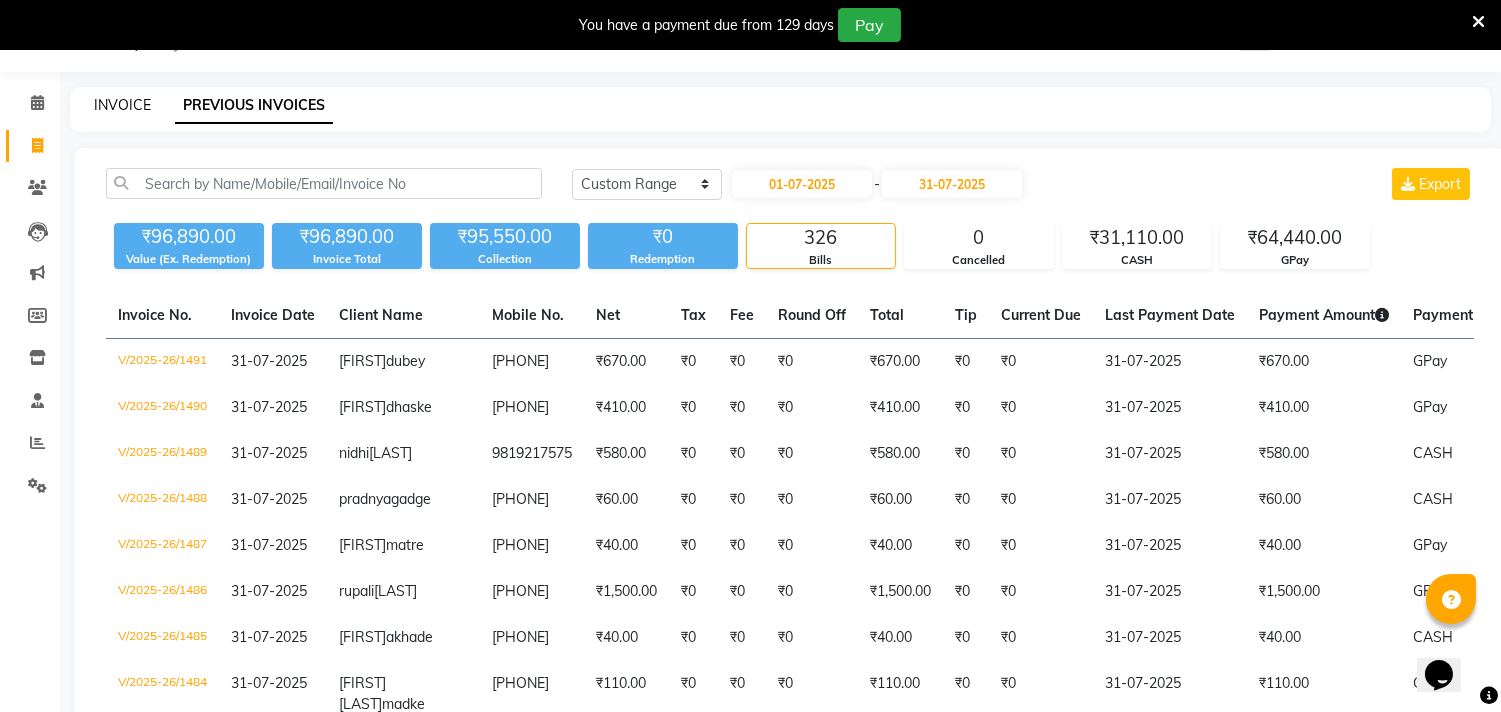 click on "INVOICE" 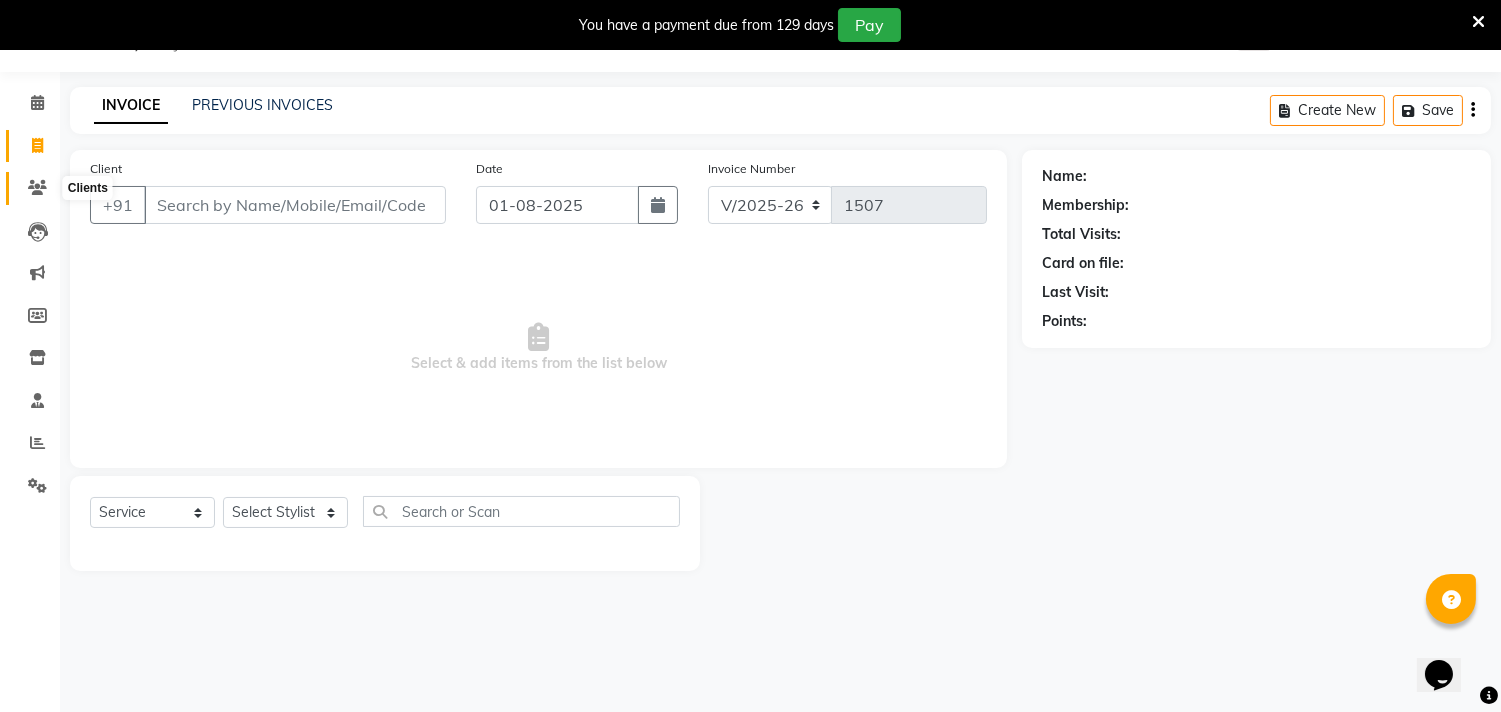 click 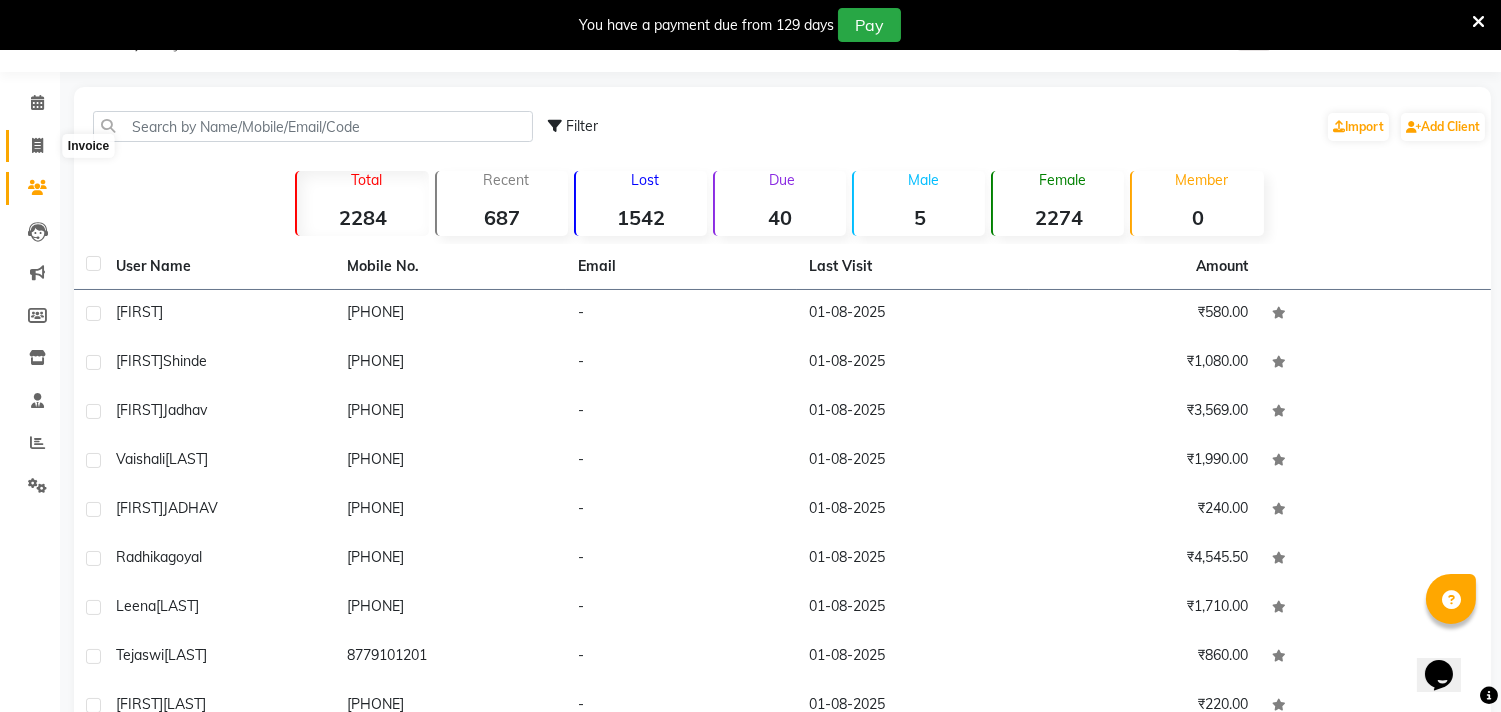 click 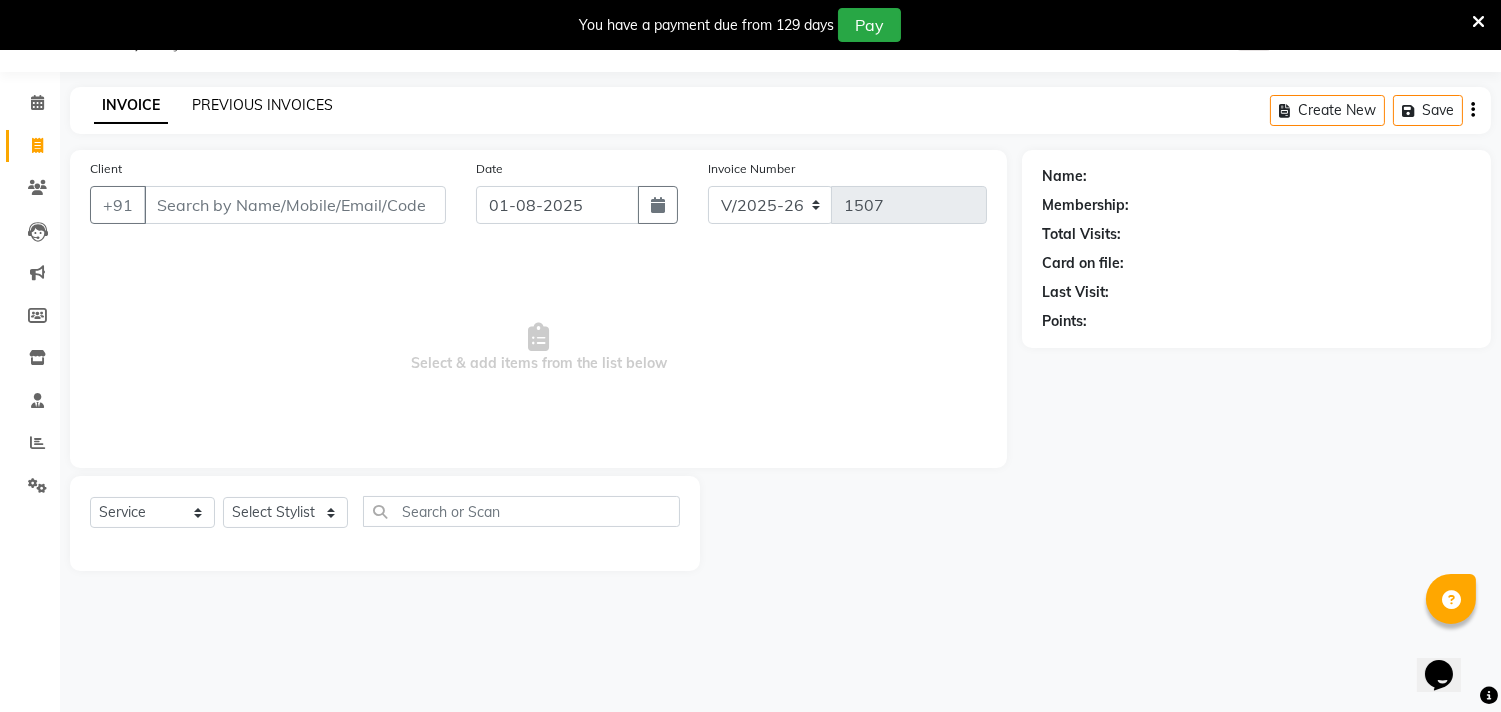 click on "PREVIOUS INVOICES" 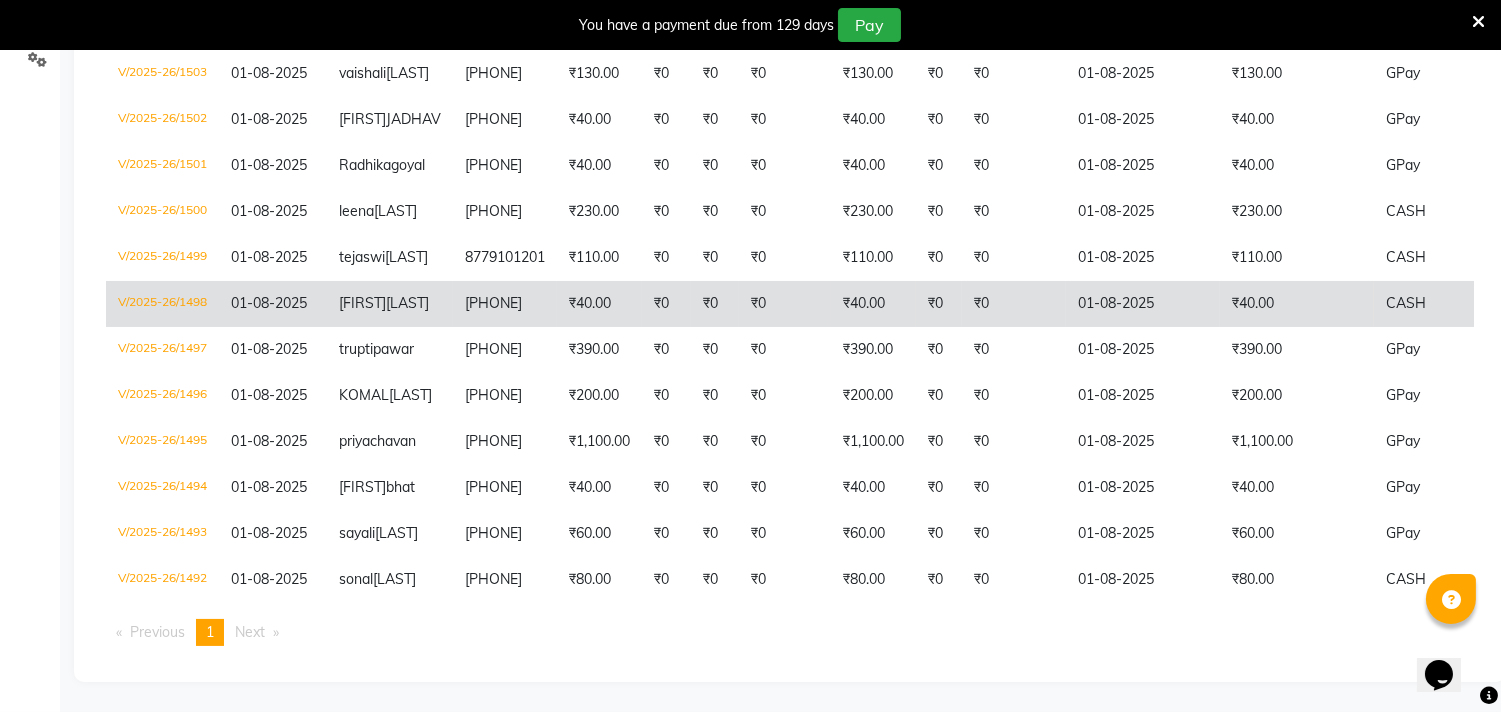 scroll, scrollTop: 731, scrollLeft: 0, axis: vertical 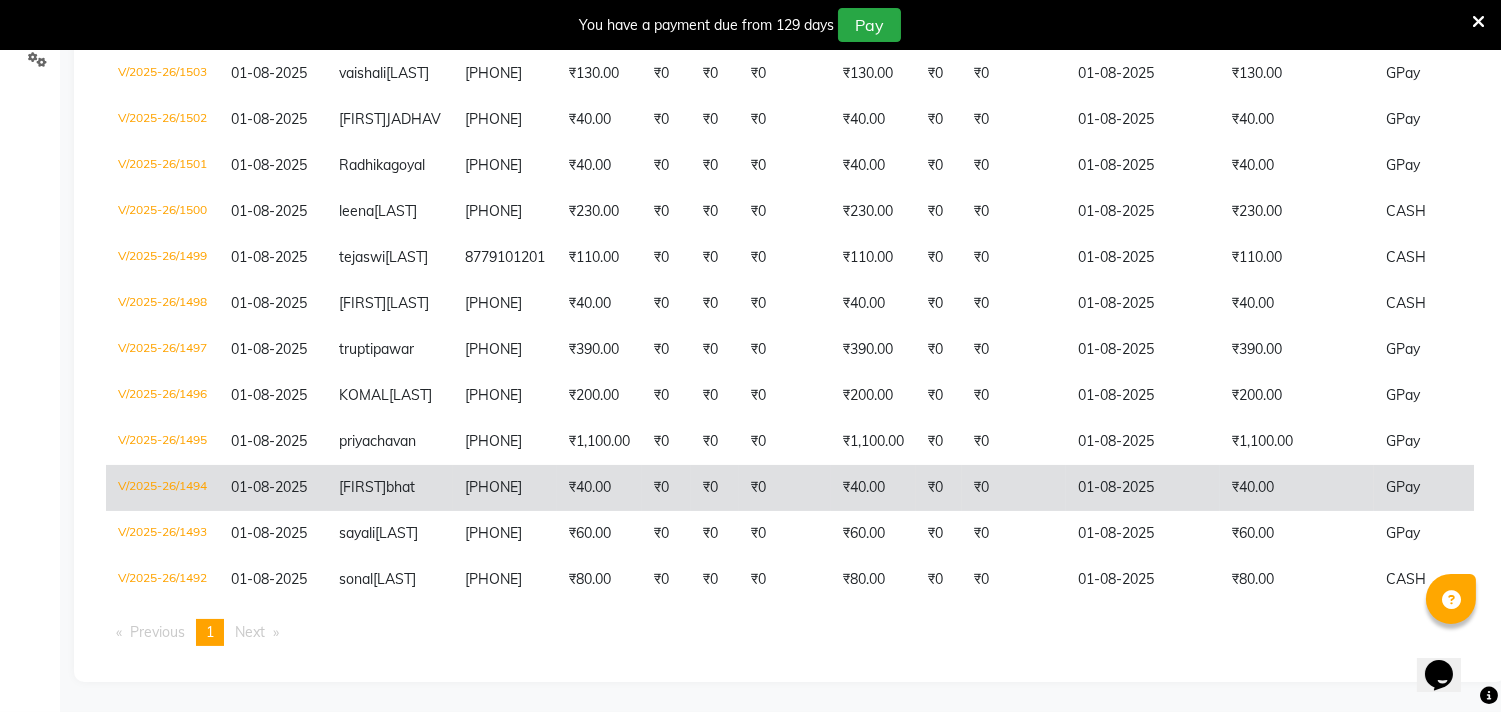 click on "₹40.00" 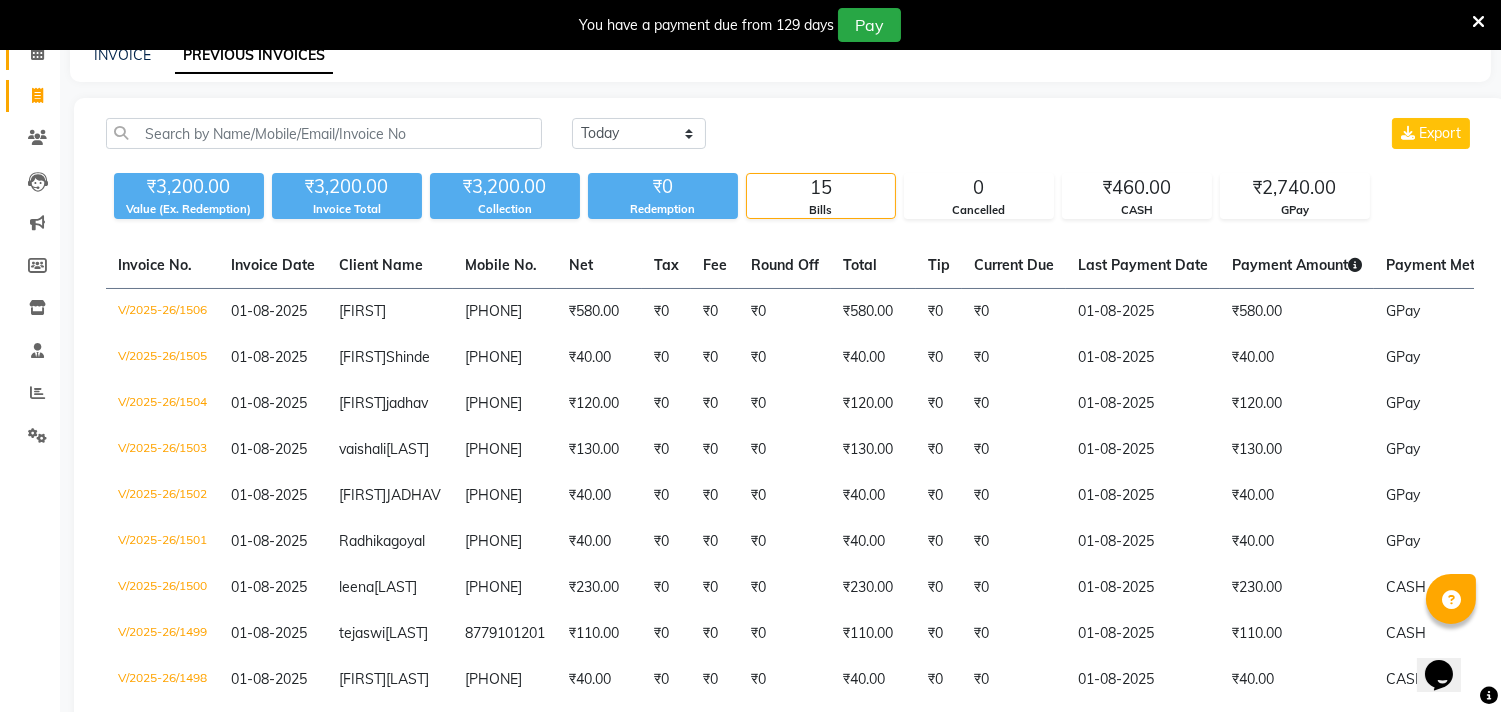 scroll, scrollTop: 64, scrollLeft: 0, axis: vertical 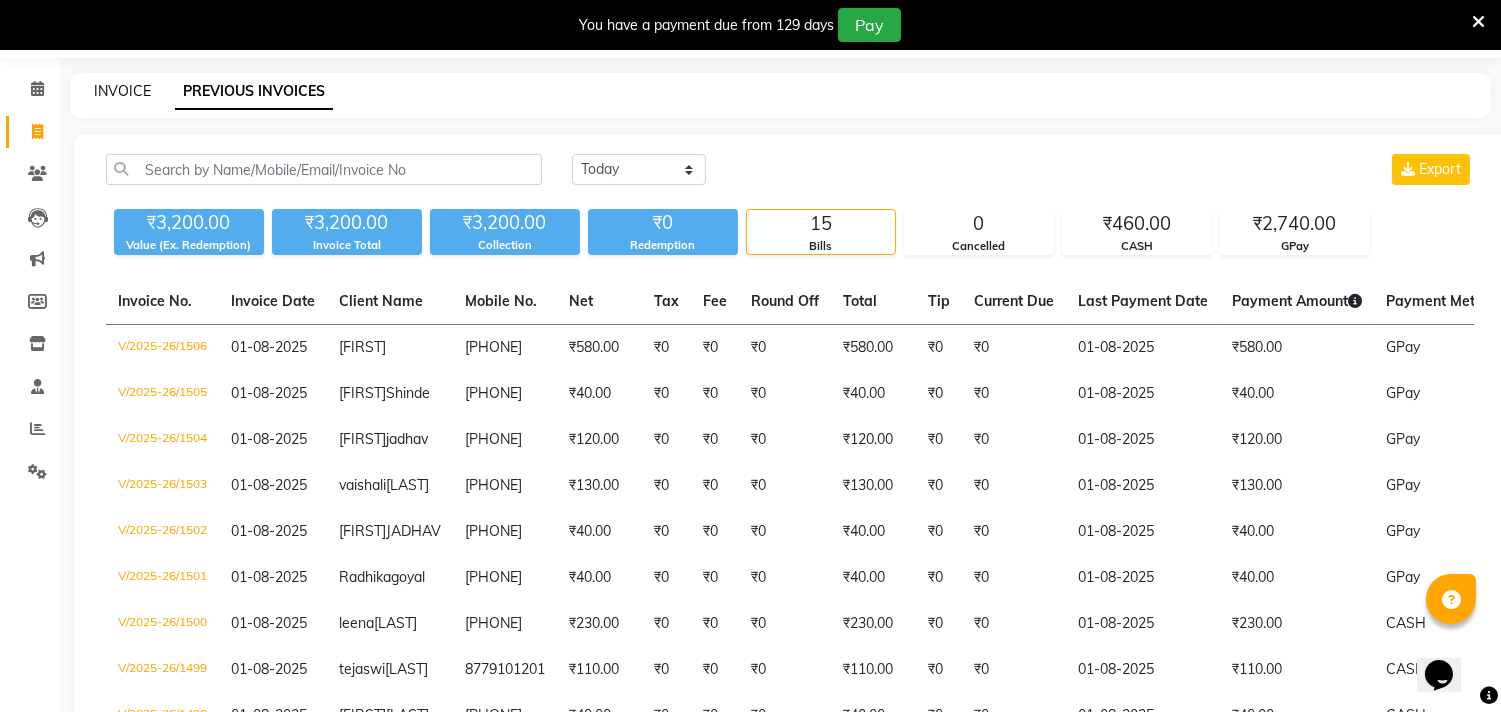 click on "INVOICE" 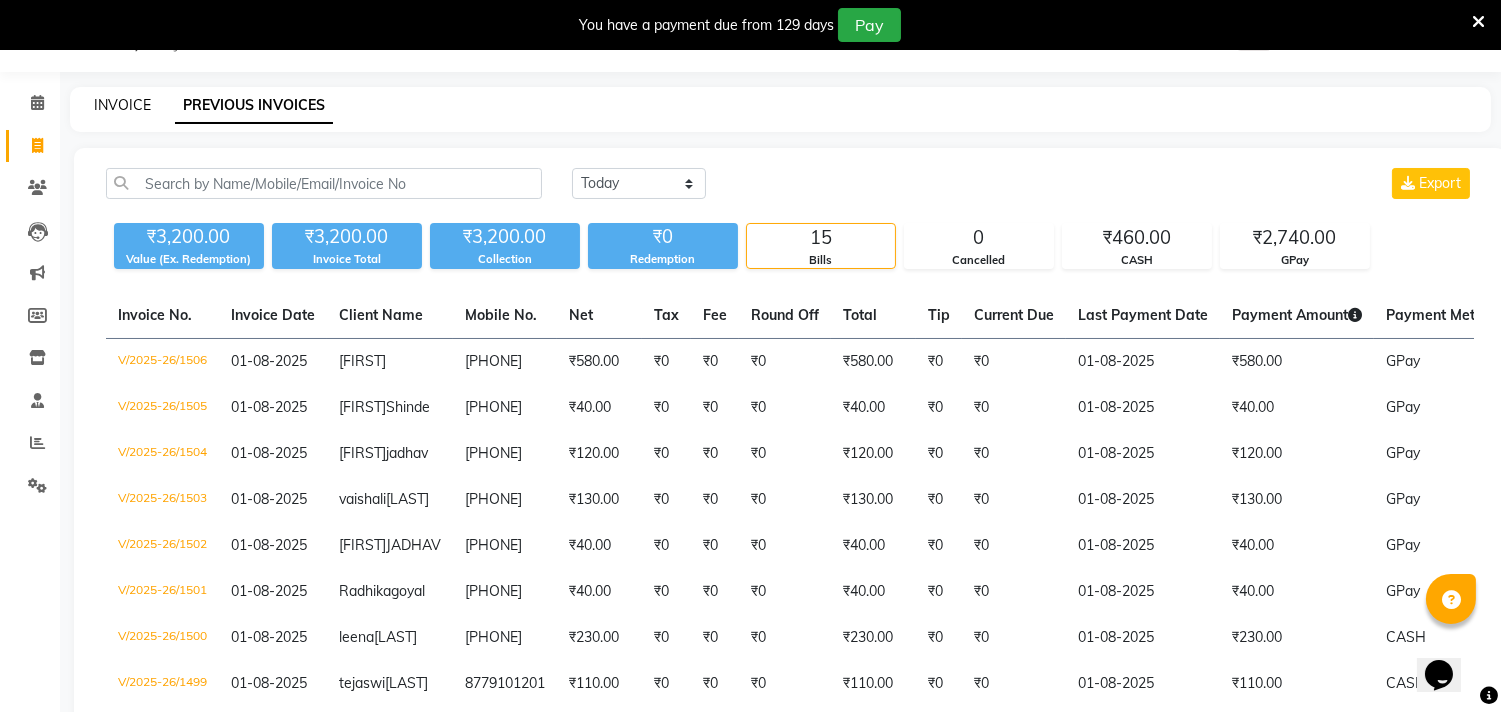 select on "5341" 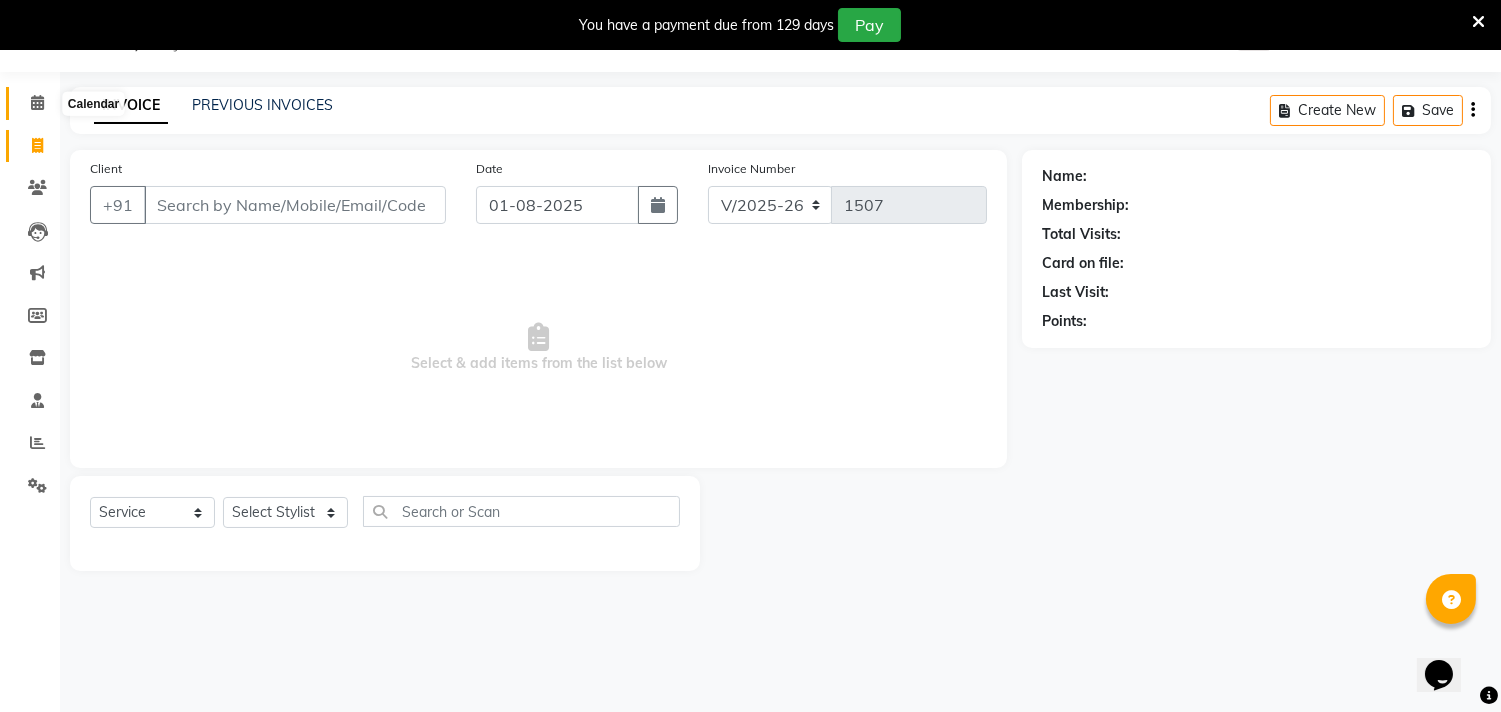 click 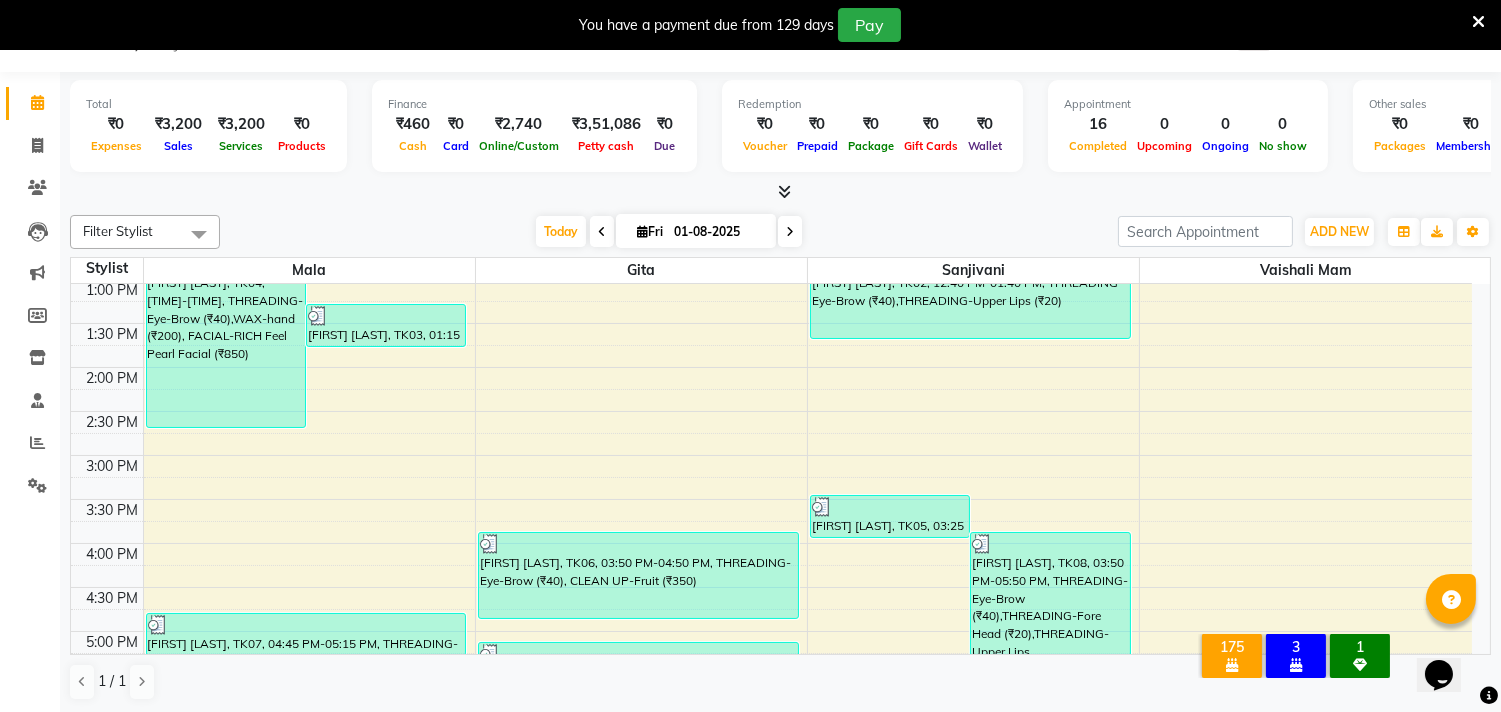 scroll, scrollTop: 555, scrollLeft: 0, axis: vertical 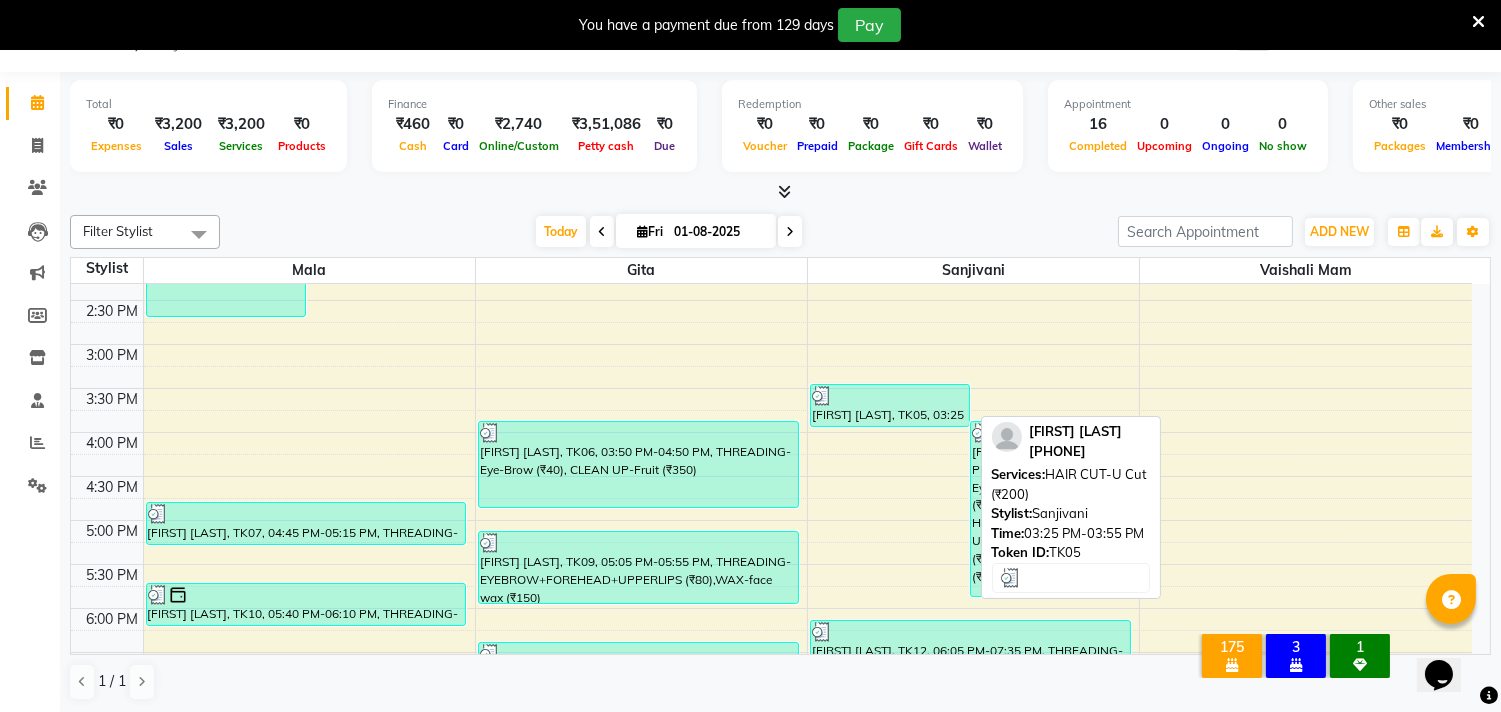 click on "KOMAL DHASKE, TK05, 03:25 PM-03:55 PM, HAIR CUT-U Cut (₹200)" at bounding box center (890, 405) 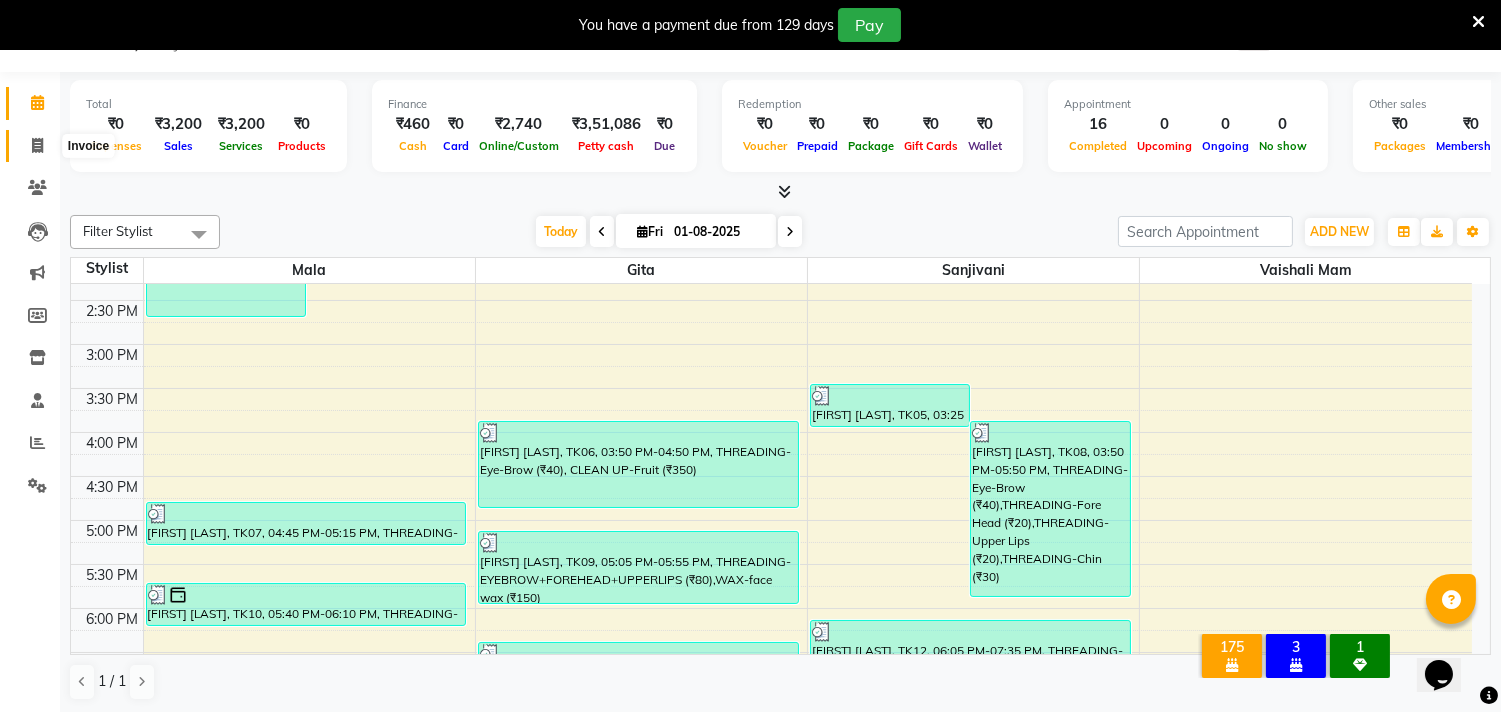 click 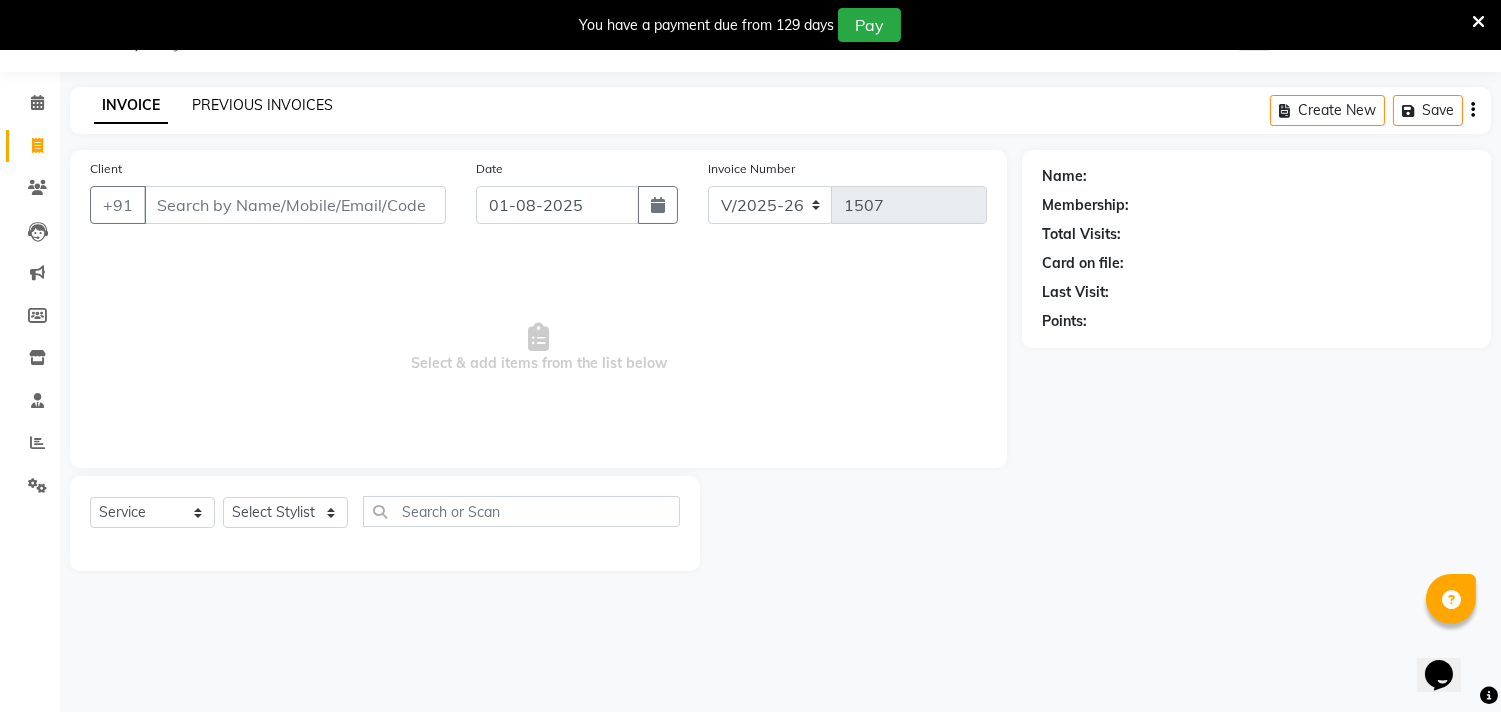 click on "PREVIOUS INVOICES" 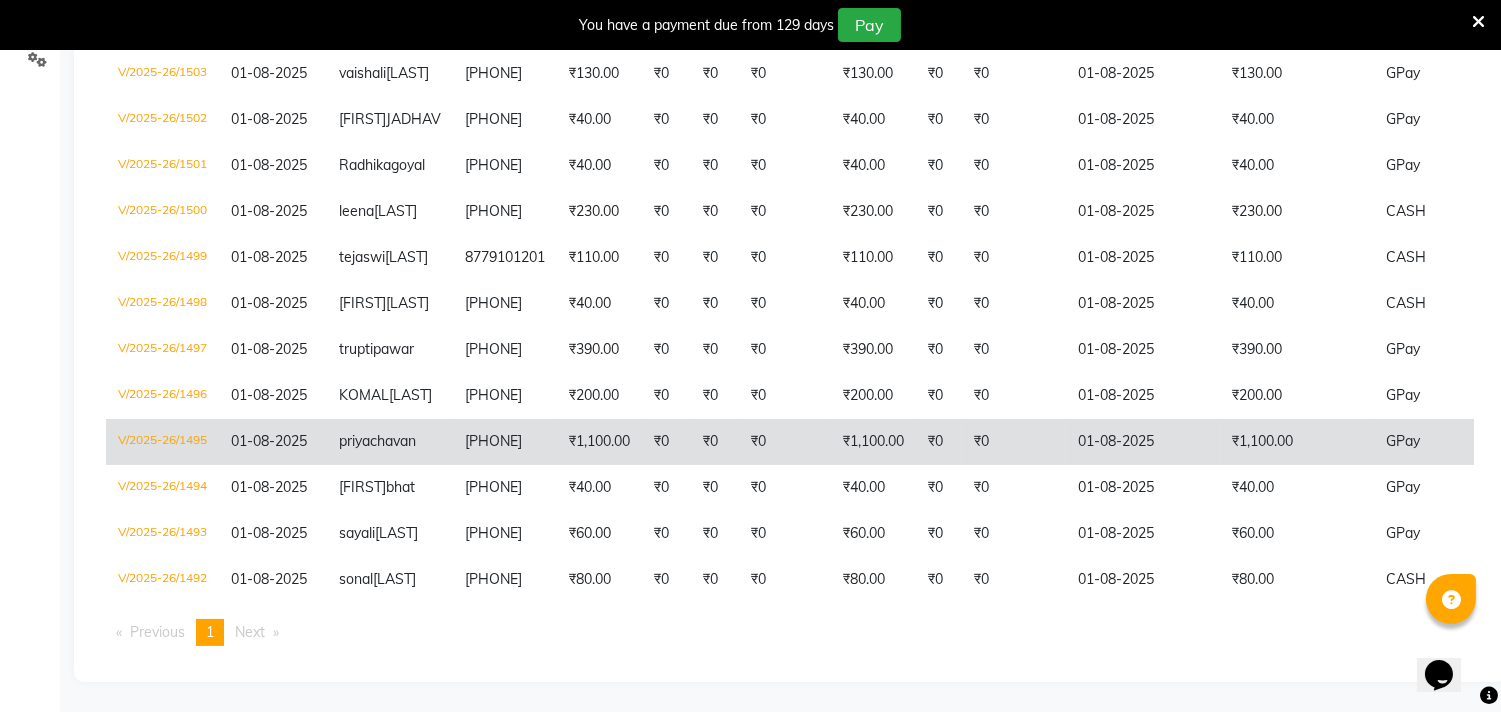 scroll, scrollTop: 731, scrollLeft: 0, axis: vertical 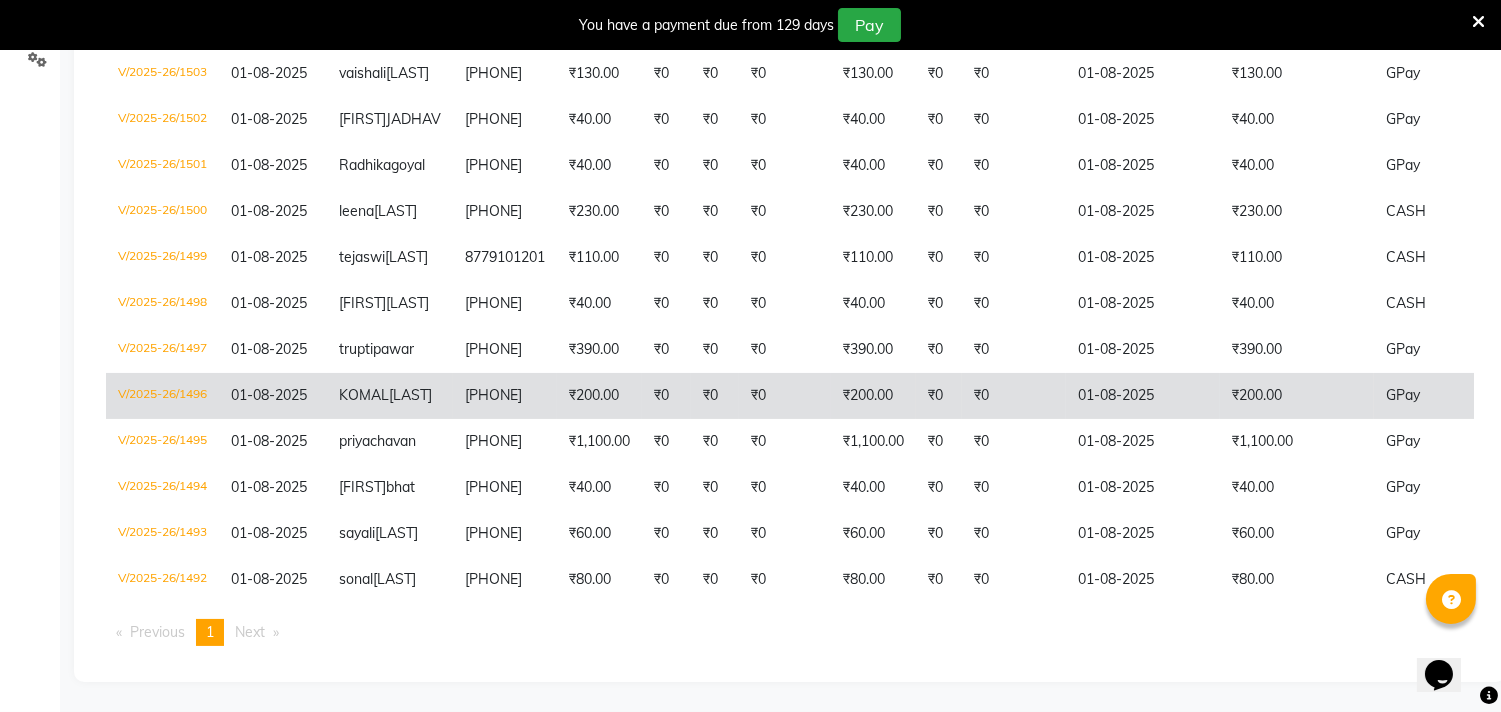click on "₹200.00" 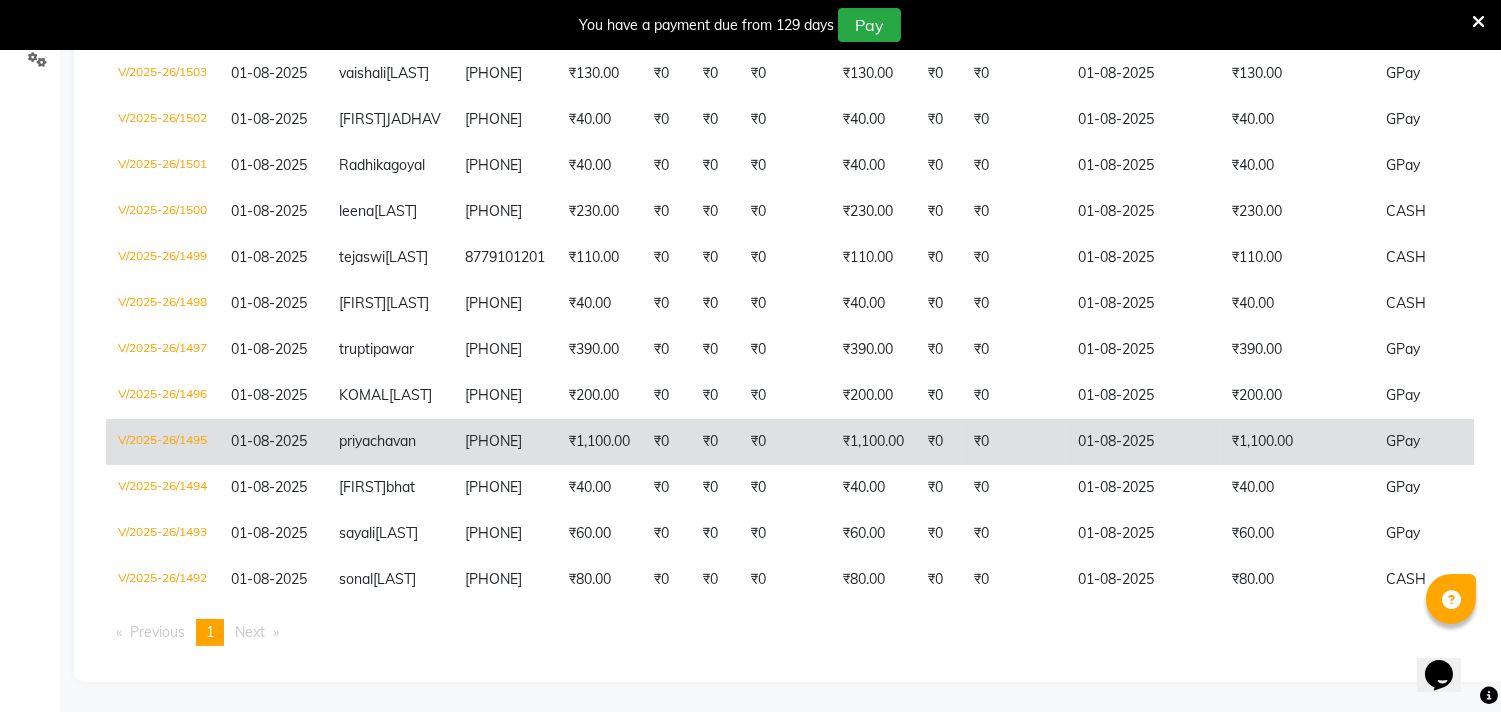 scroll, scrollTop: 620, scrollLeft: 0, axis: vertical 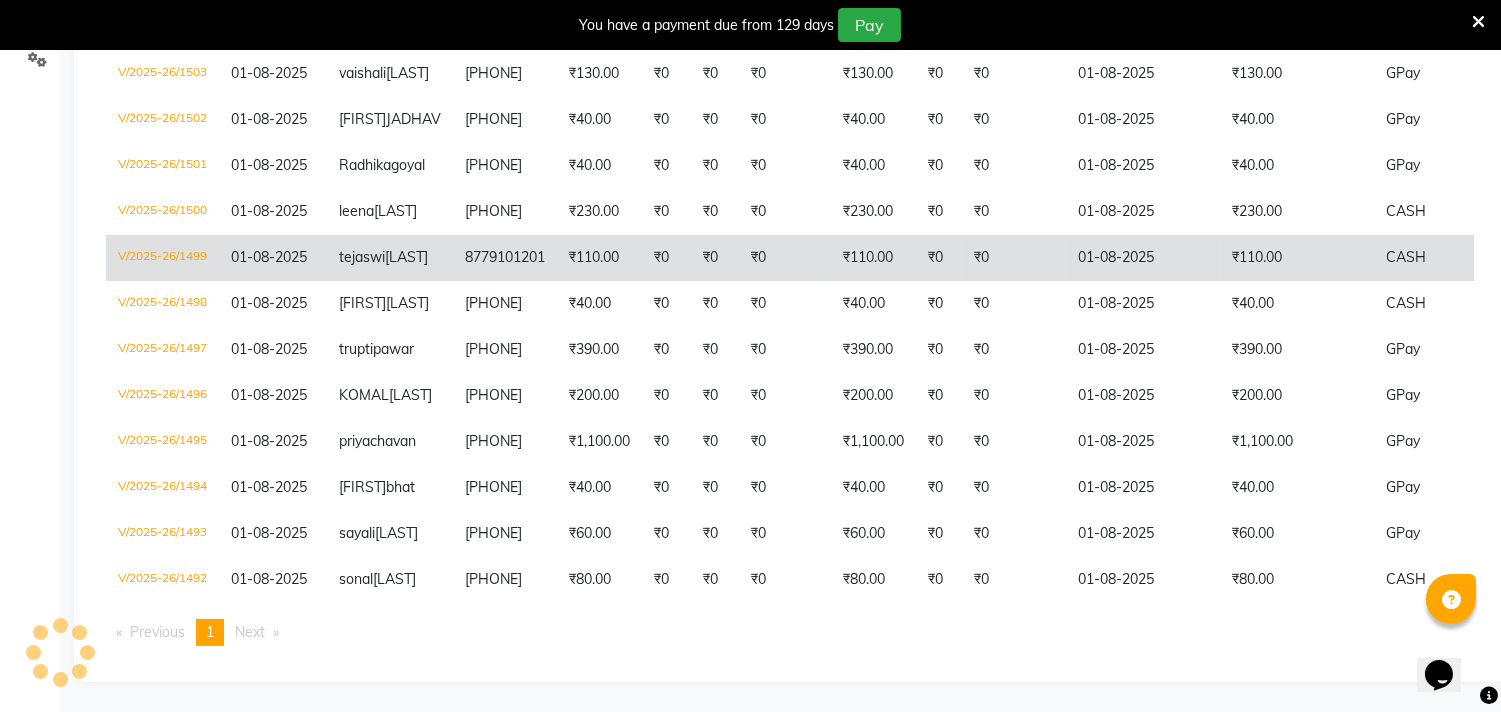 click on "₹110.00" 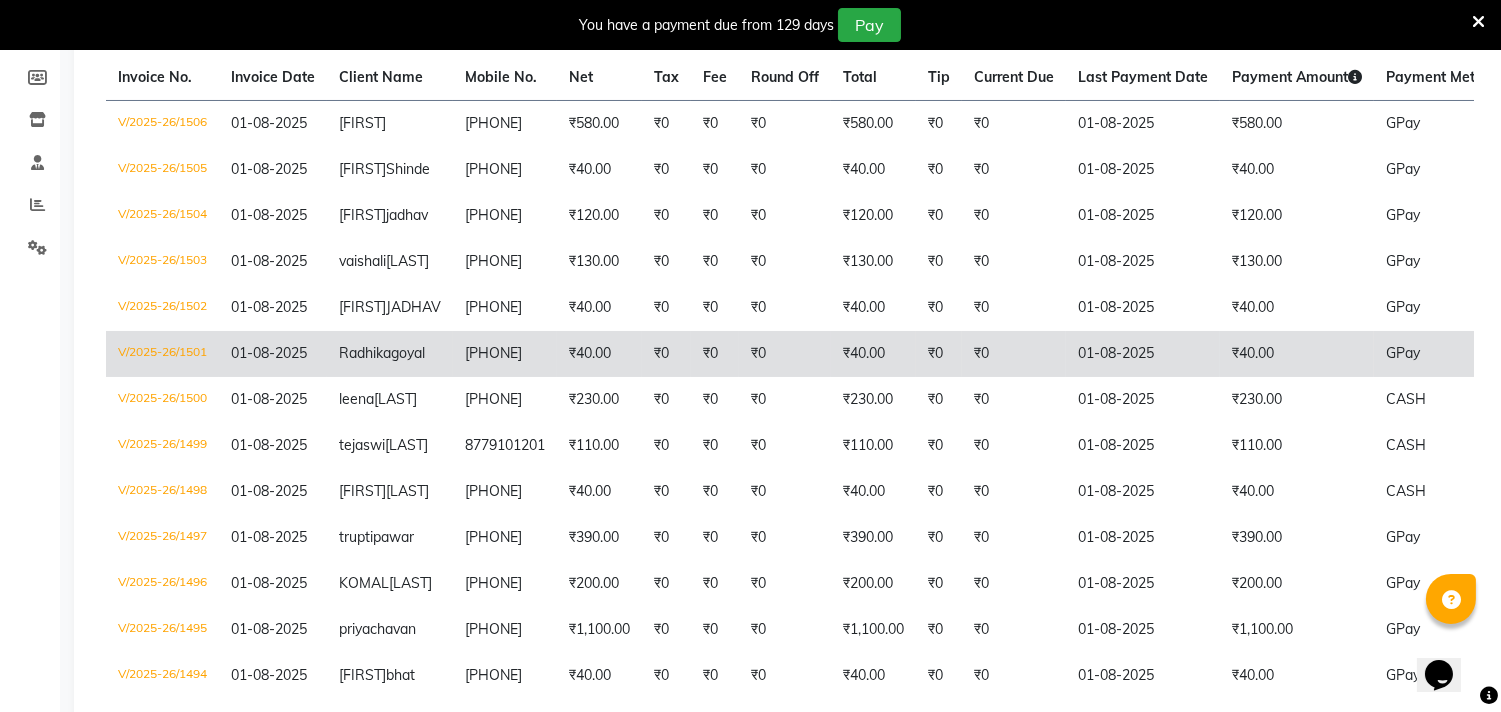 scroll, scrollTop: 286, scrollLeft: 0, axis: vertical 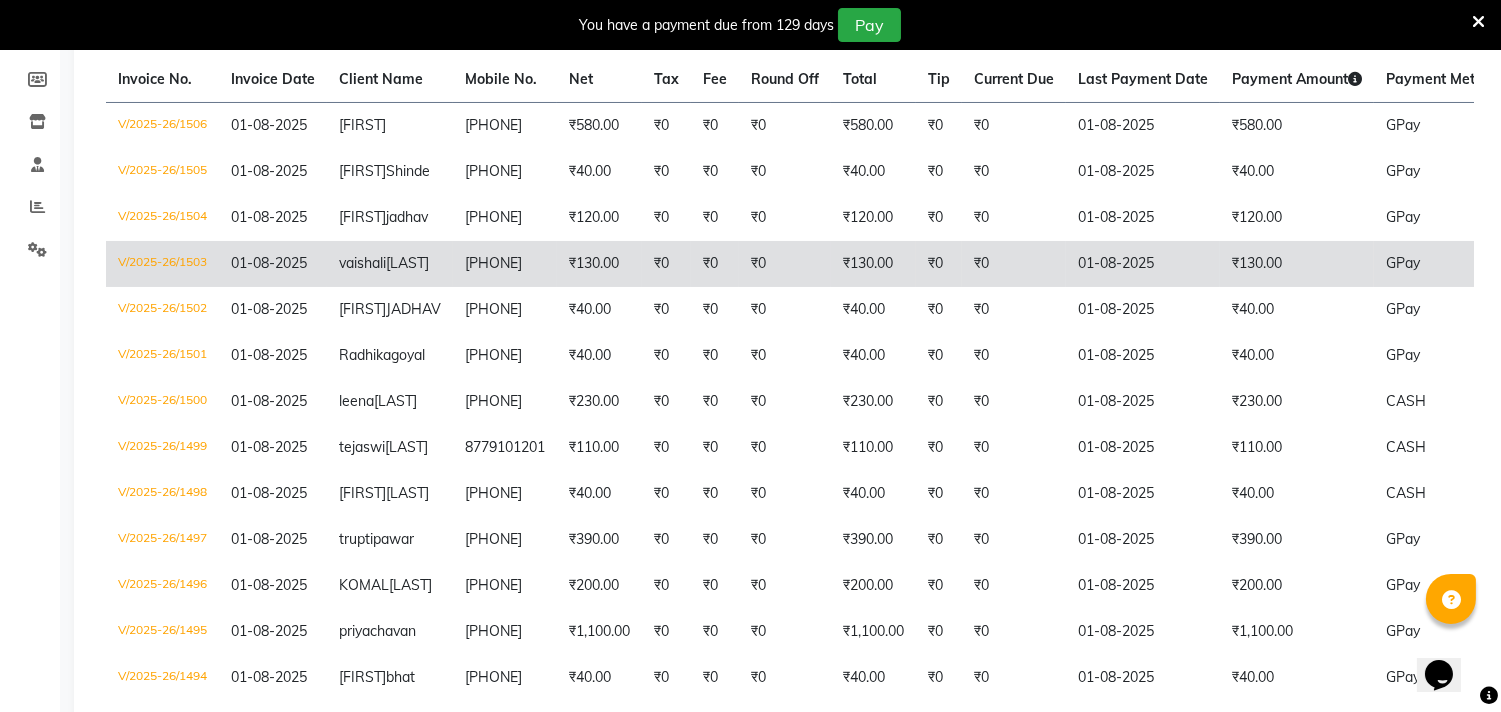 click on "₹130.00" 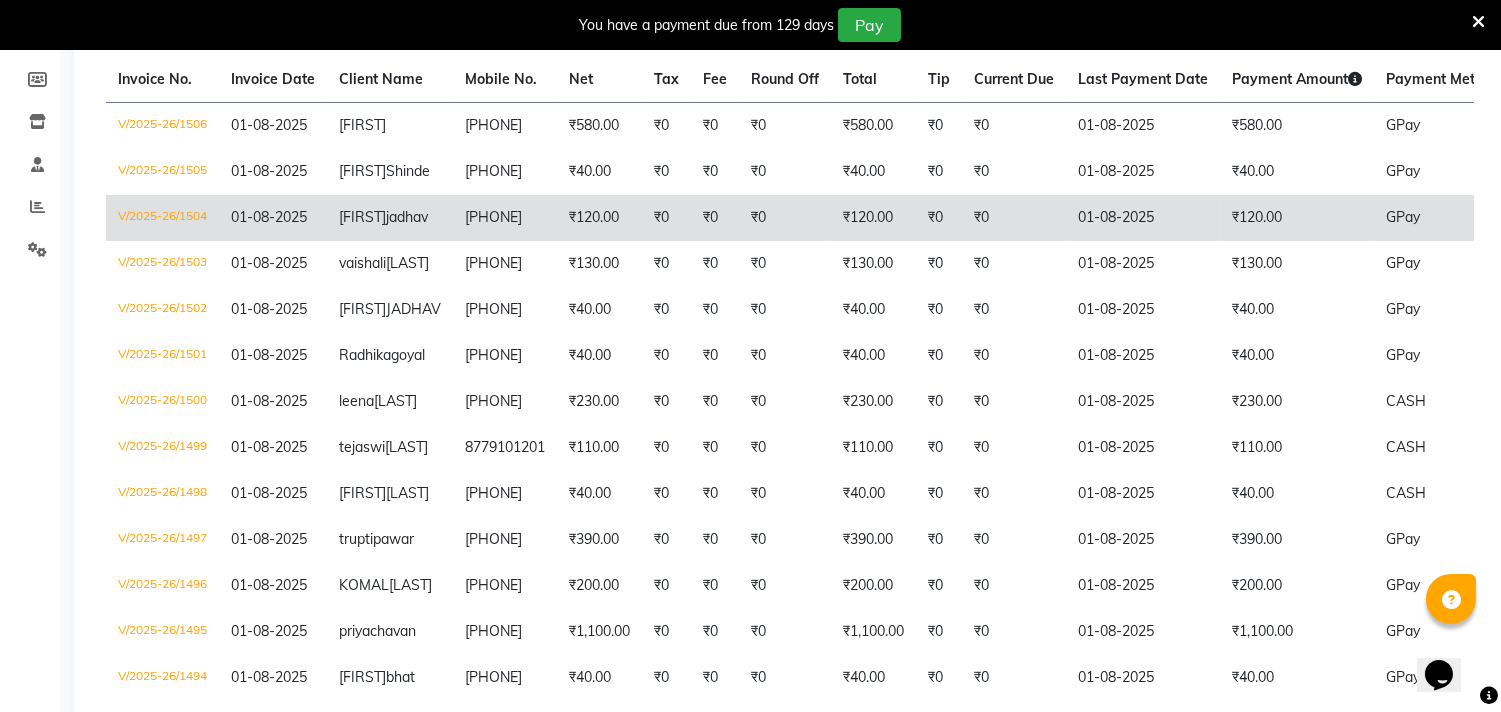 click on "₹120.00" 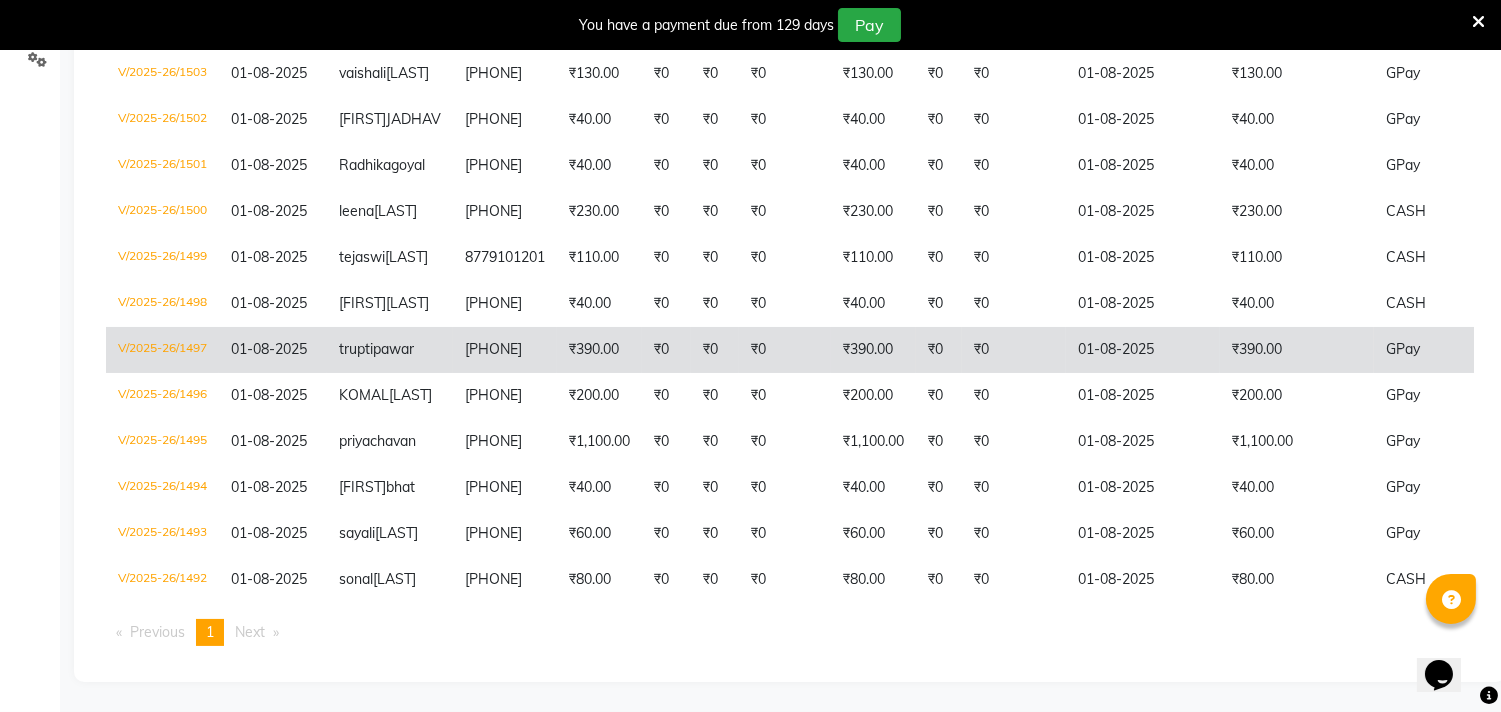 scroll, scrollTop: 666, scrollLeft: 0, axis: vertical 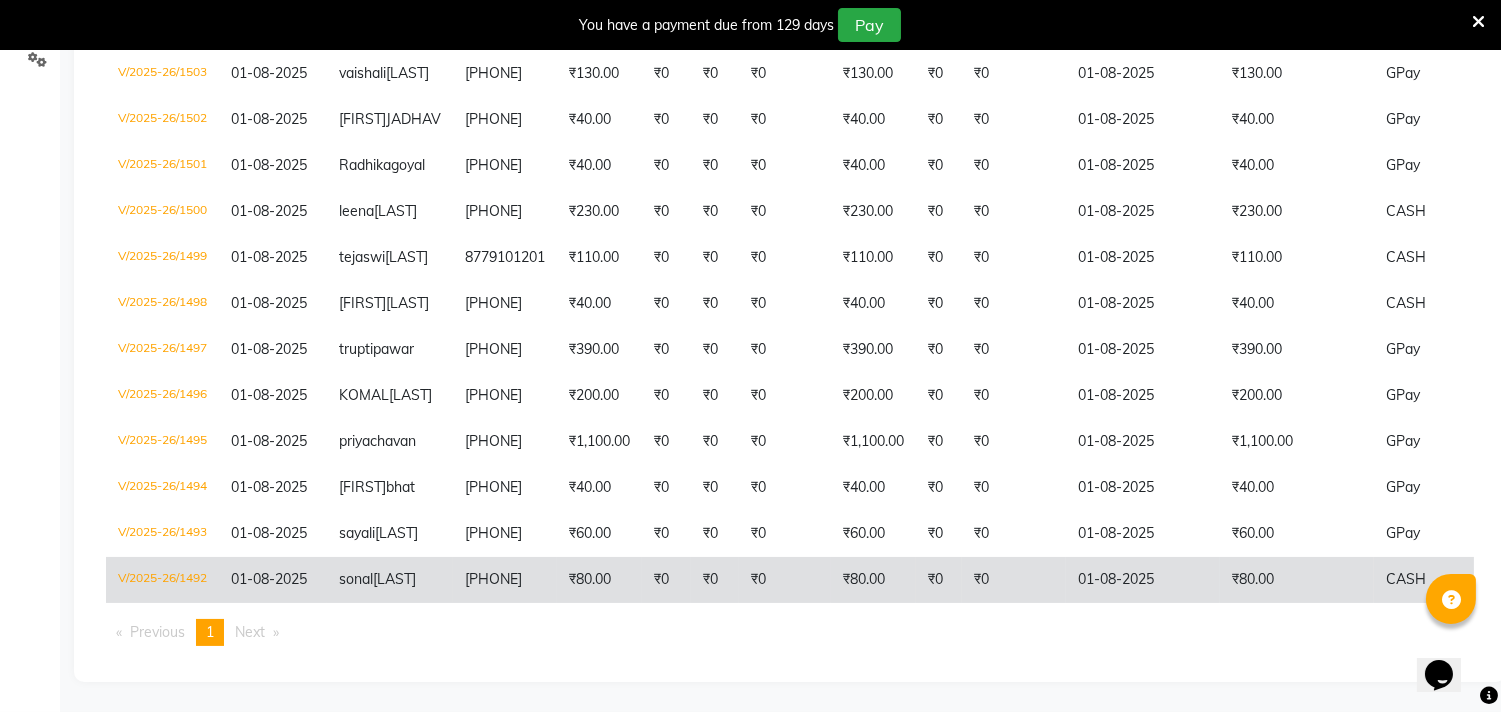 click on "₹80.00" 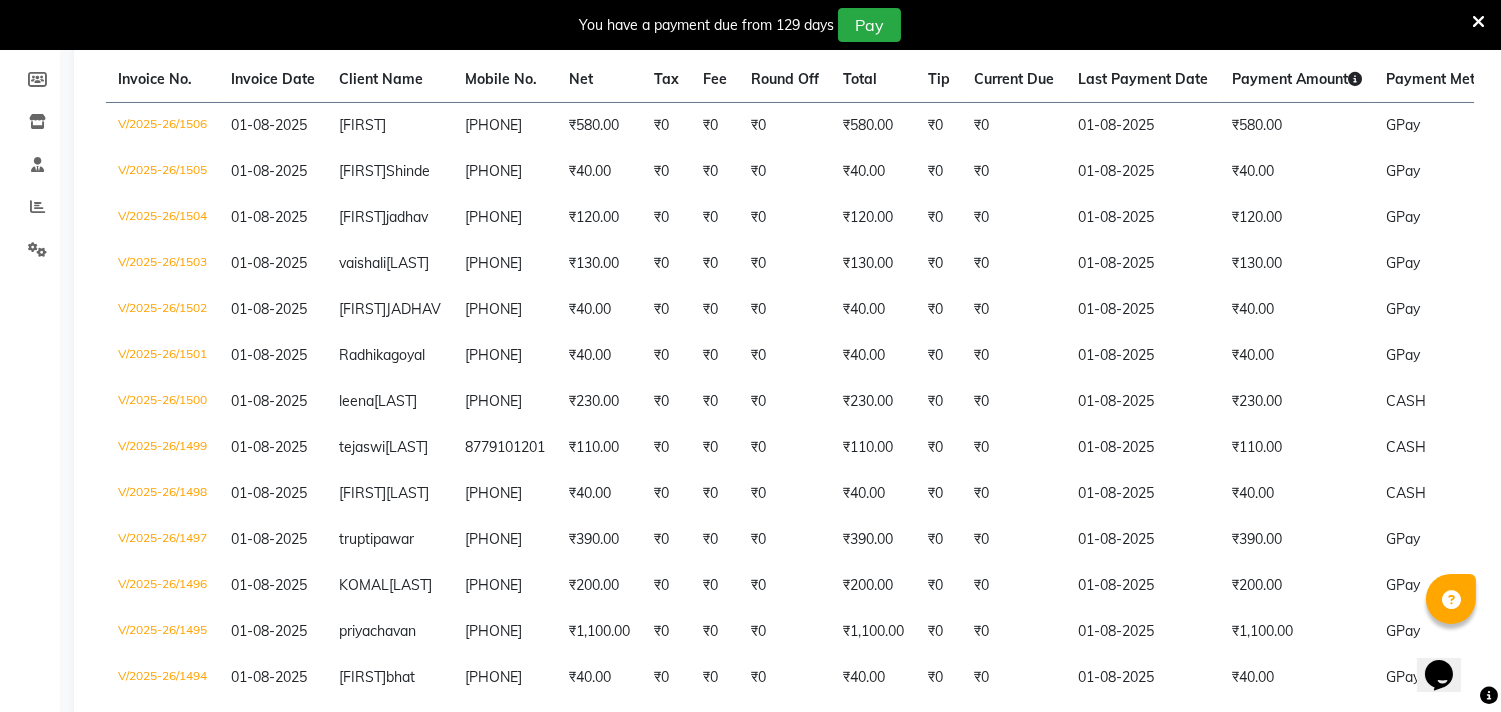 scroll, scrollTop: 175, scrollLeft: 0, axis: vertical 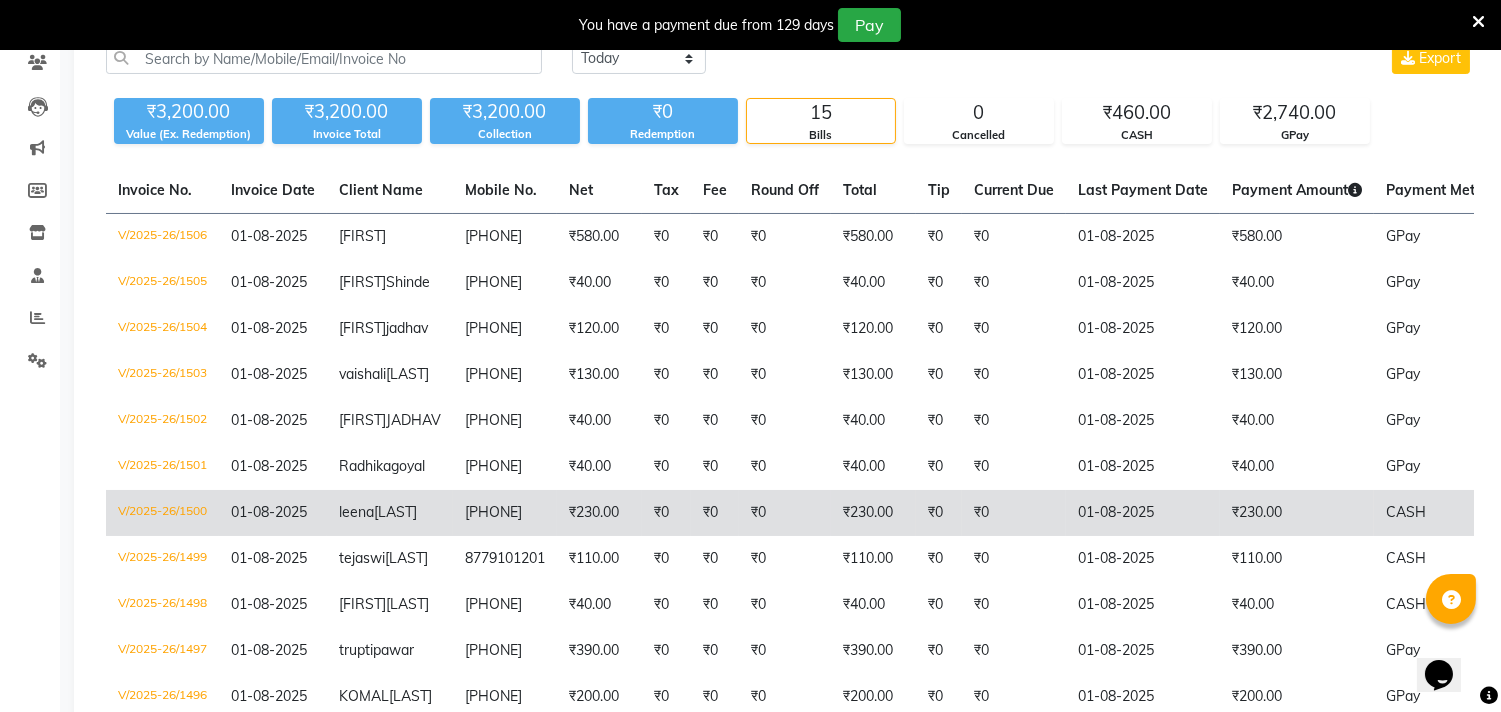 click on "₹230.00" 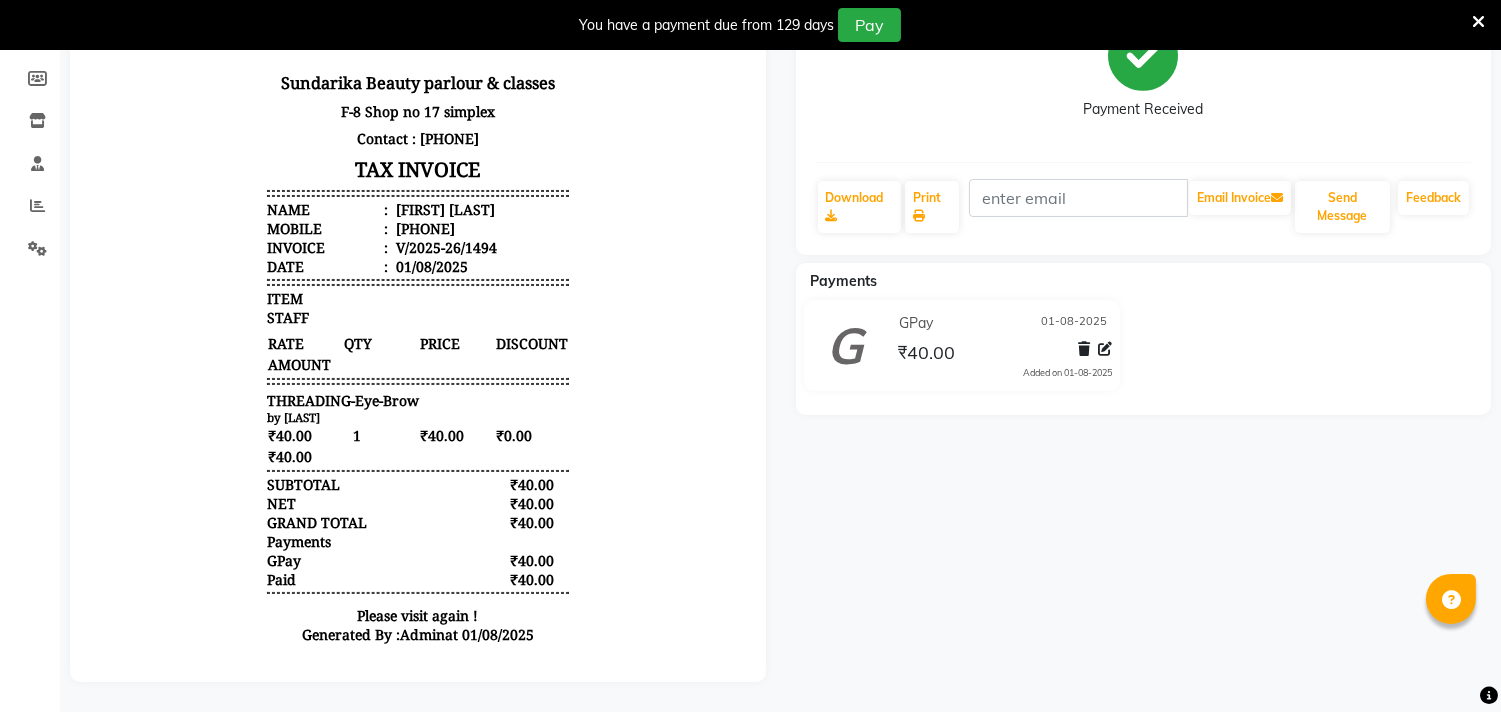 scroll, scrollTop: 303, scrollLeft: 0, axis: vertical 